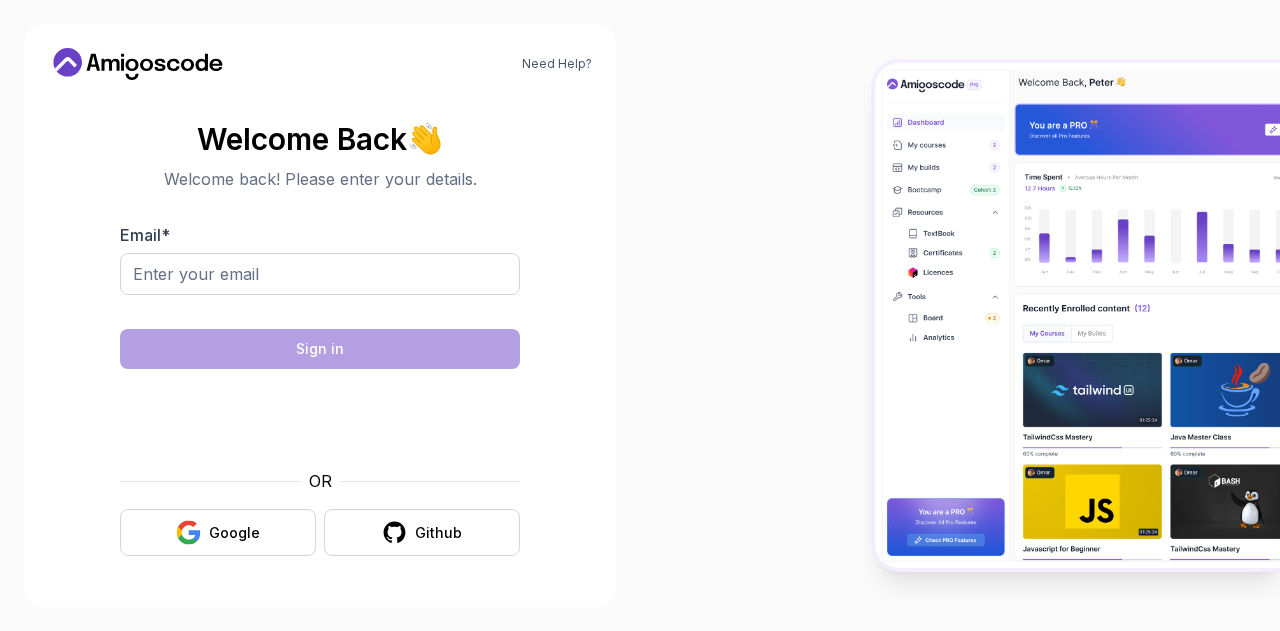 scroll, scrollTop: 0, scrollLeft: 0, axis: both 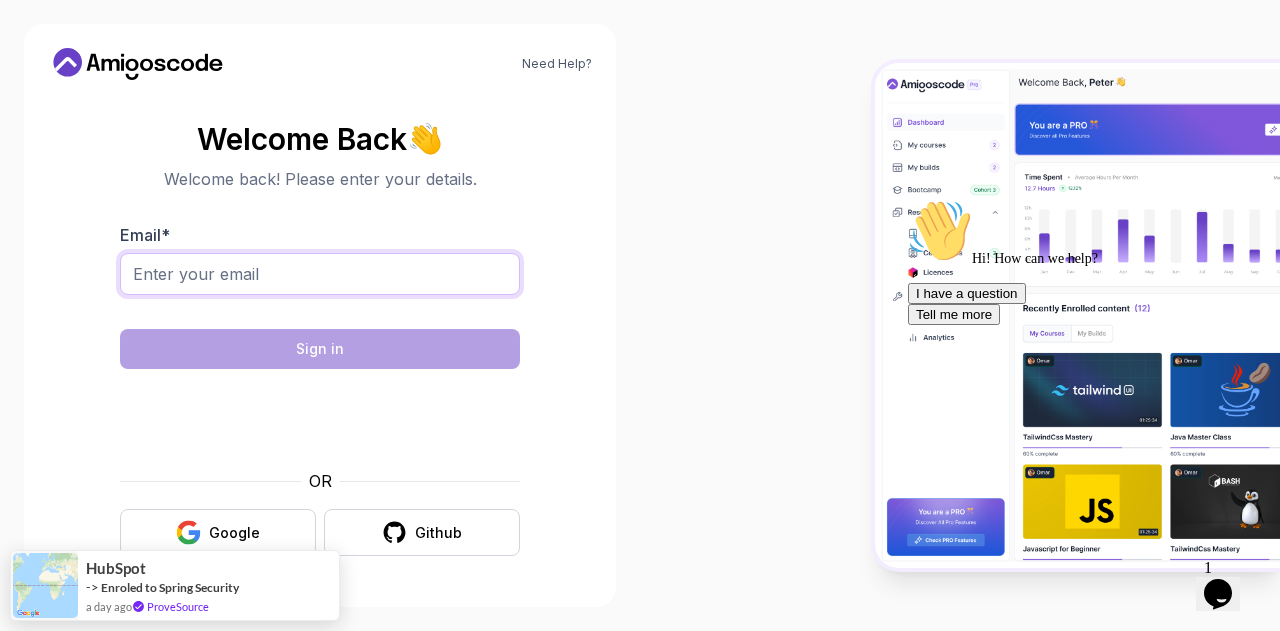click on "Email *" at bounding box center (320, 274) 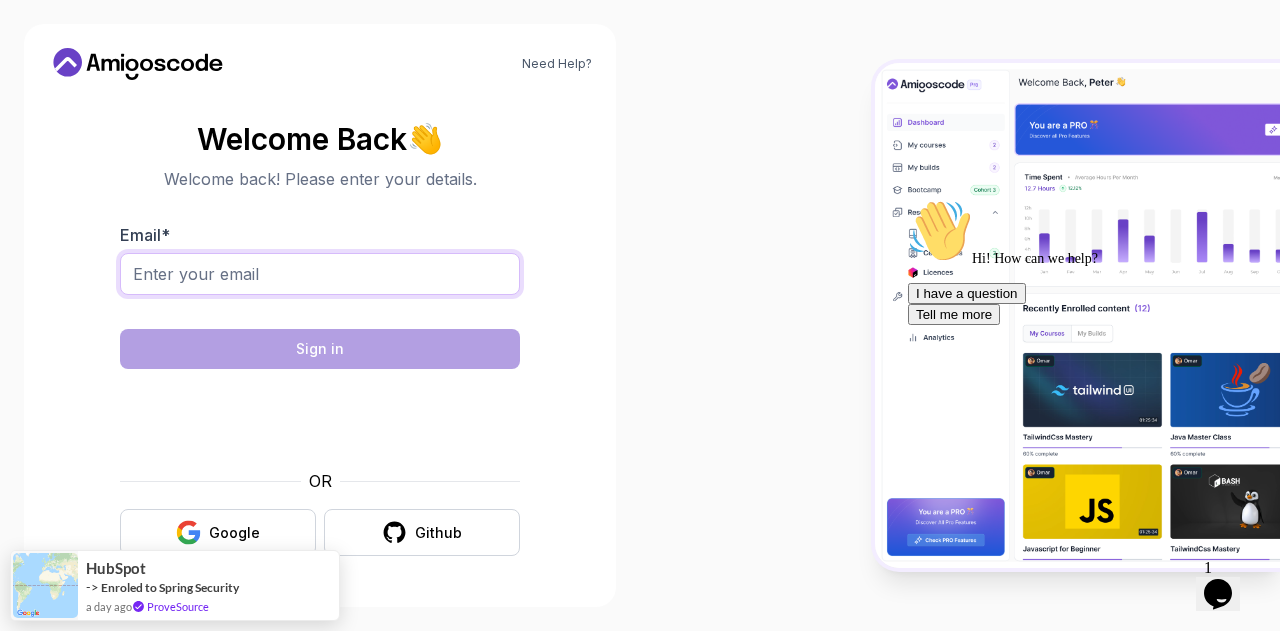 type on "[EMAIL]" 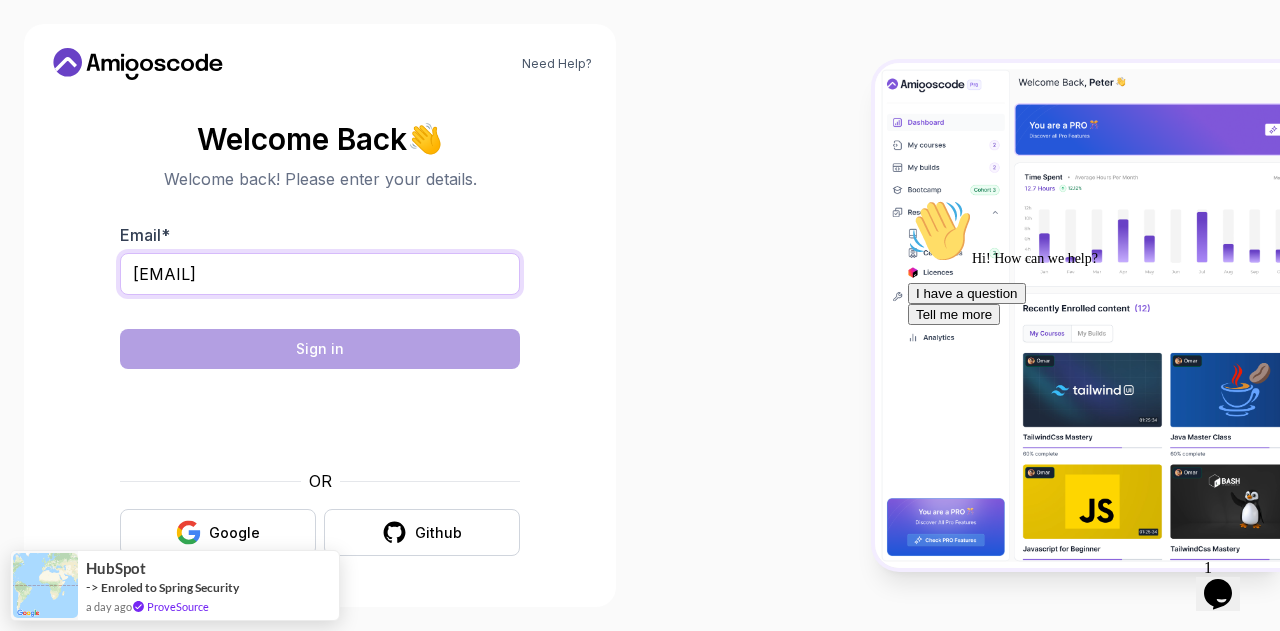 click on "[EMAIL]" at bounding box center (320, 274) 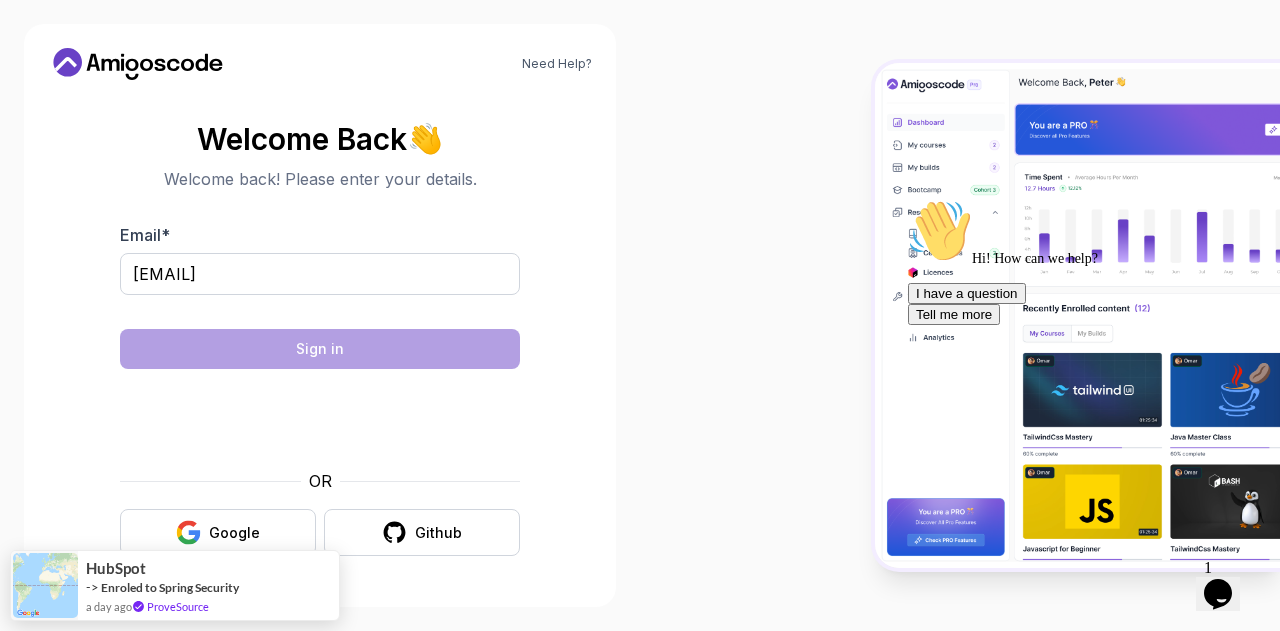 click at bounding box center [960, 315] 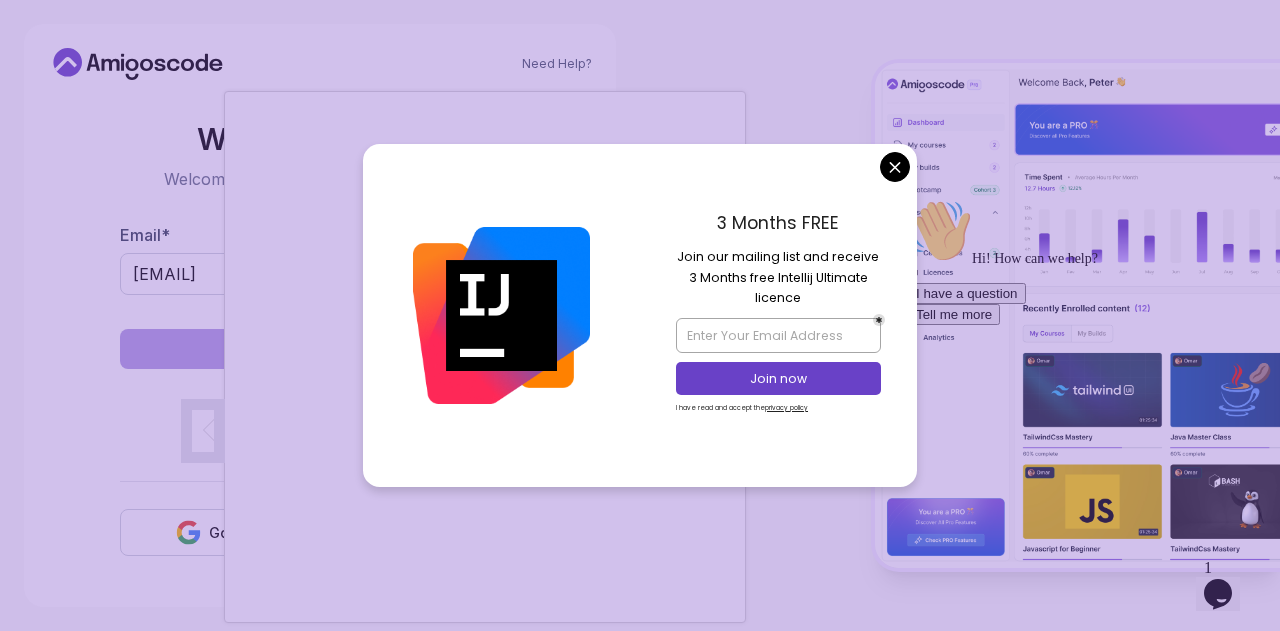 click on "Save Need Help? Welcome Back 👋 Welcome back! Please enter your details. Email * chuksashikwe@gmail.com Sign in OR Google Github" at bounding box center (640, 315) 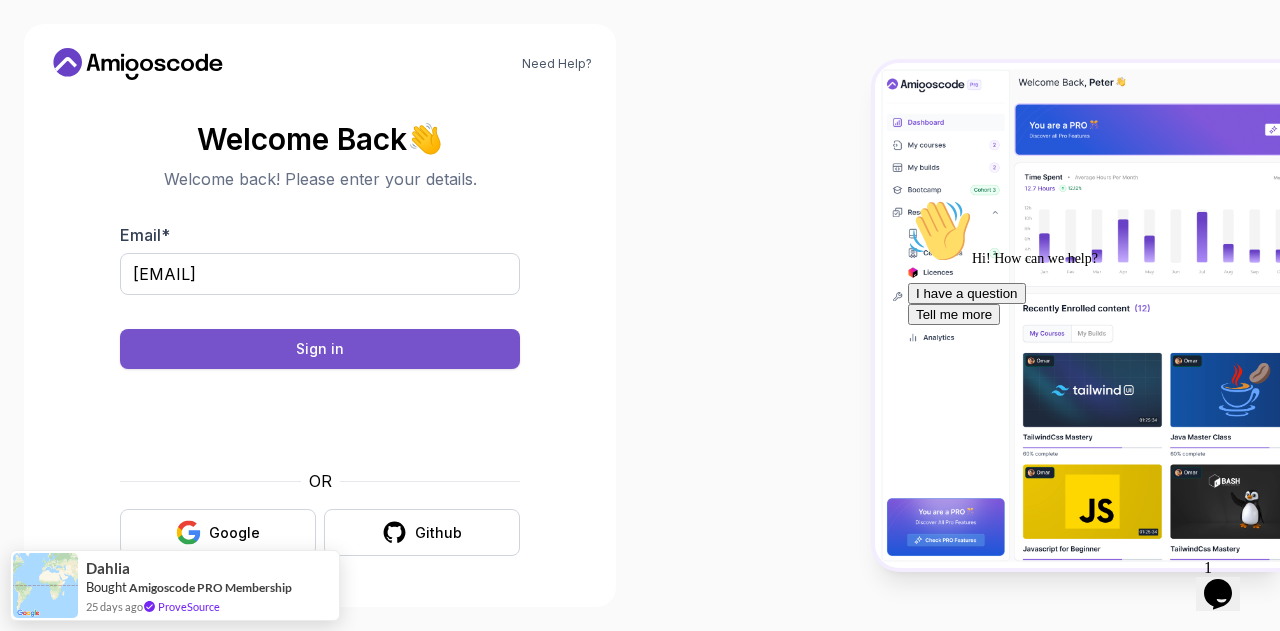 click on "Sign in" at bounding box center (320, 349) 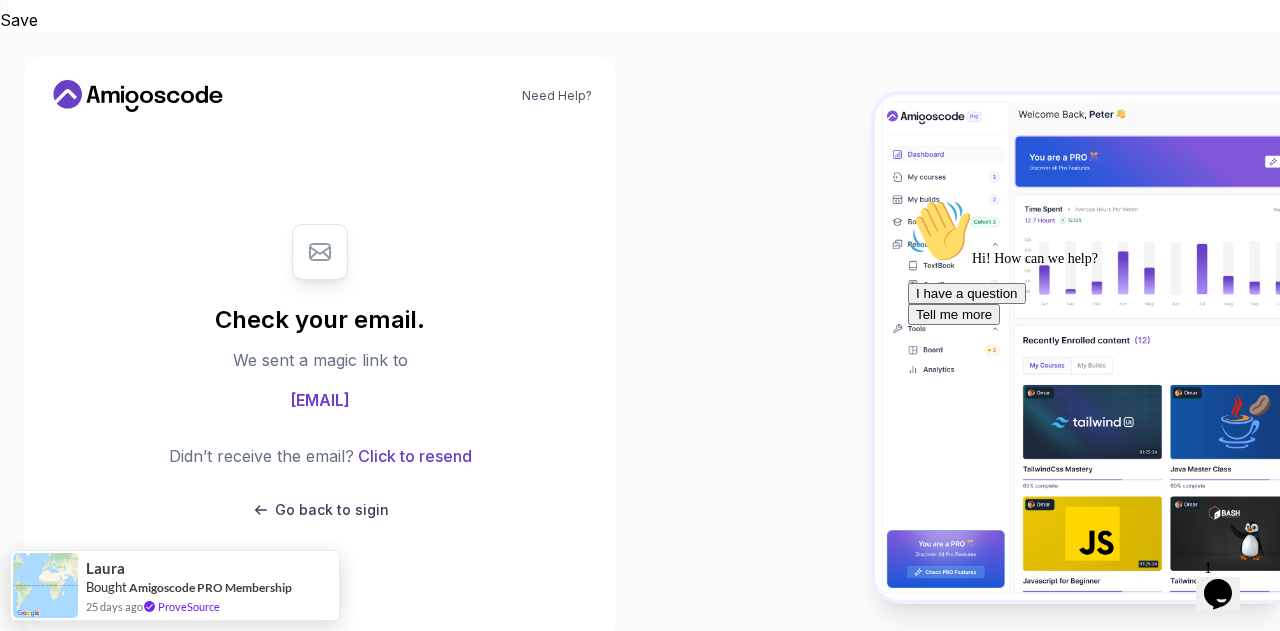 click at bounding box center [908, 199] 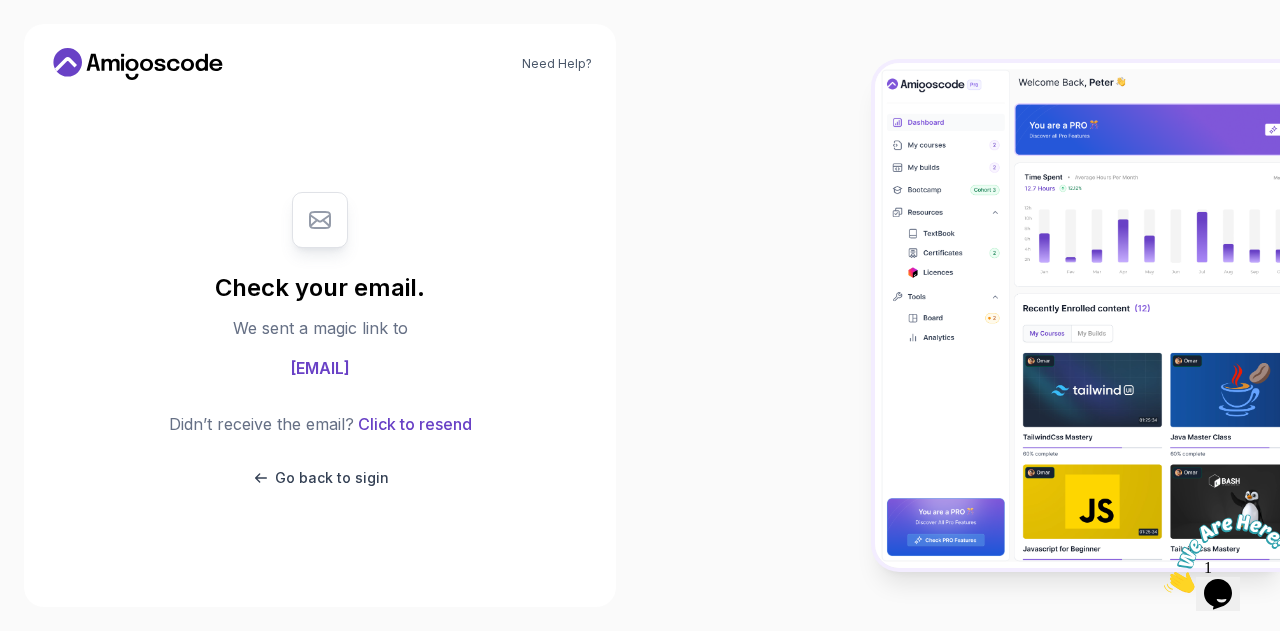 click 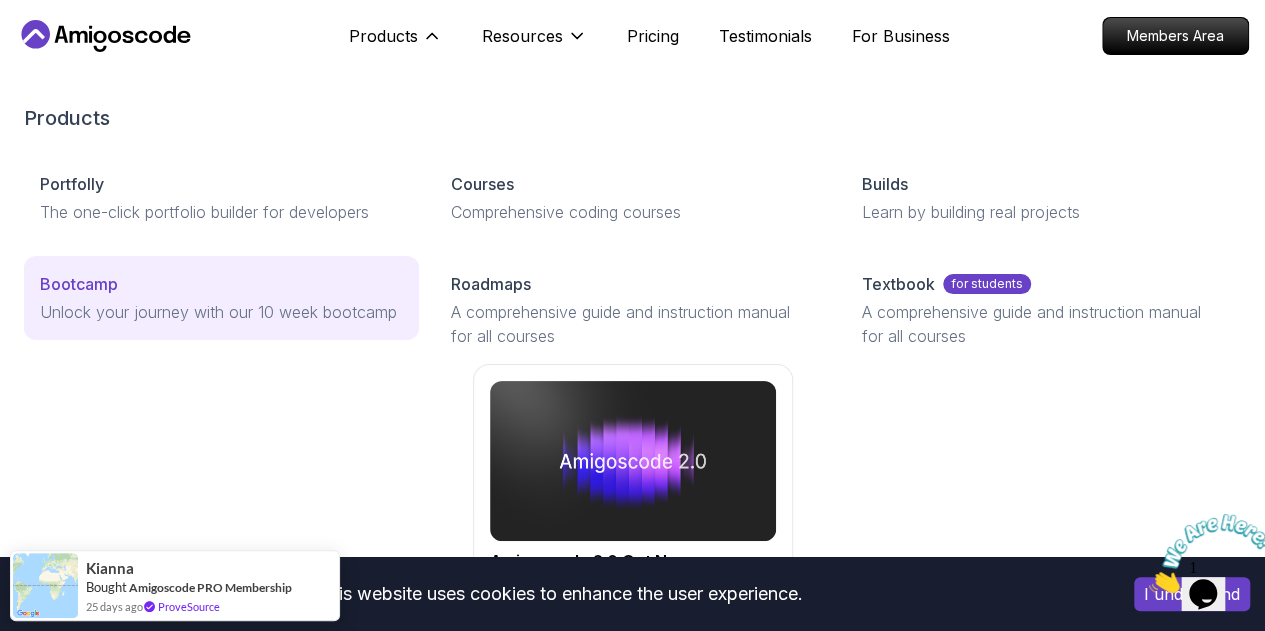 click on "Unlock your journey with our 10 week bootcamp" at bounding box center [221, 312] 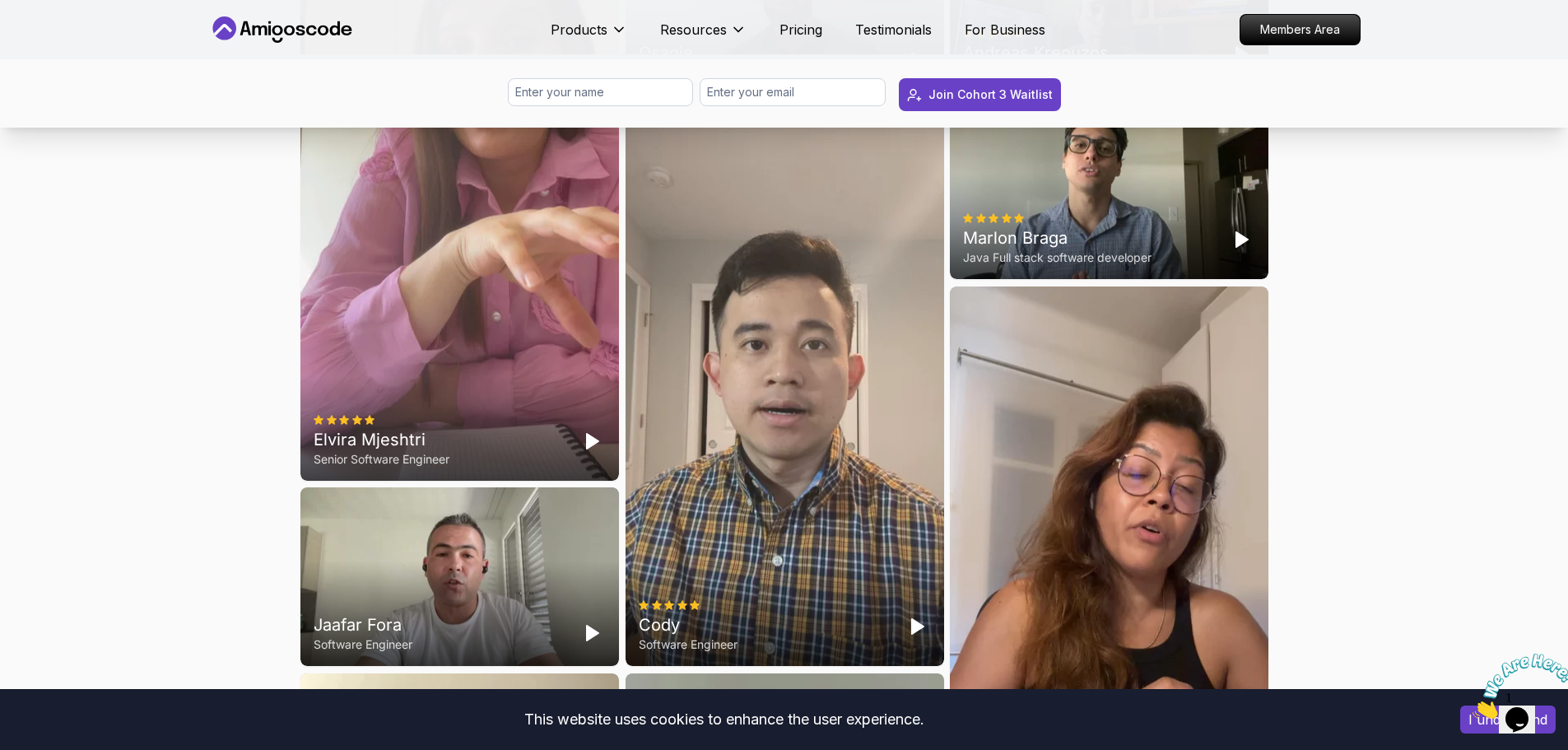 scroll, scrollTop: 4363, scrollLeft: 0, axis: vertical 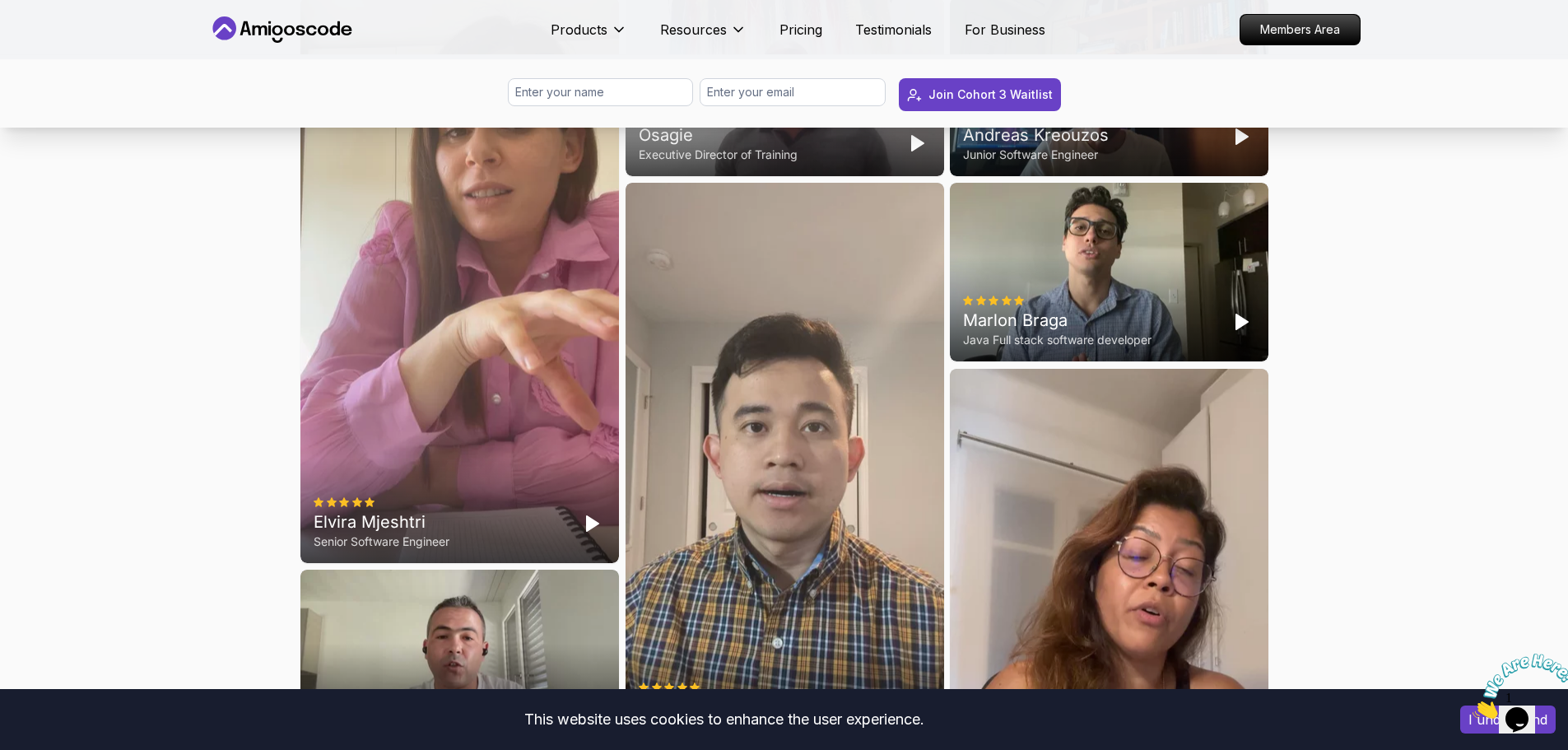 click 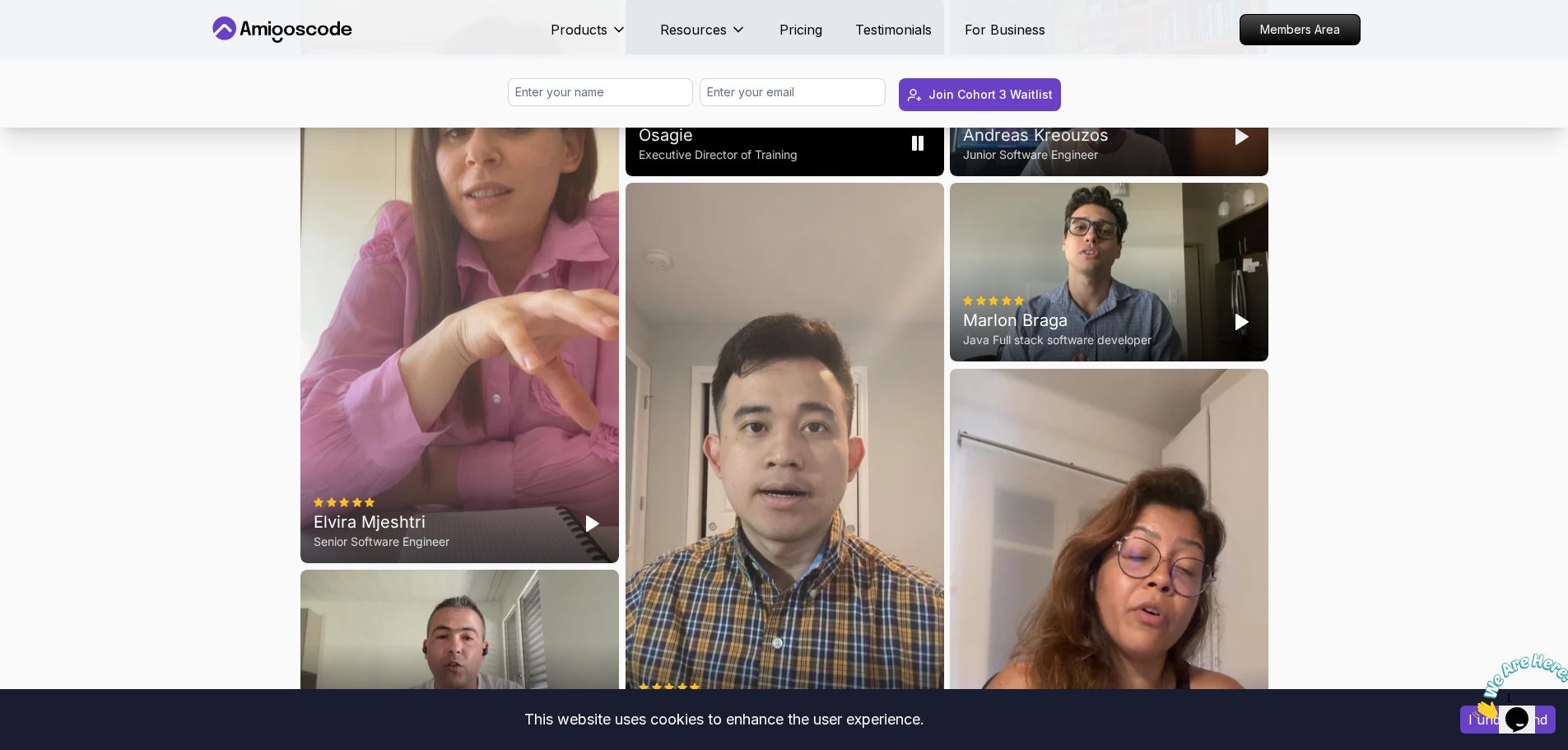 click 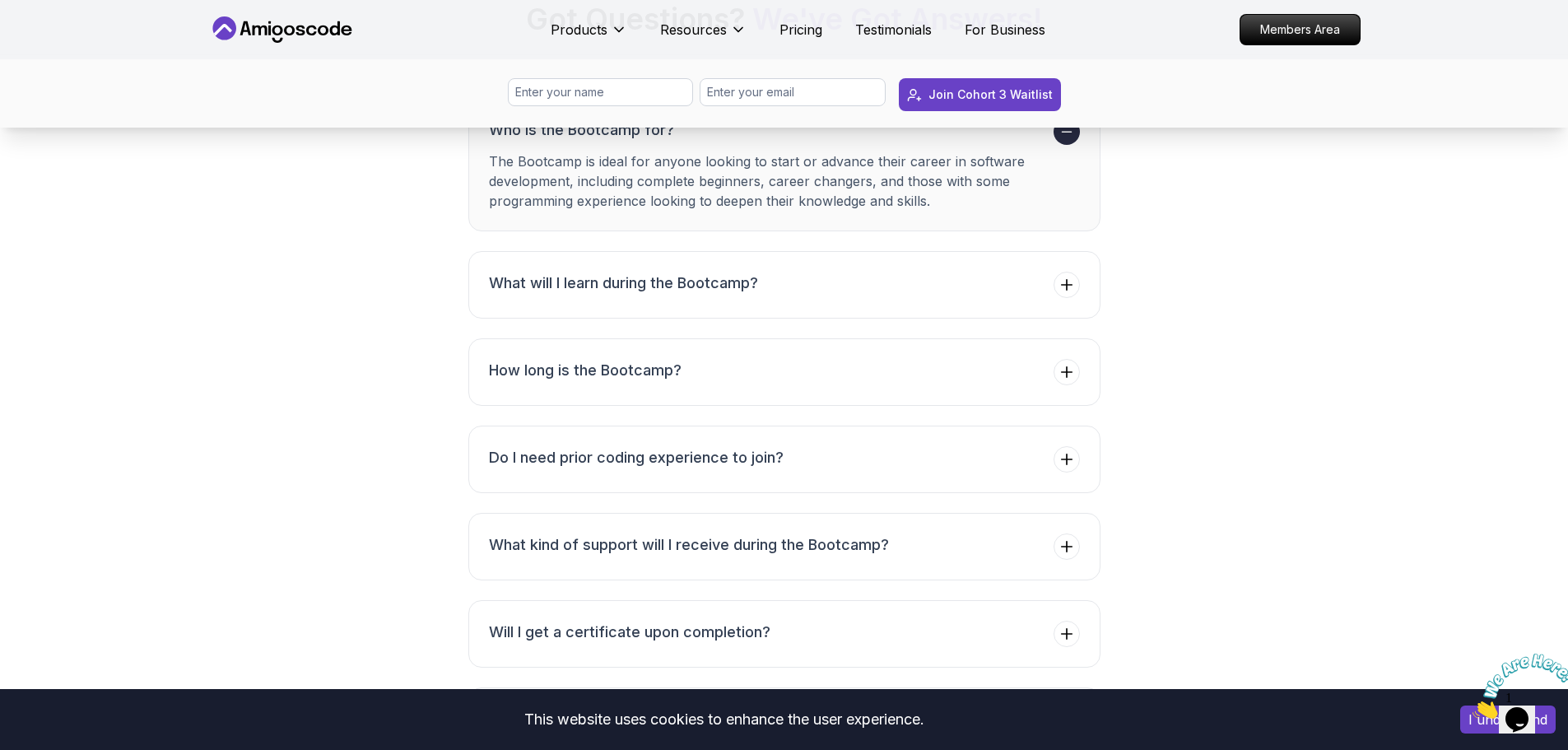 scroll, scrollTop: 6092, scrollLeft: 0, axis: vertical 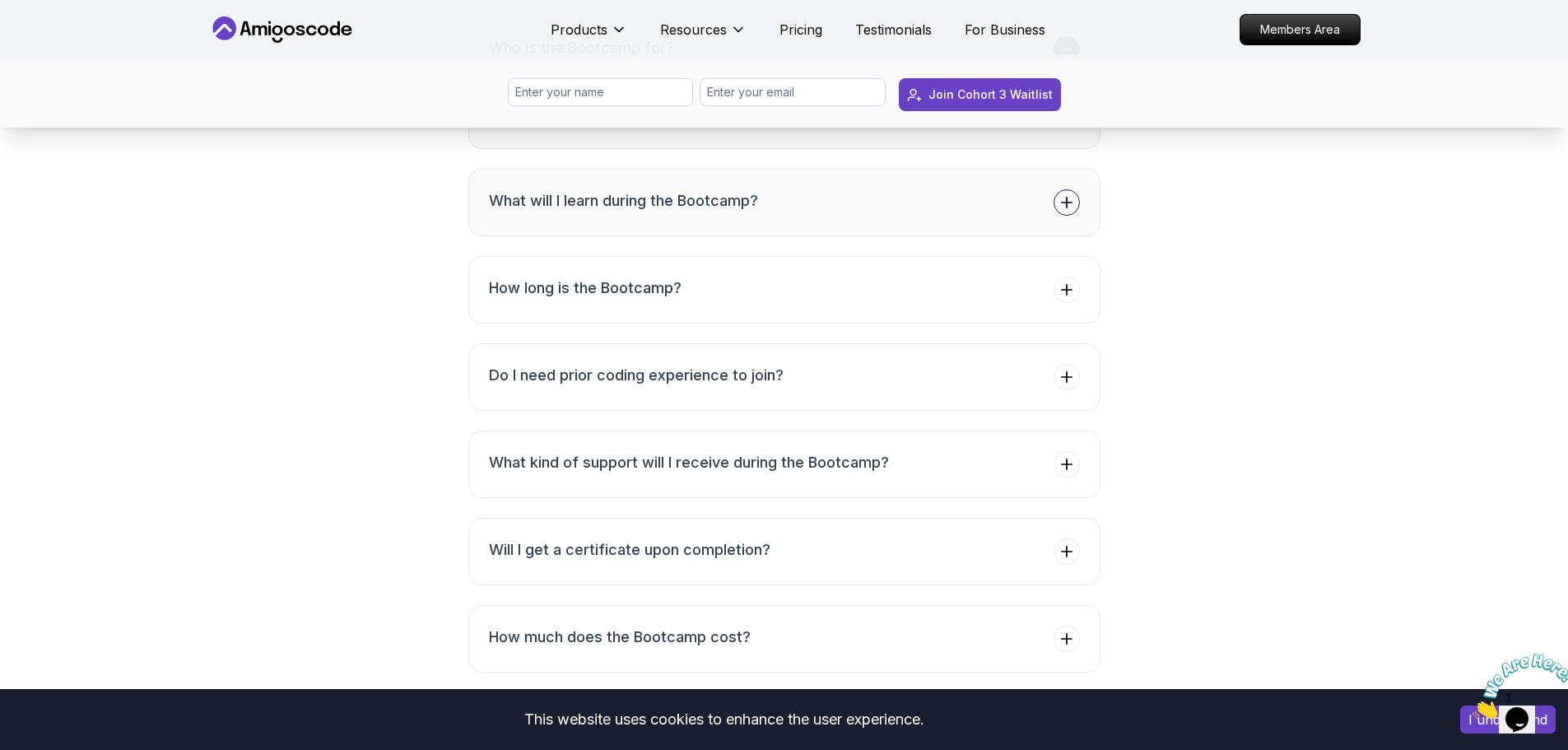 click 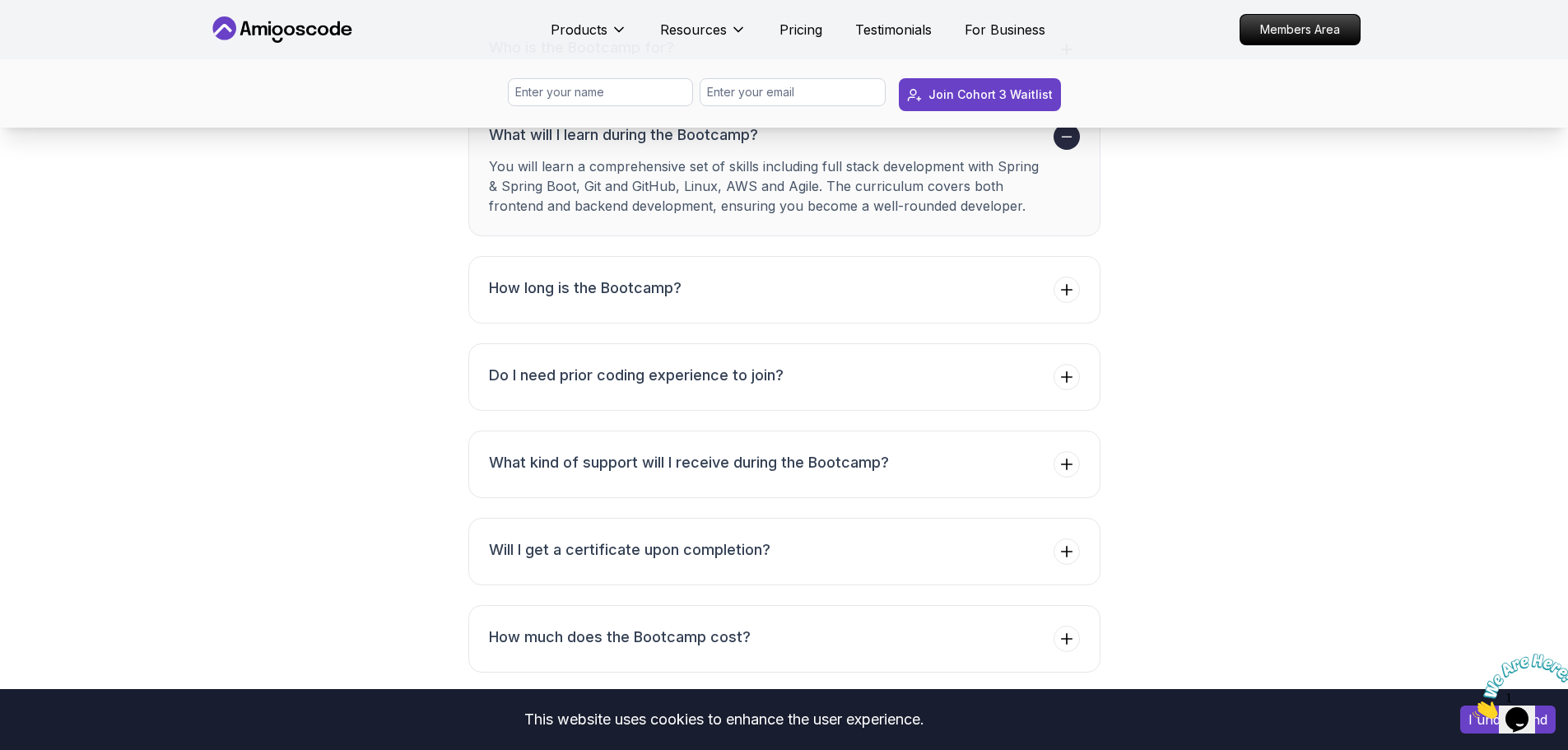 click 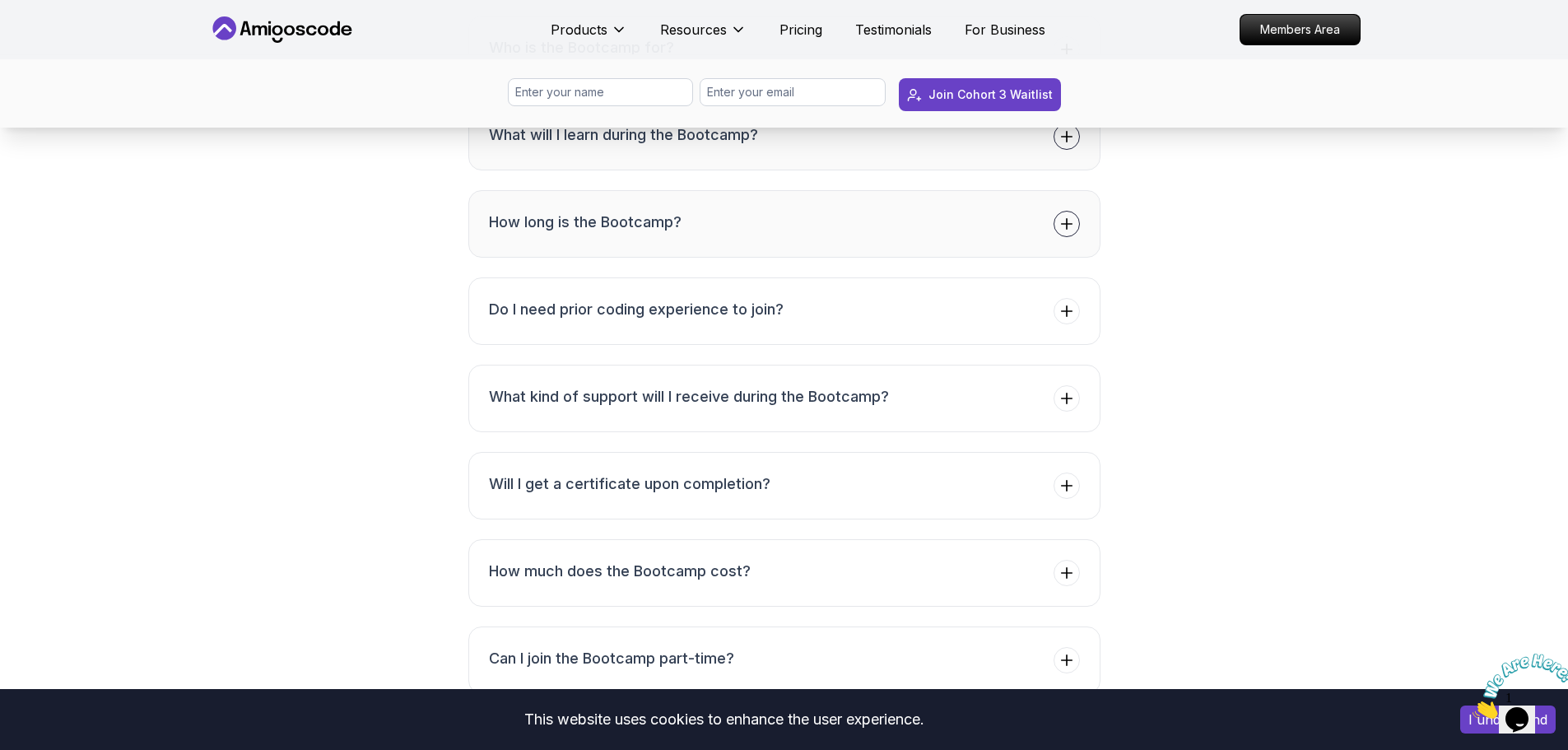 click 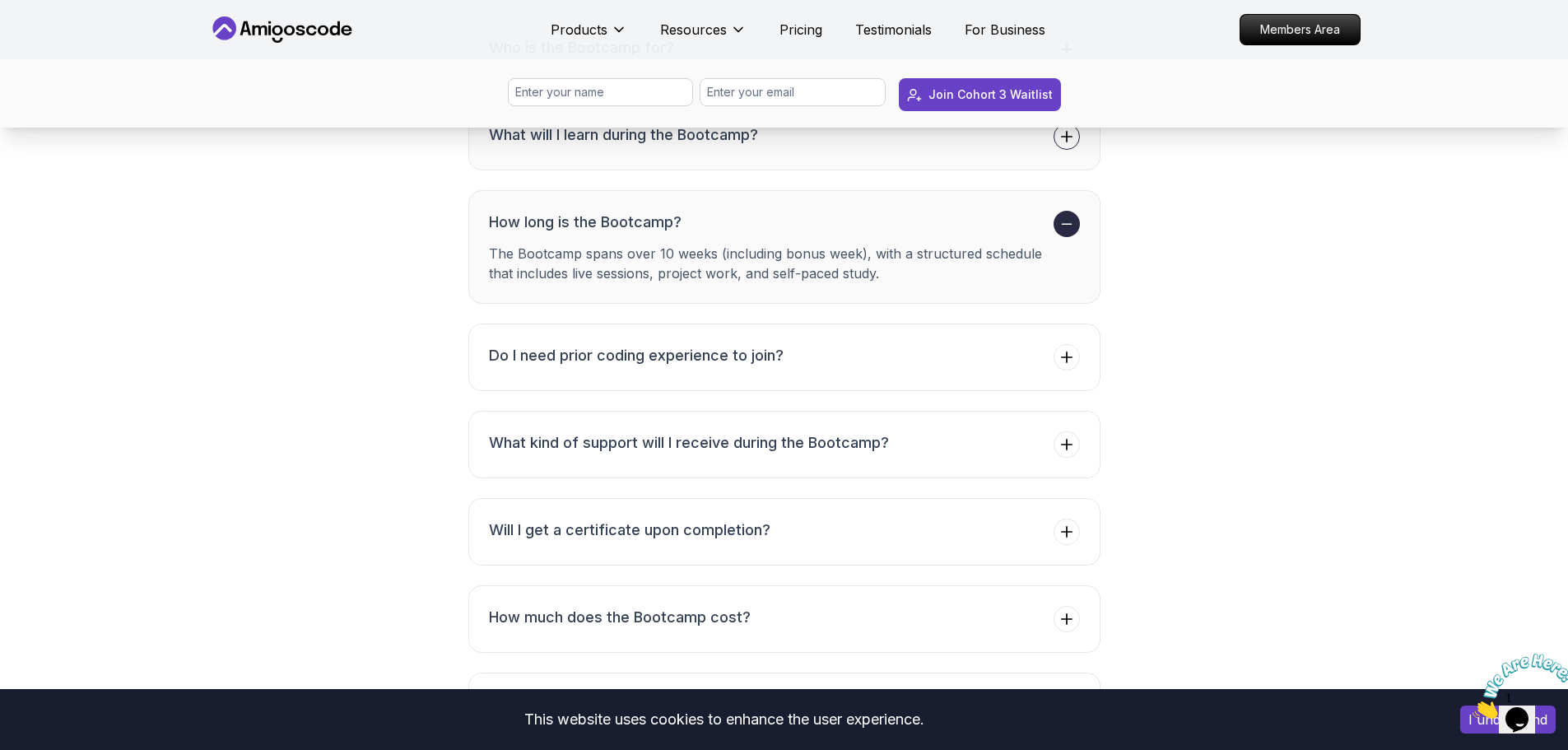 click 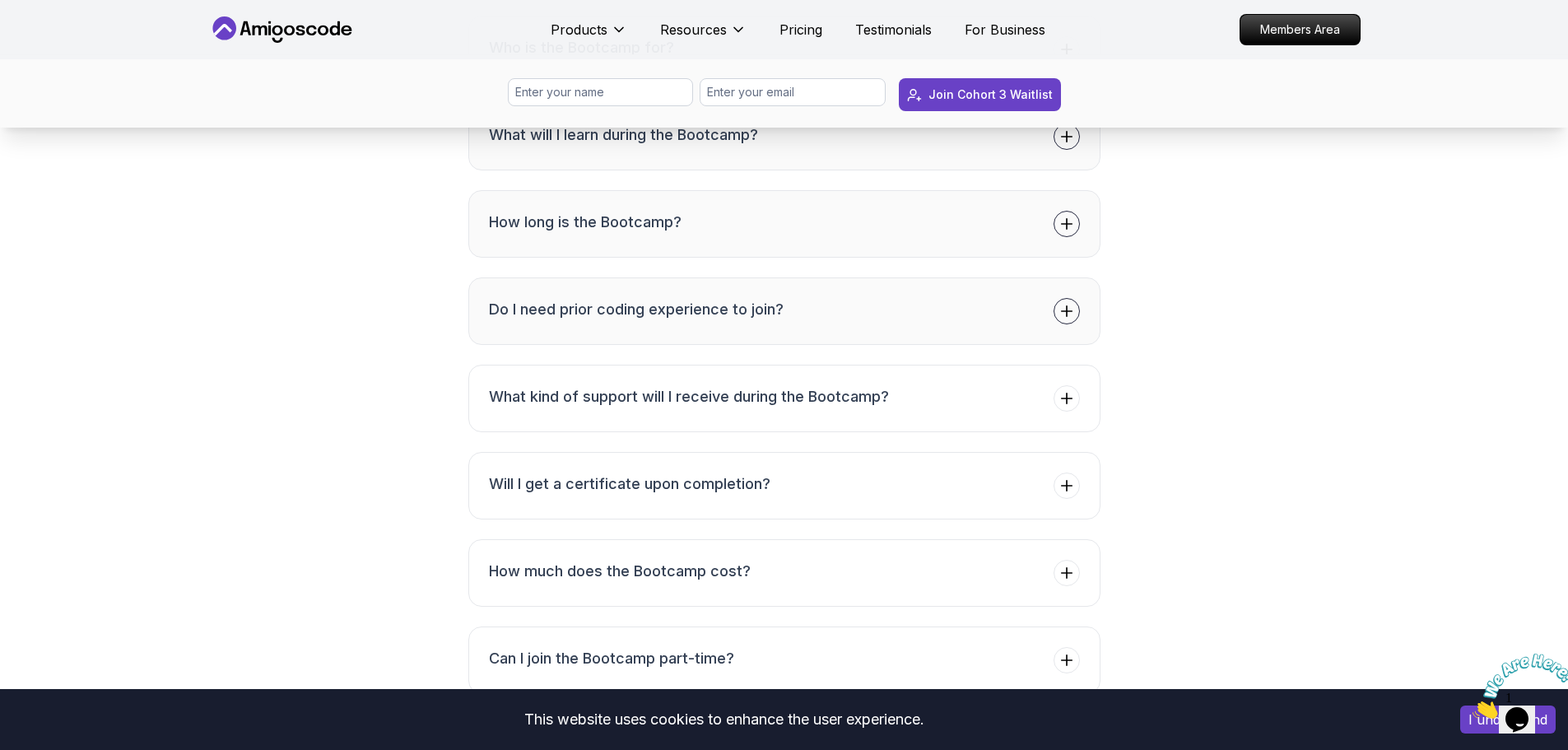click 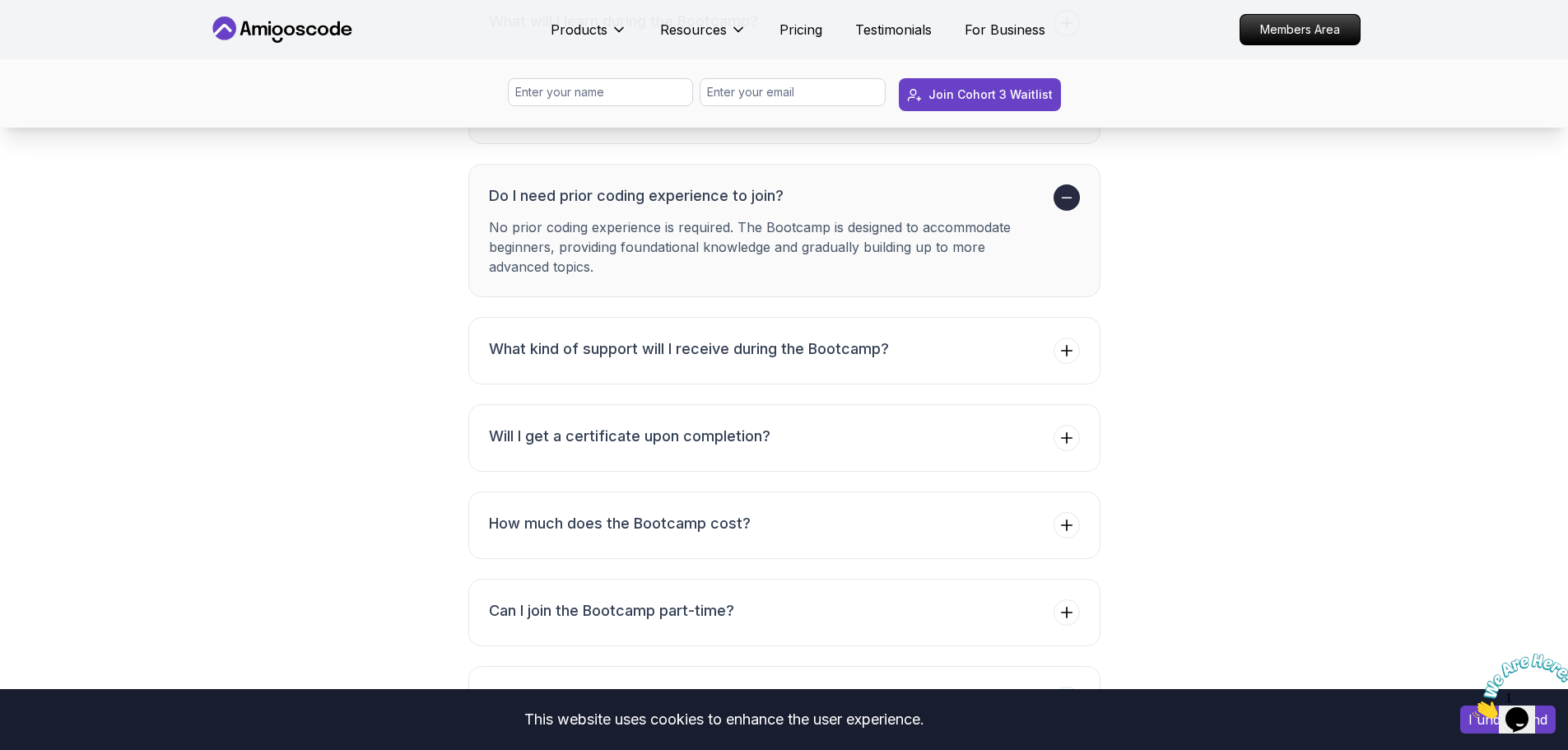 scroll, scrollTop: 6257, scrollLeft: 0, axis: vertical 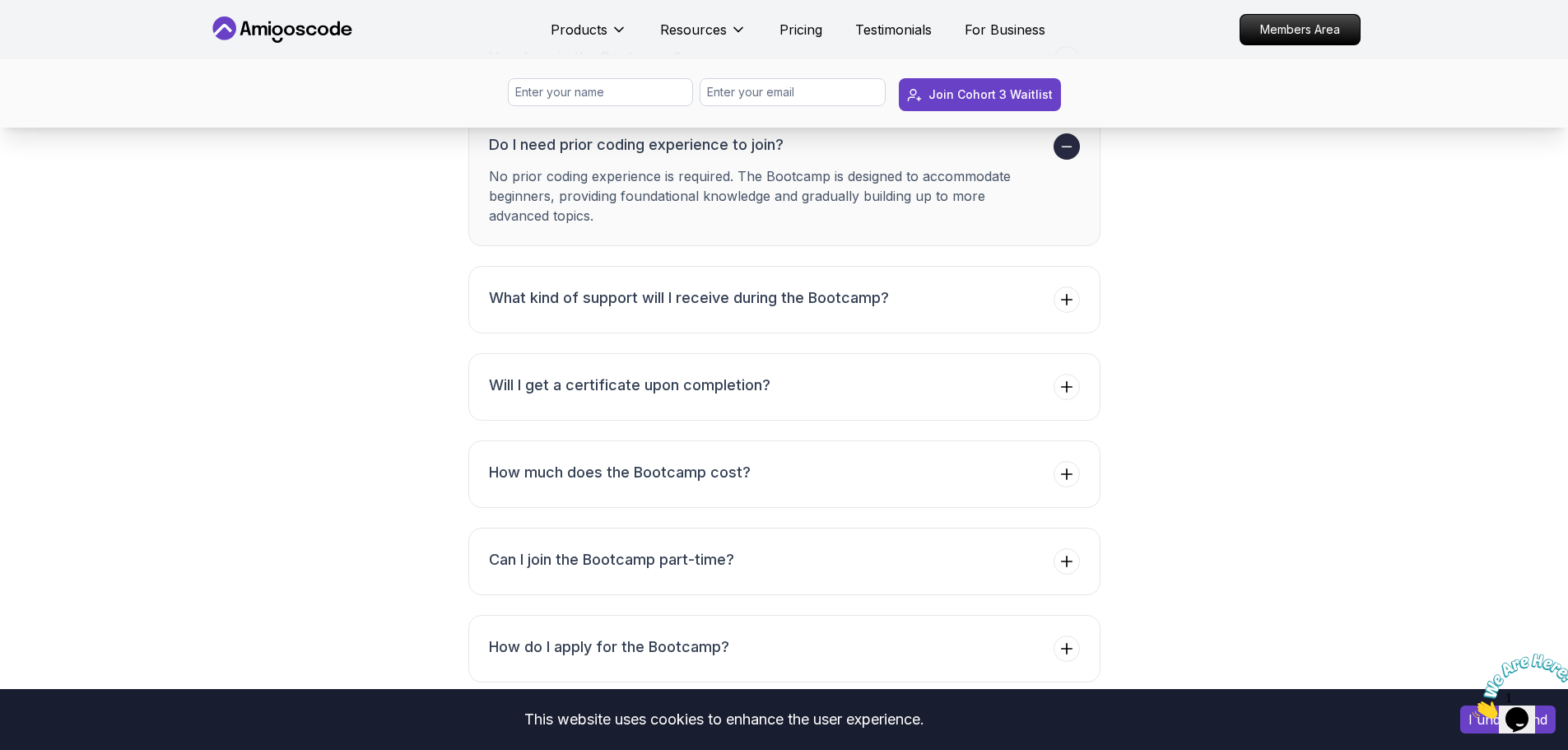 click at bounding box center (1067, 147) 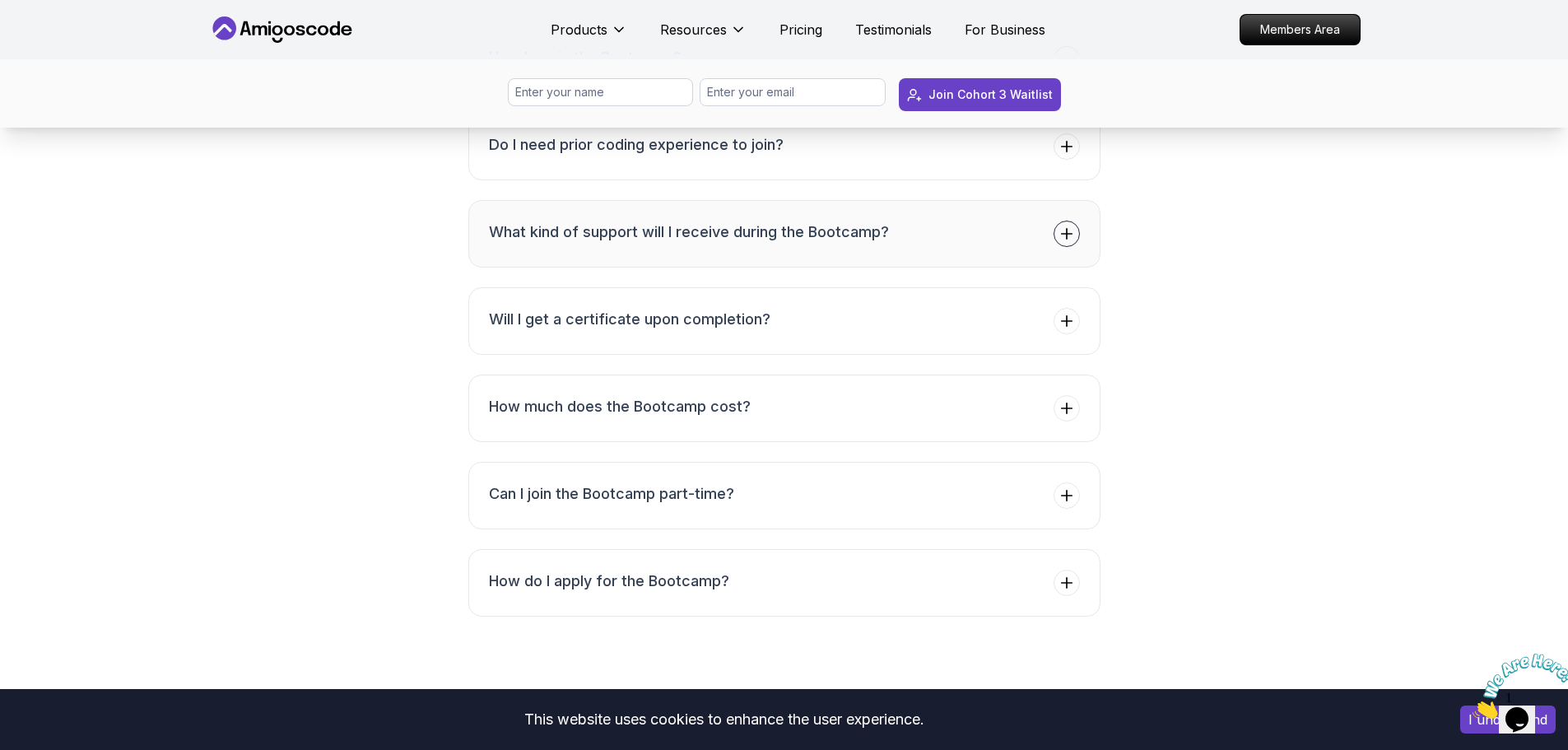 click 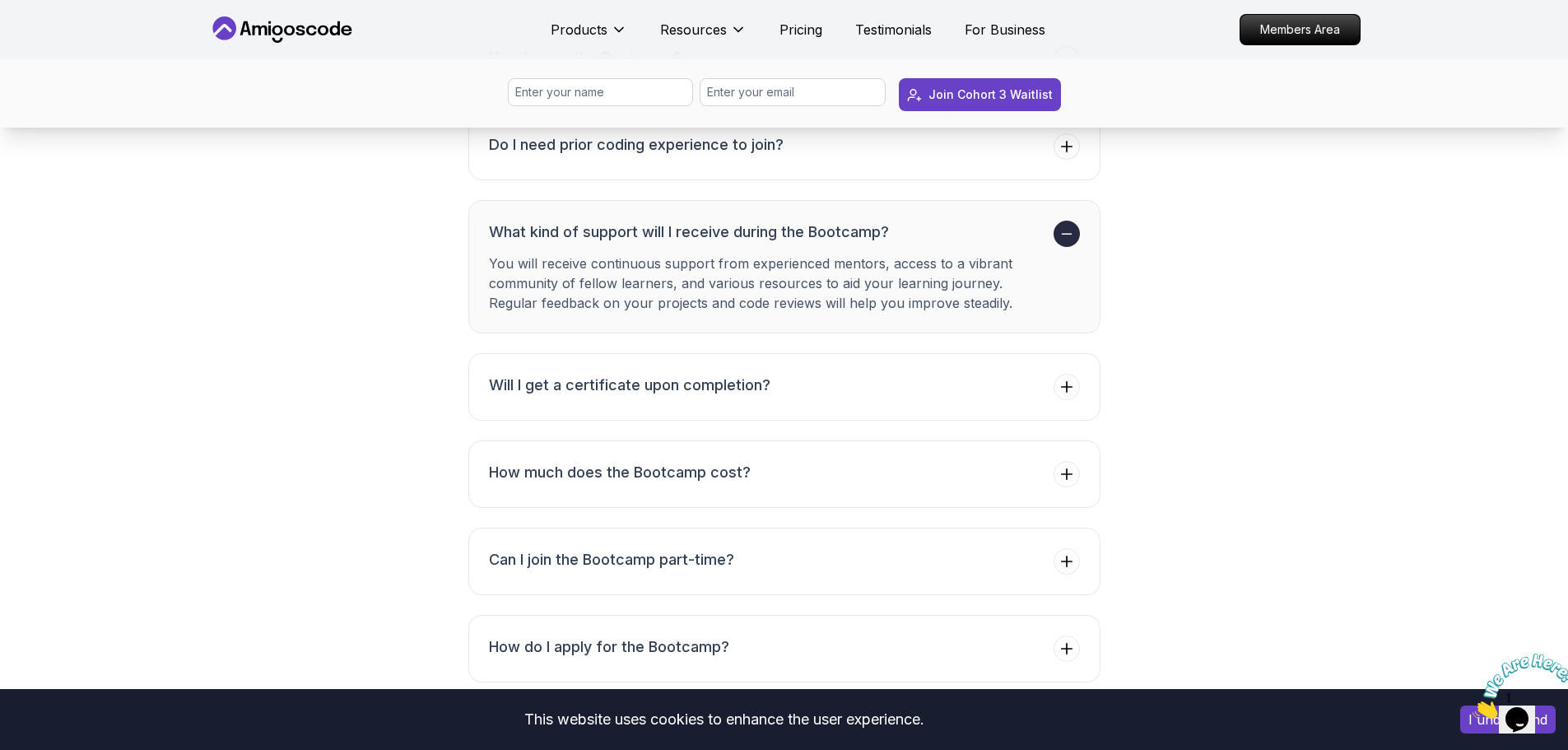 click at bounding box center (1067, 234) 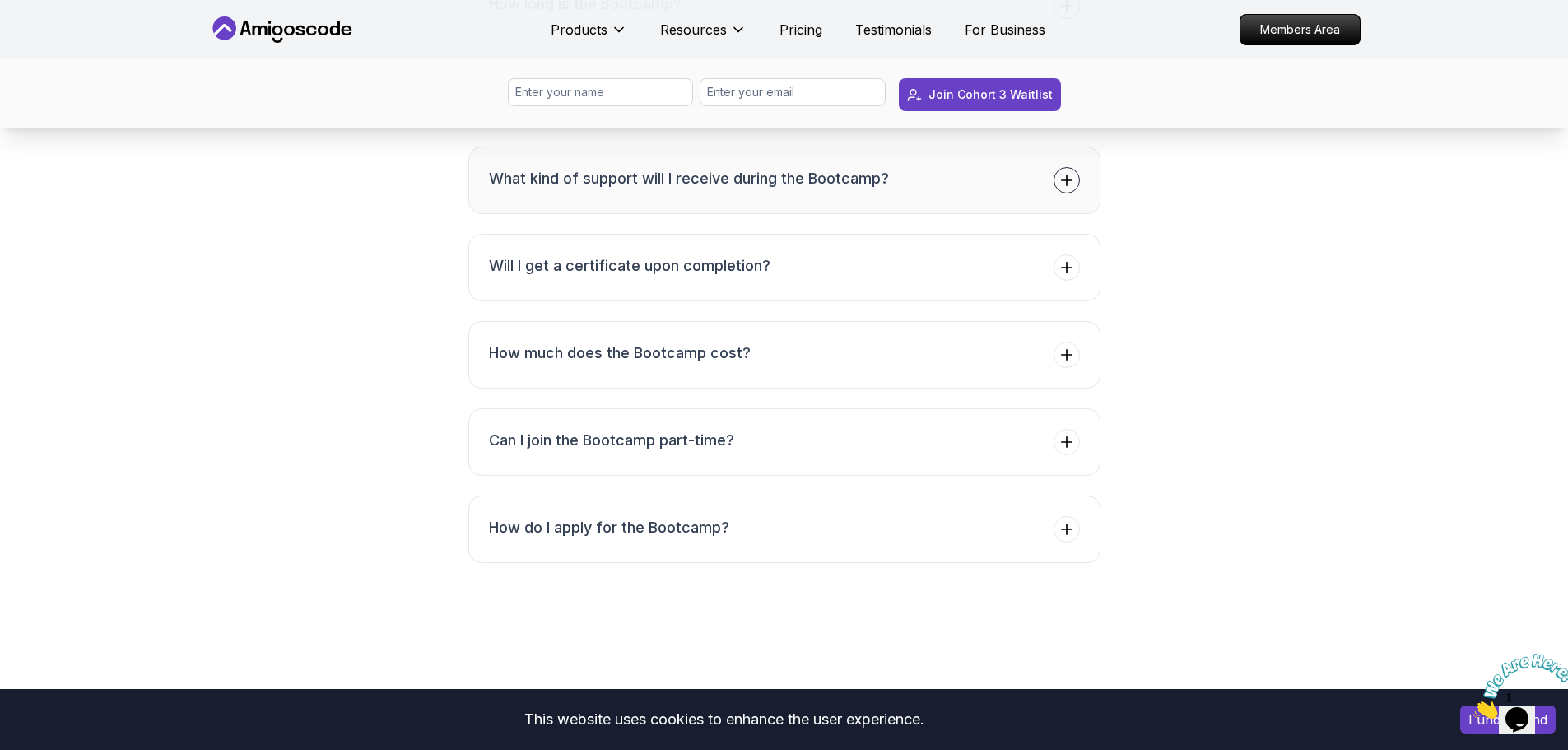 scroll, scrollTop: 6339, scrollLeft: 0, axis: vertical 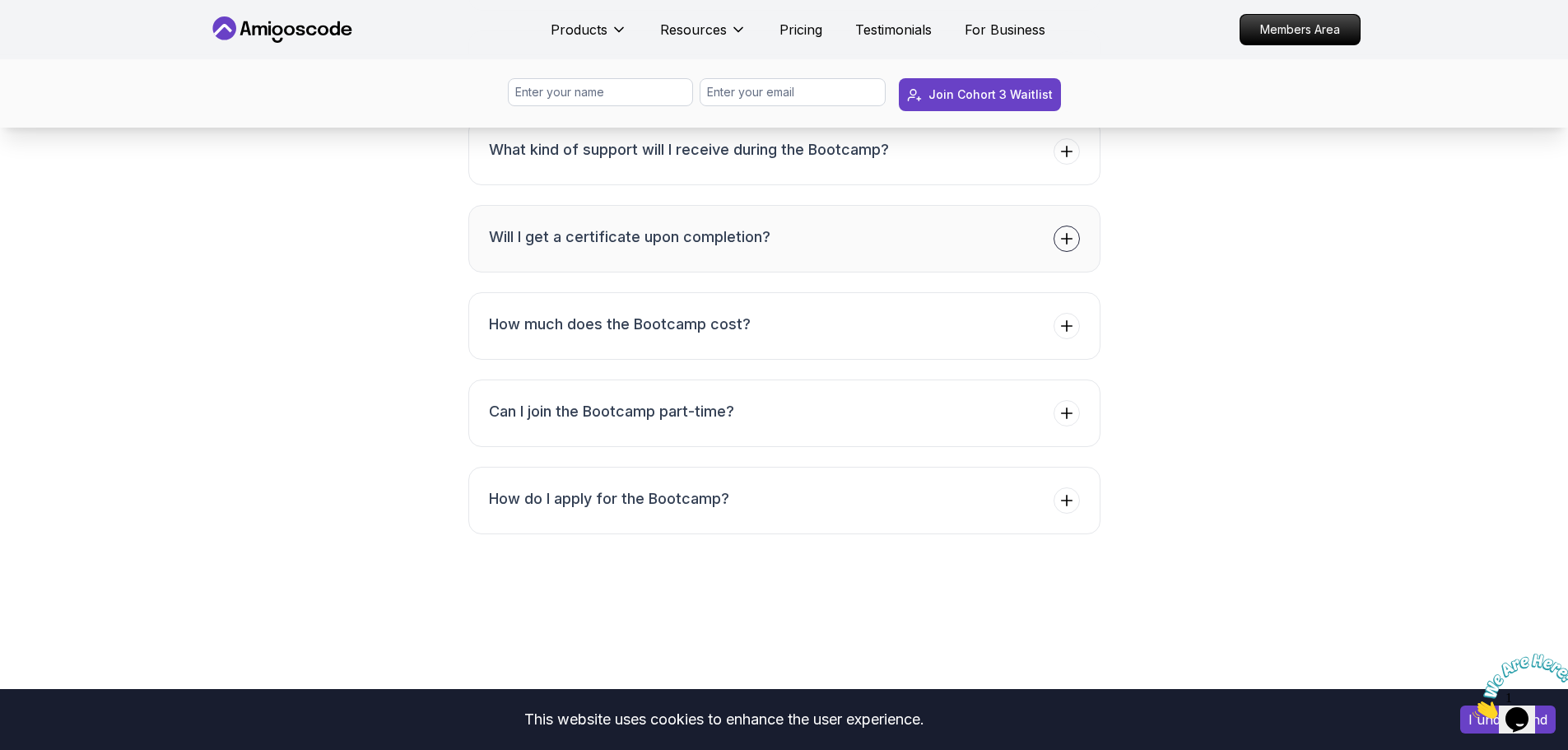 click 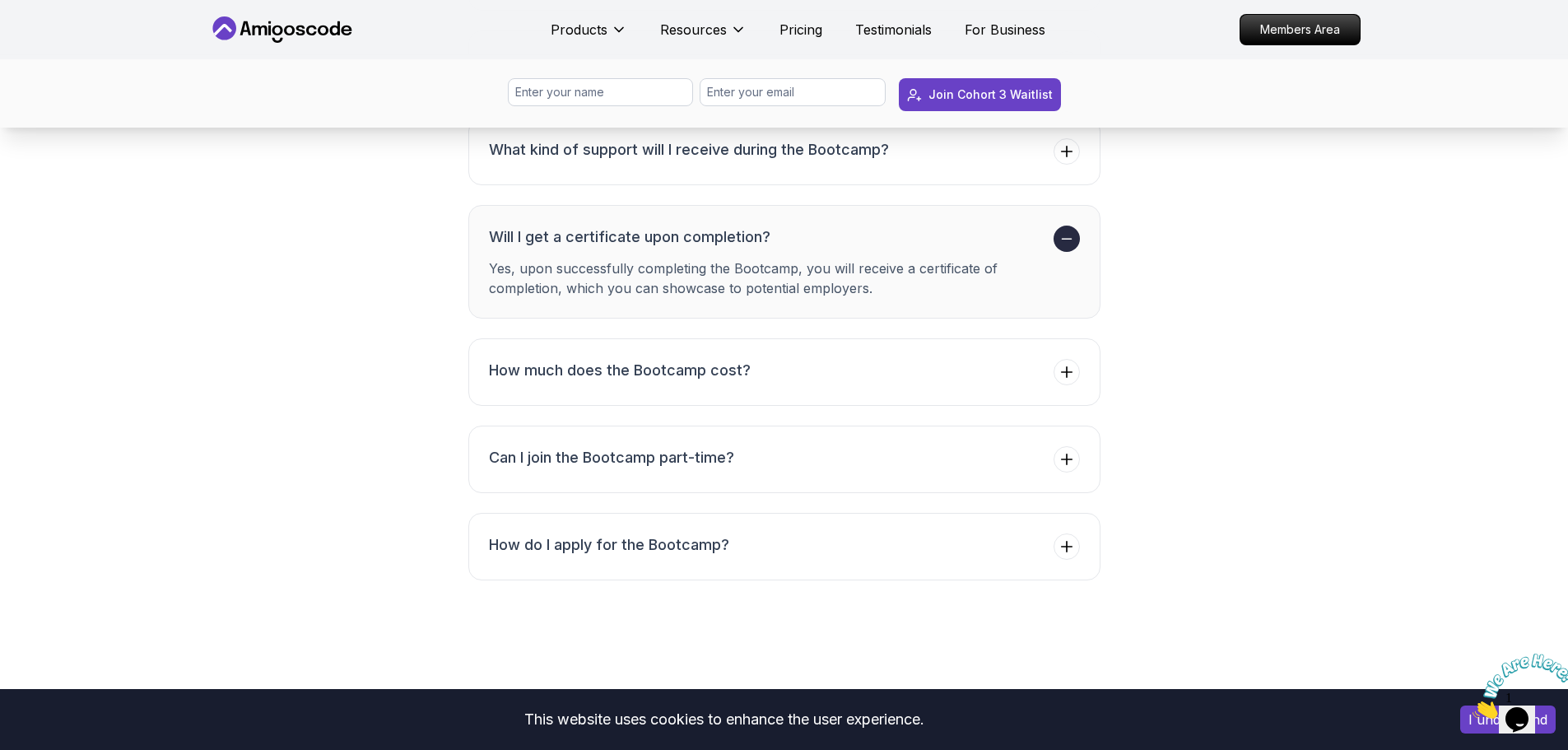 click 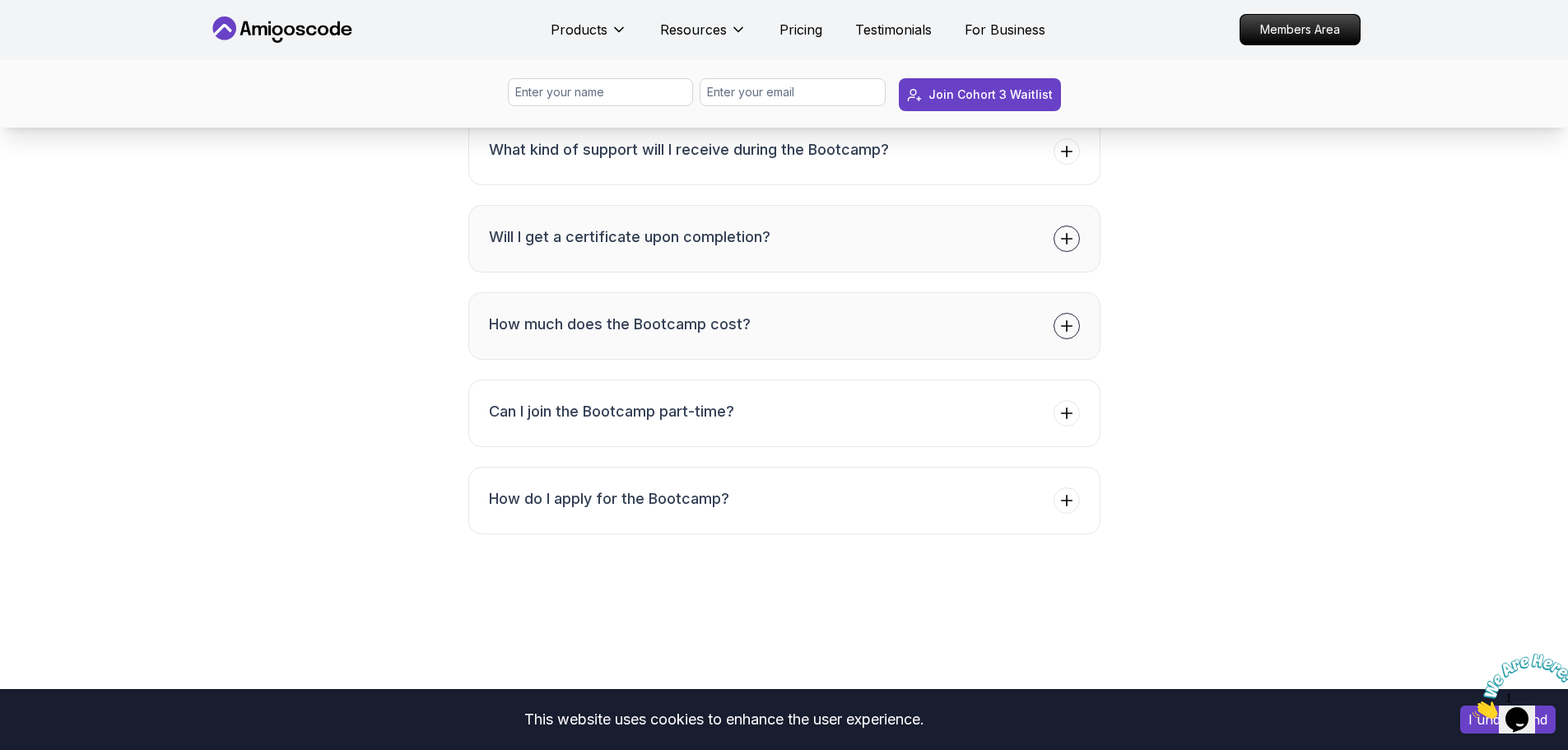 click 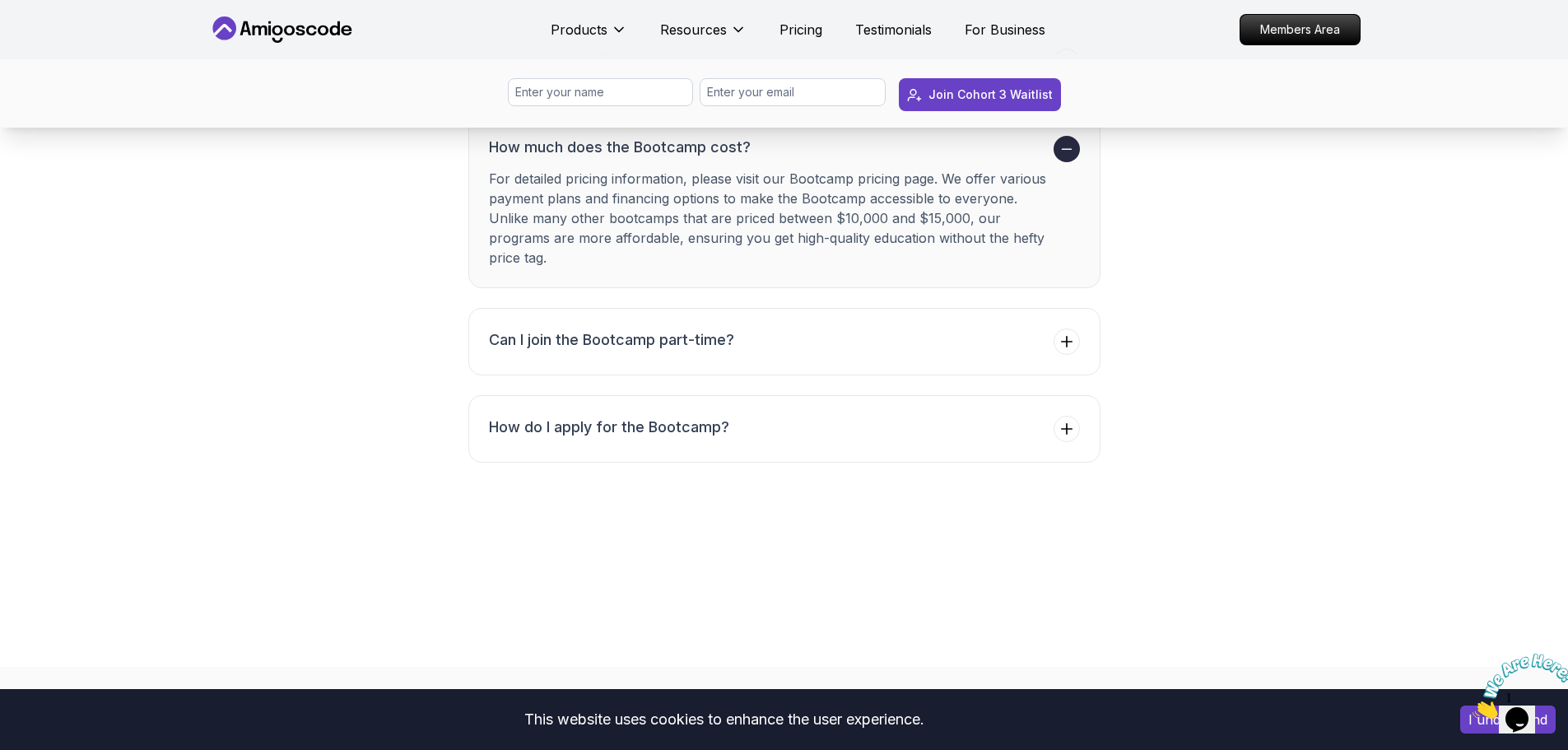 scroll, scrollTop: 6586, scrollLeft: 0, axis: vertical 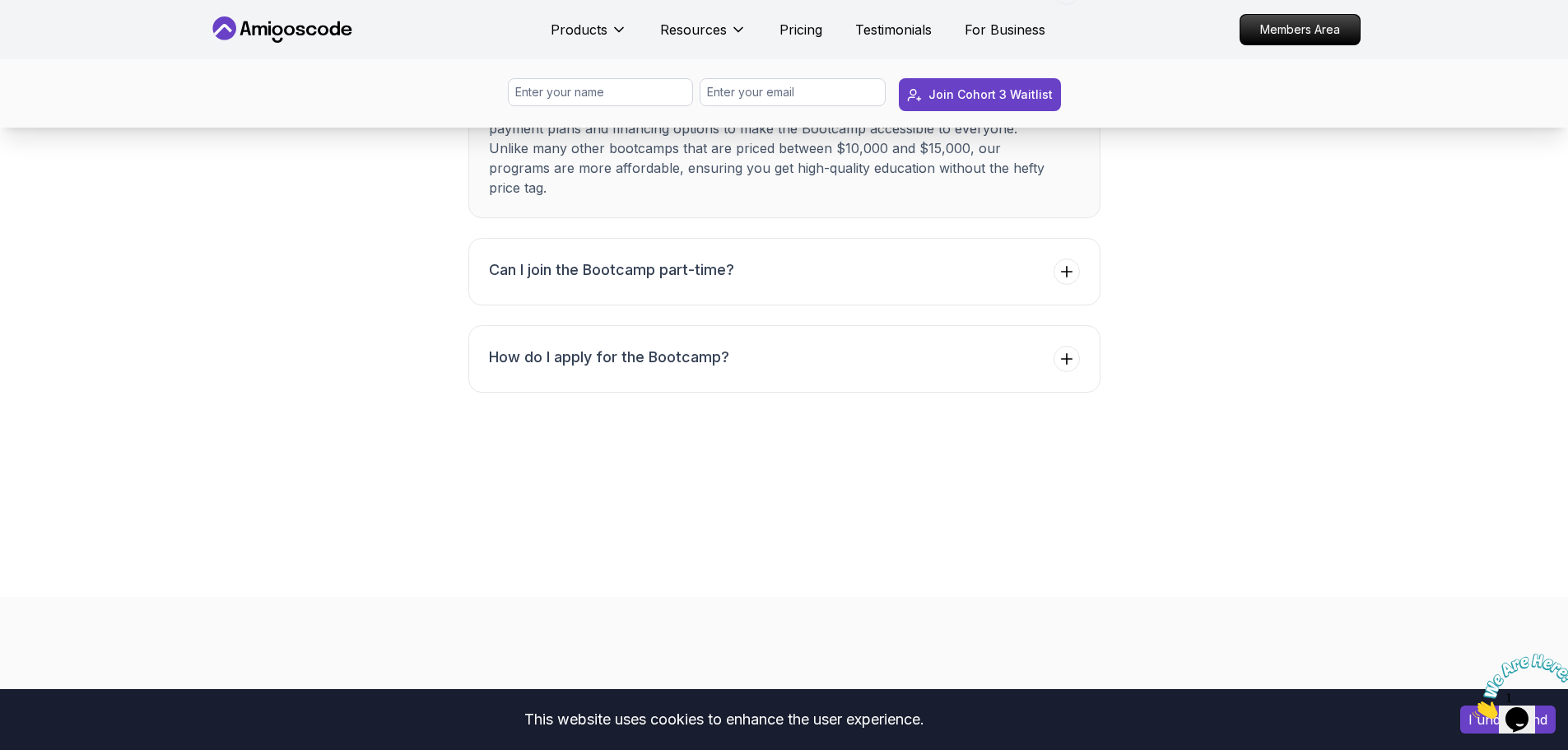 click 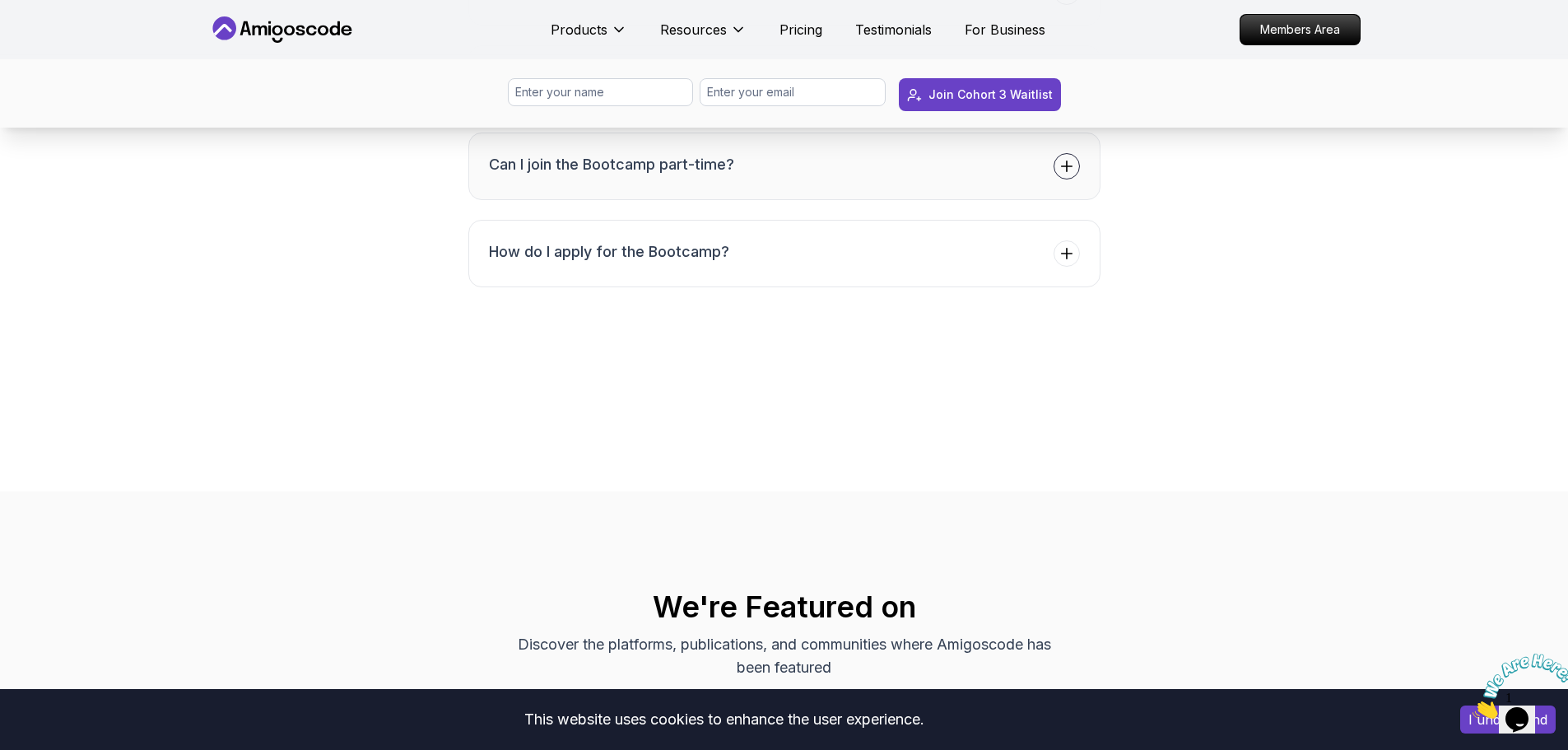 click 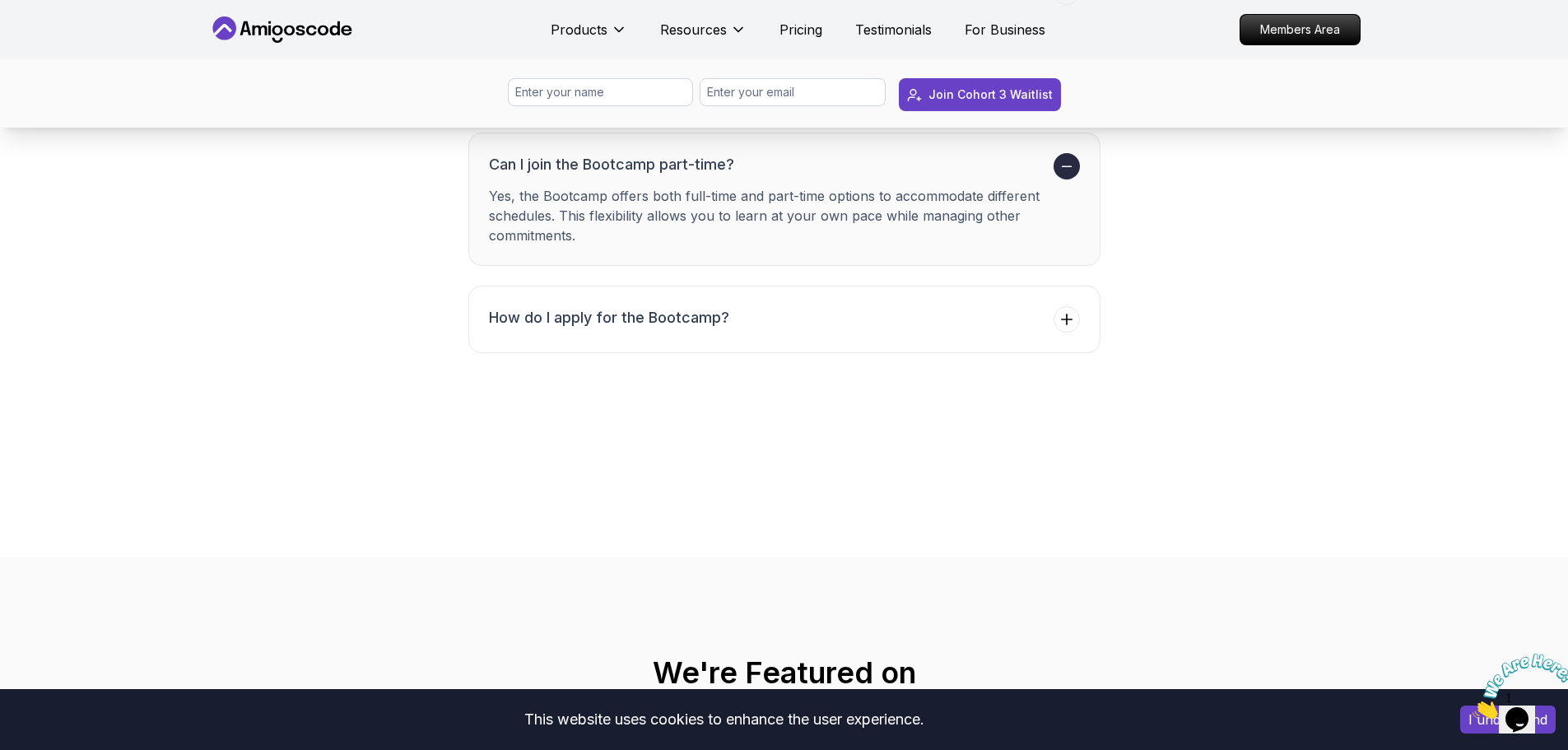 click 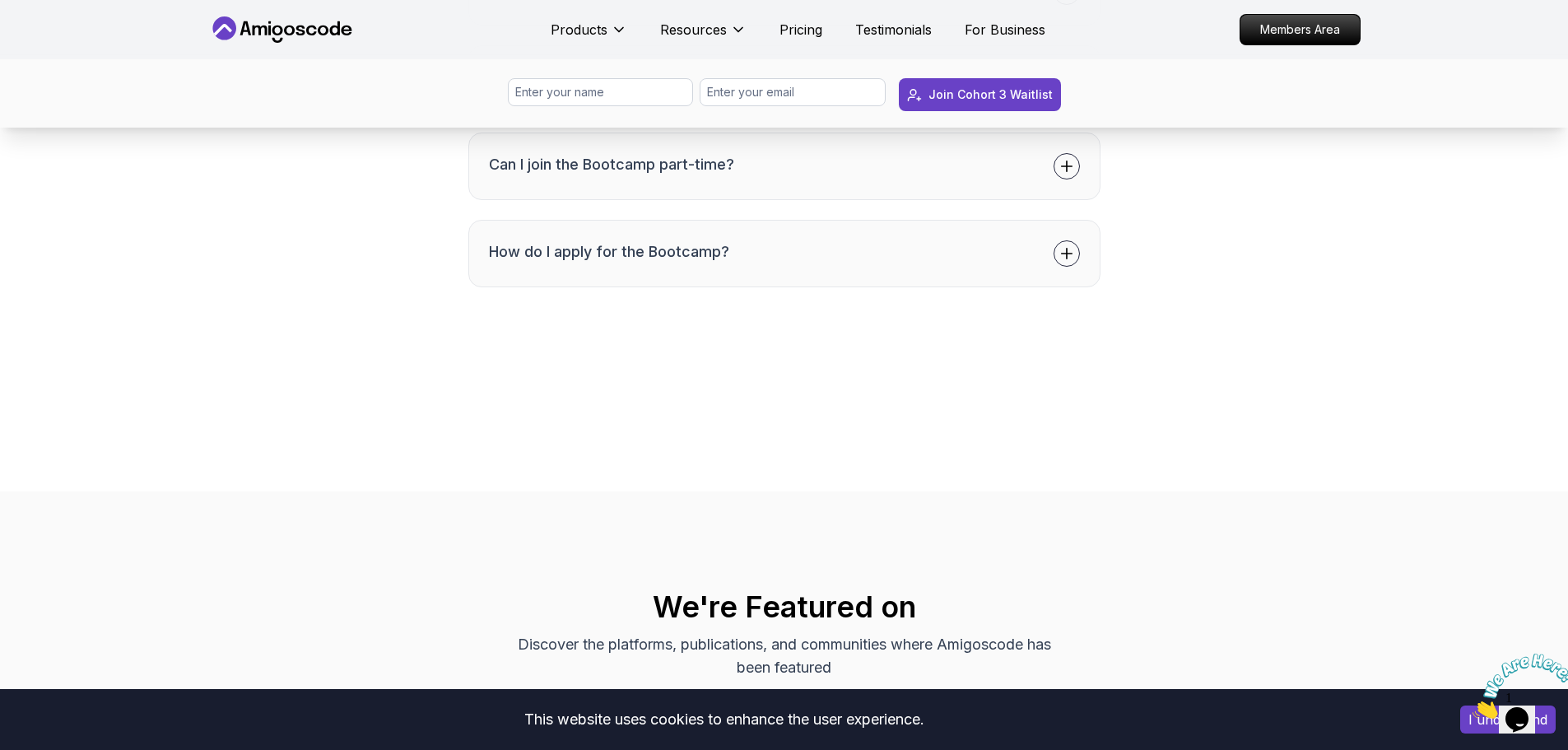 click 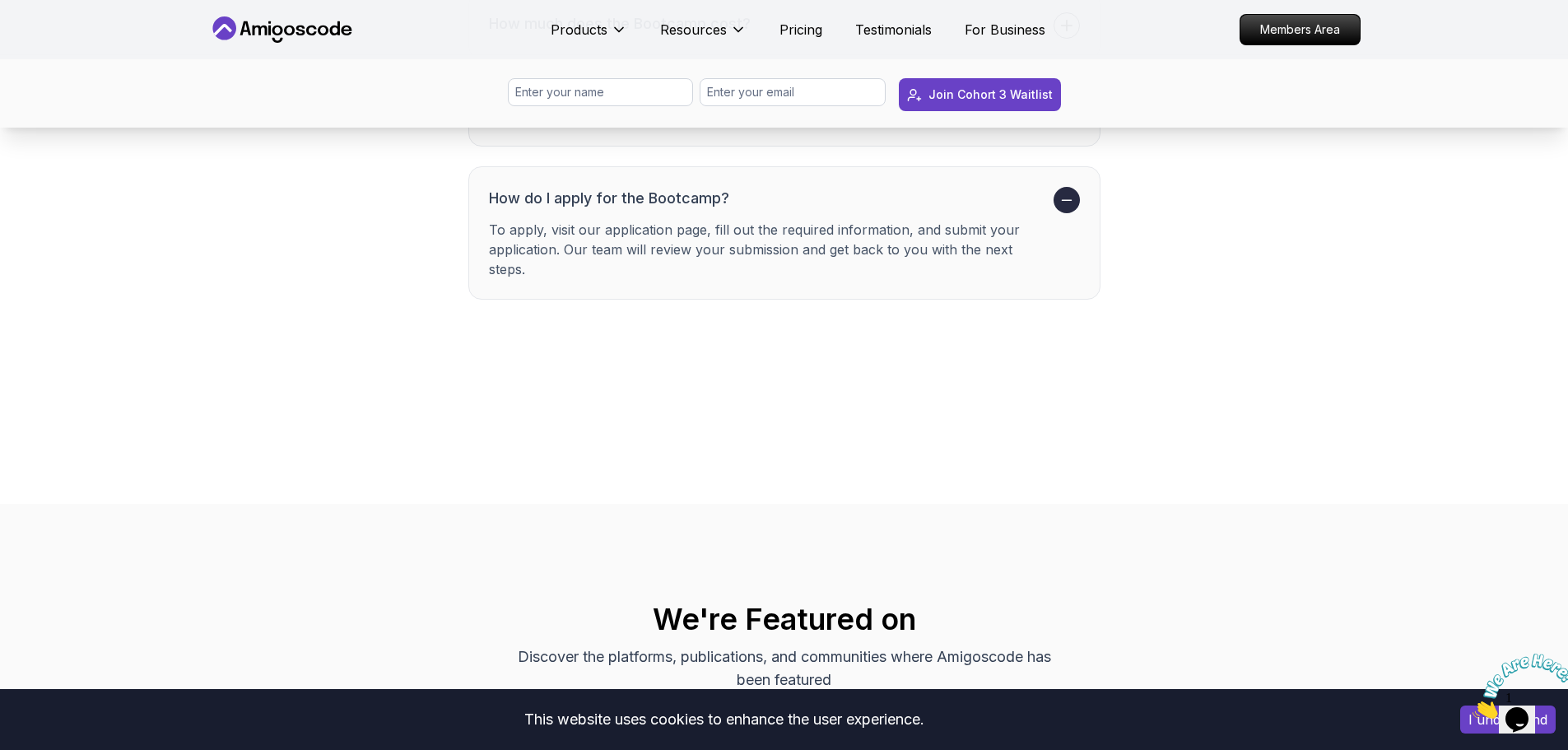 scroll, scrollTop: 6668, scrollLeft: 0, axis: vertical 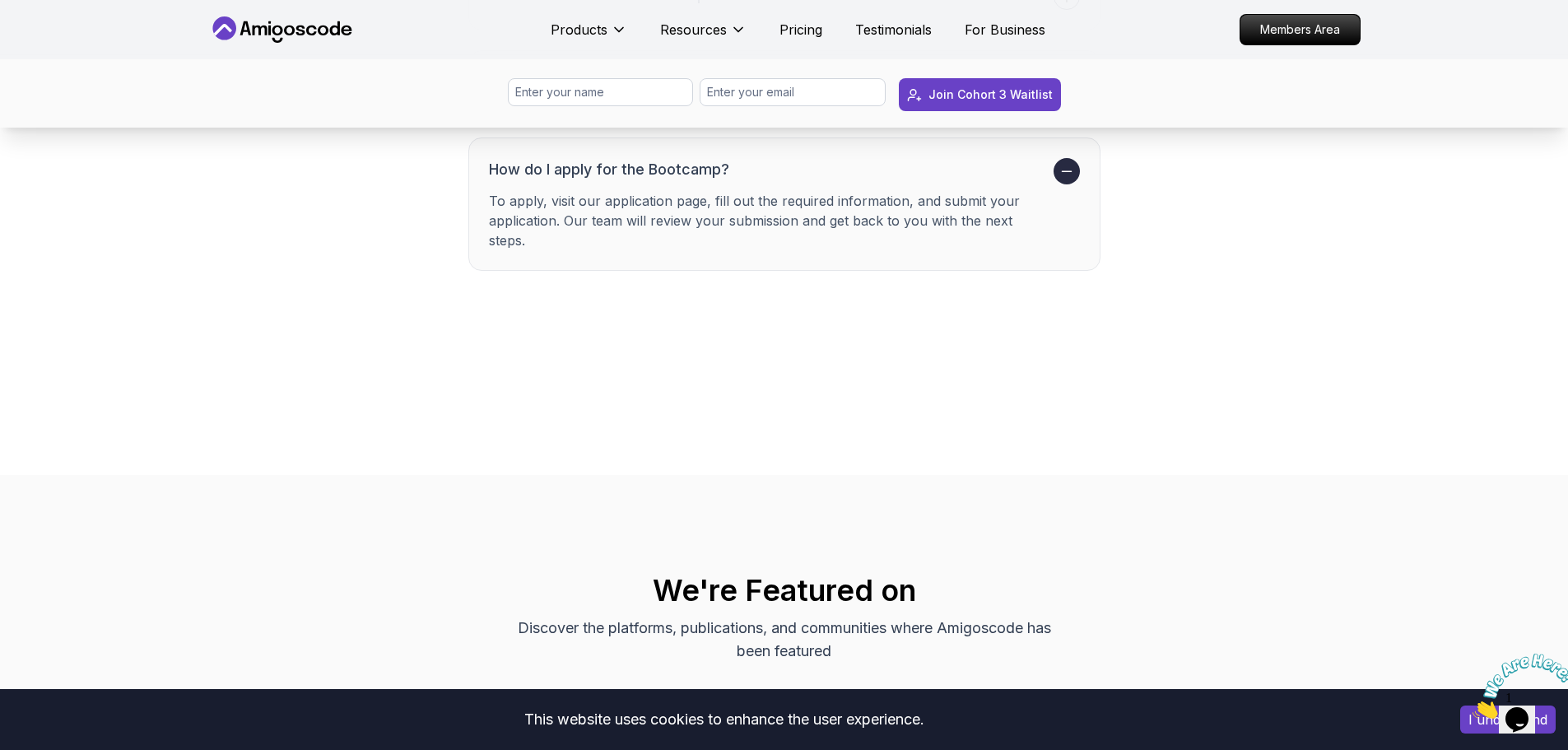 click at bounding box center (1067, 171) 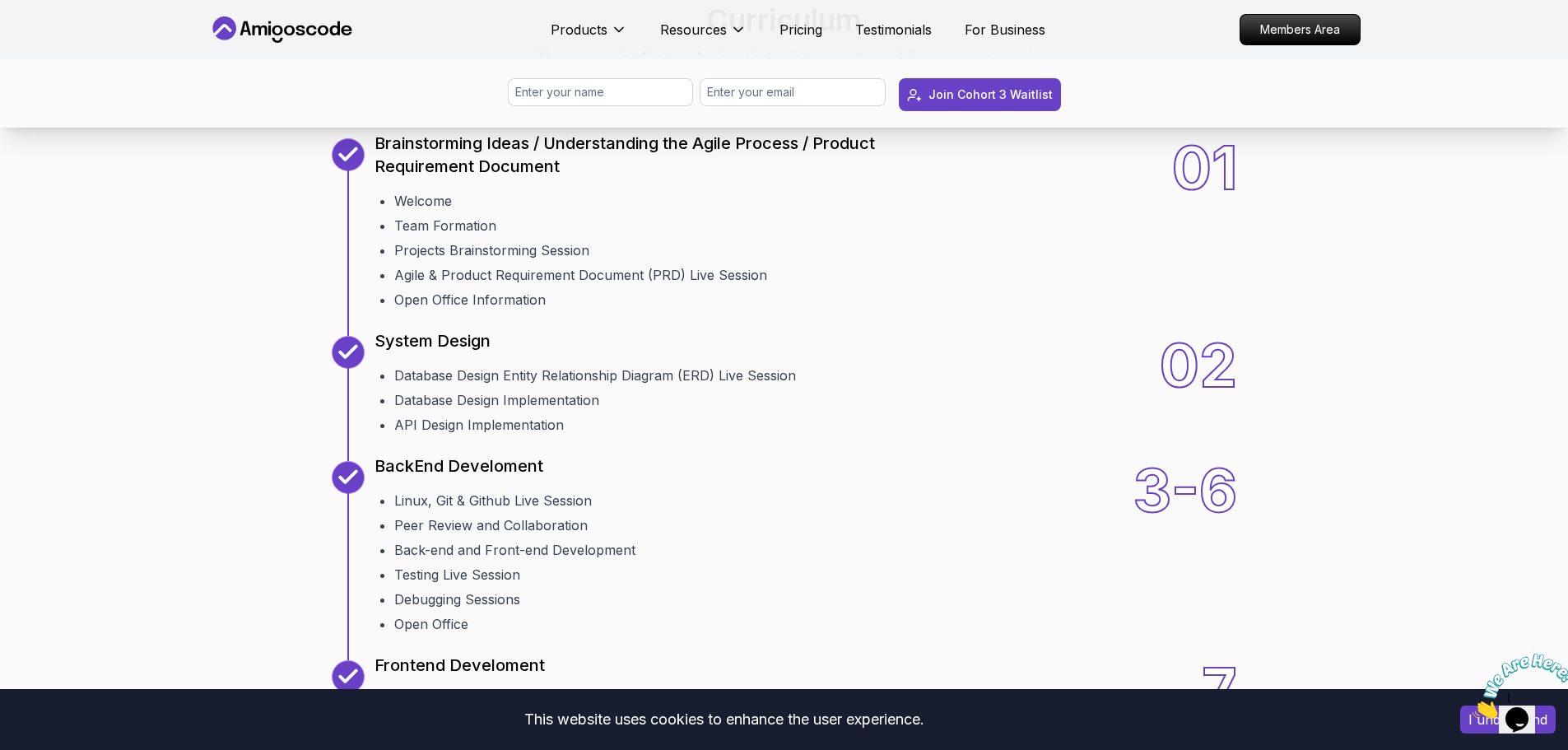 scroll, scrollTop: 1976, scrollLeft: 0, axis: vertical 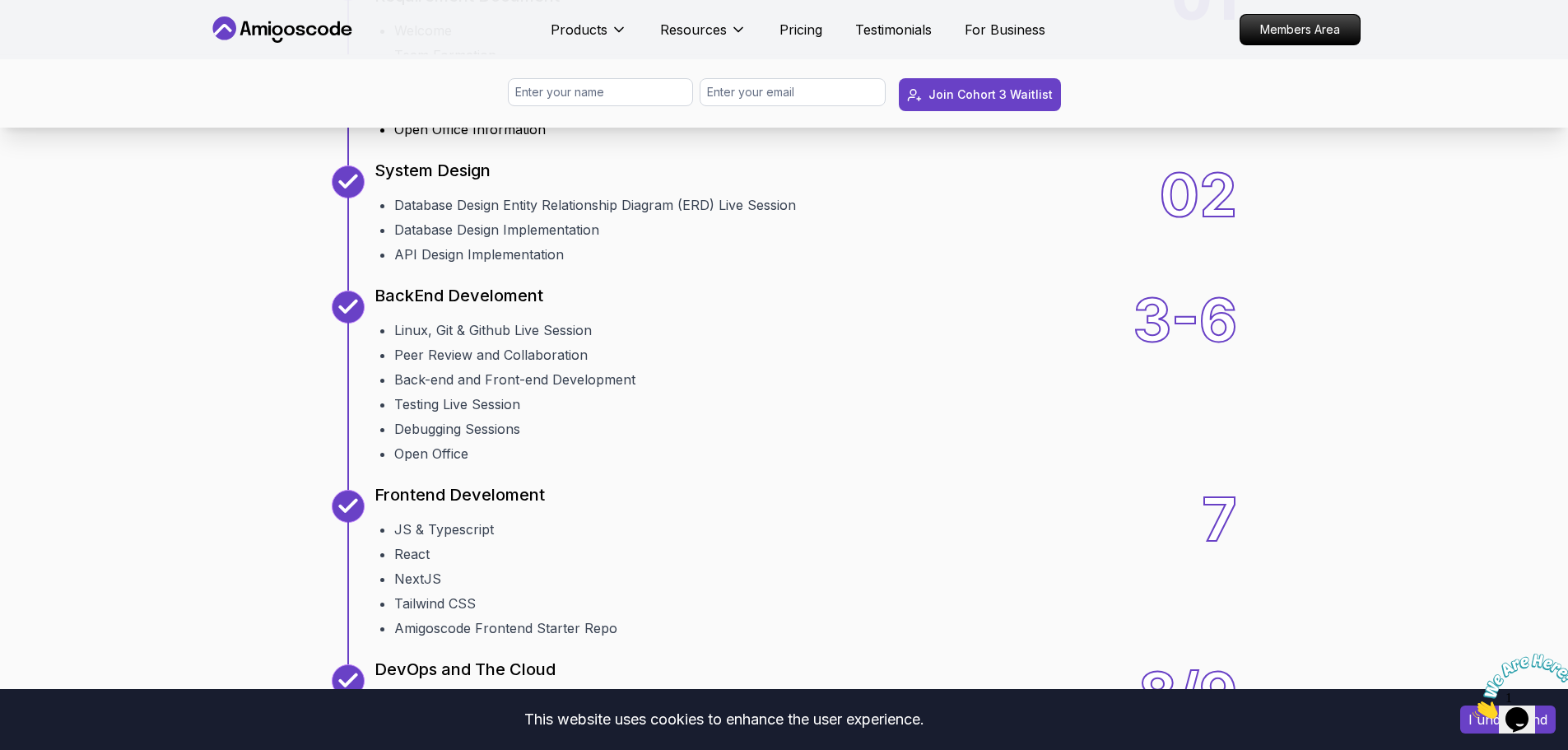 click 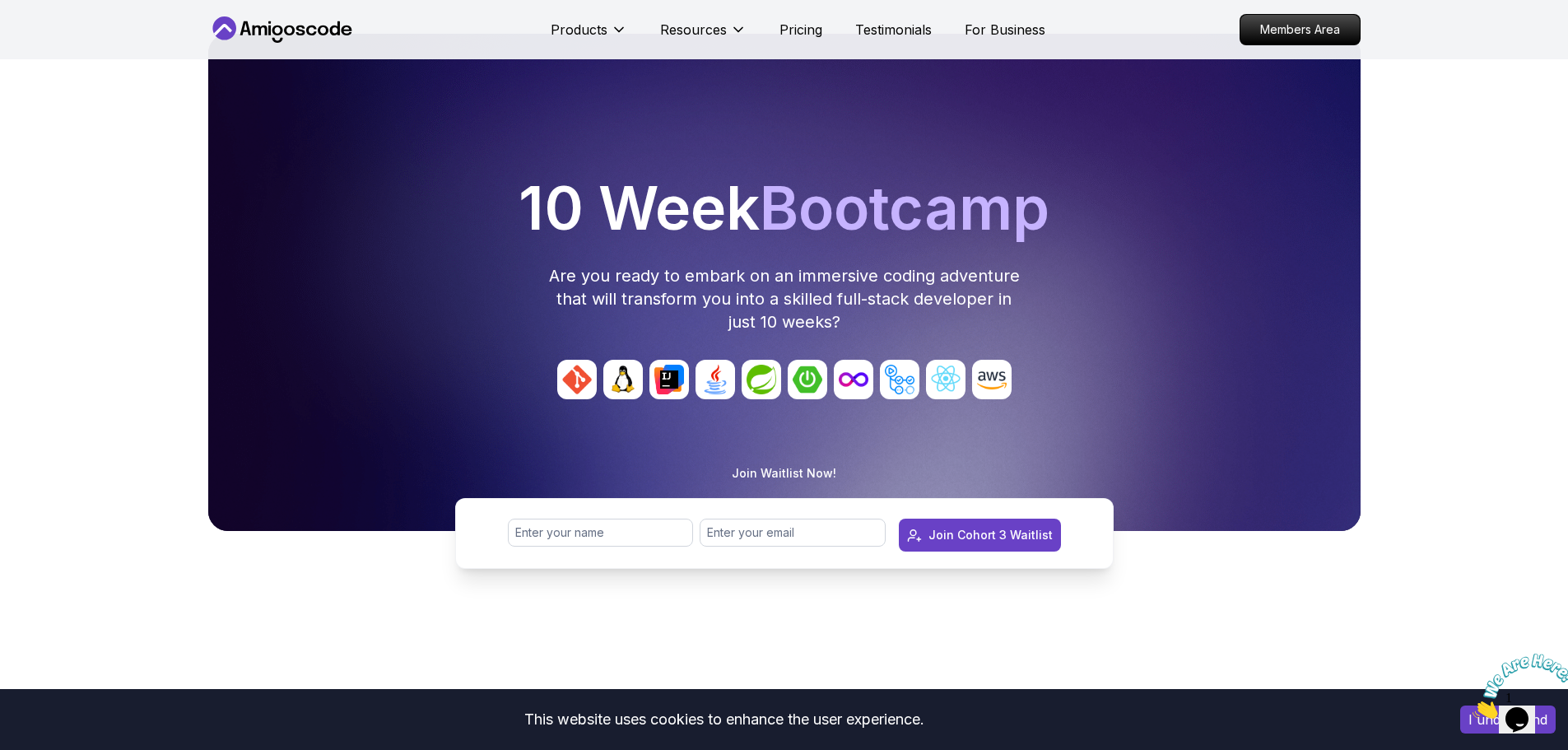 scroll, scrollTop: 0, scrollLeft: 0, axis: both 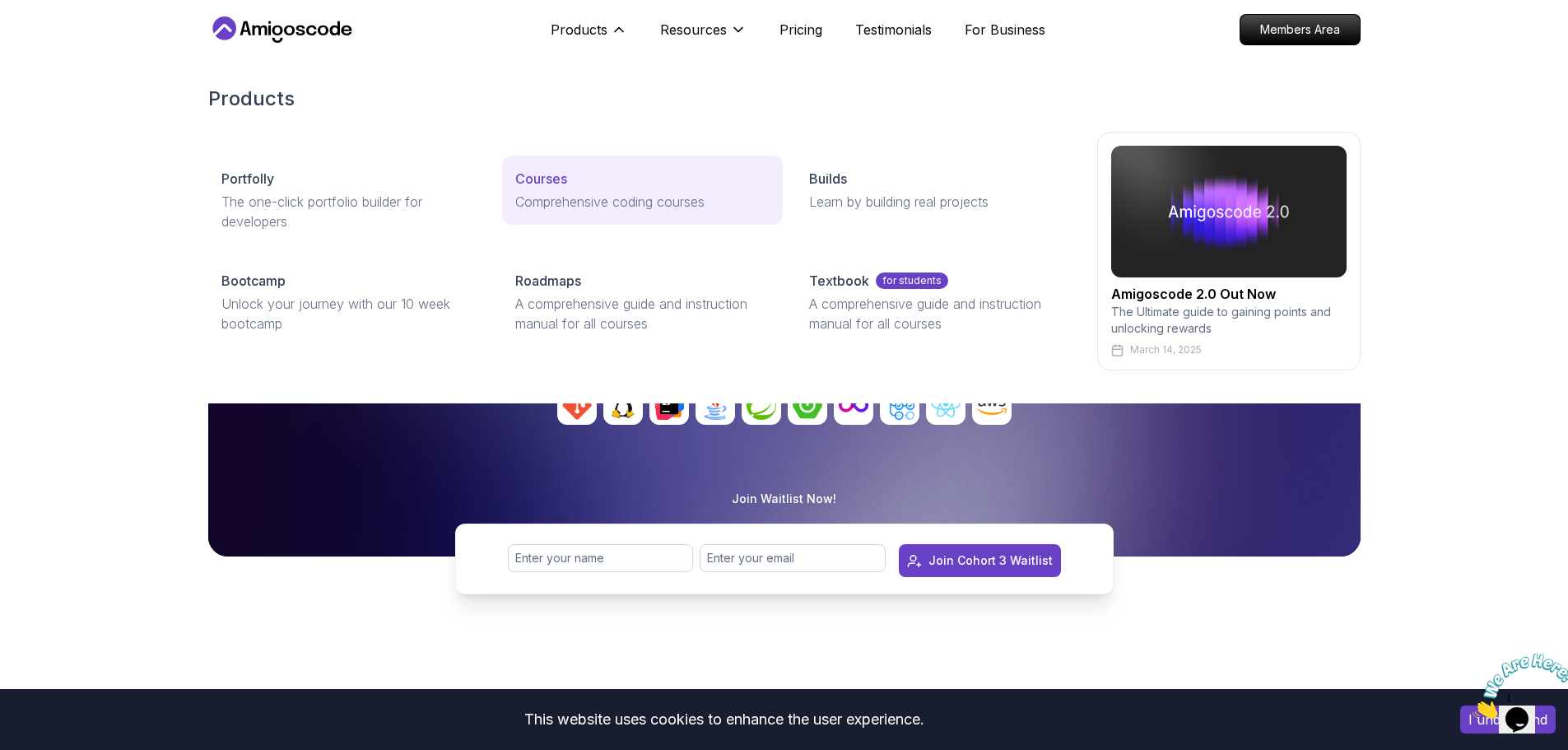 click on "Courses" at bounding box center (541, 179) 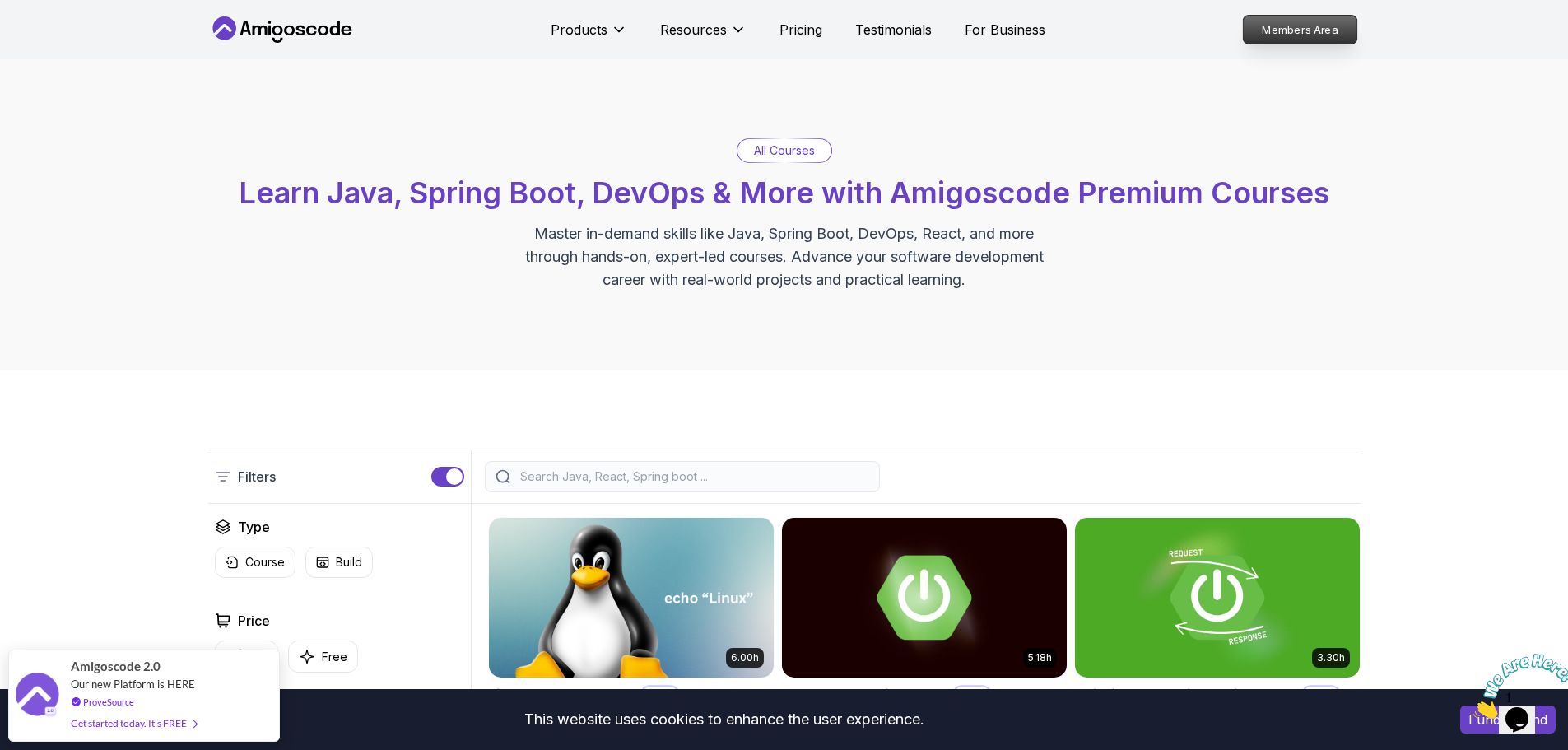 click on "Members Area" at bounding box center [1300, 30] 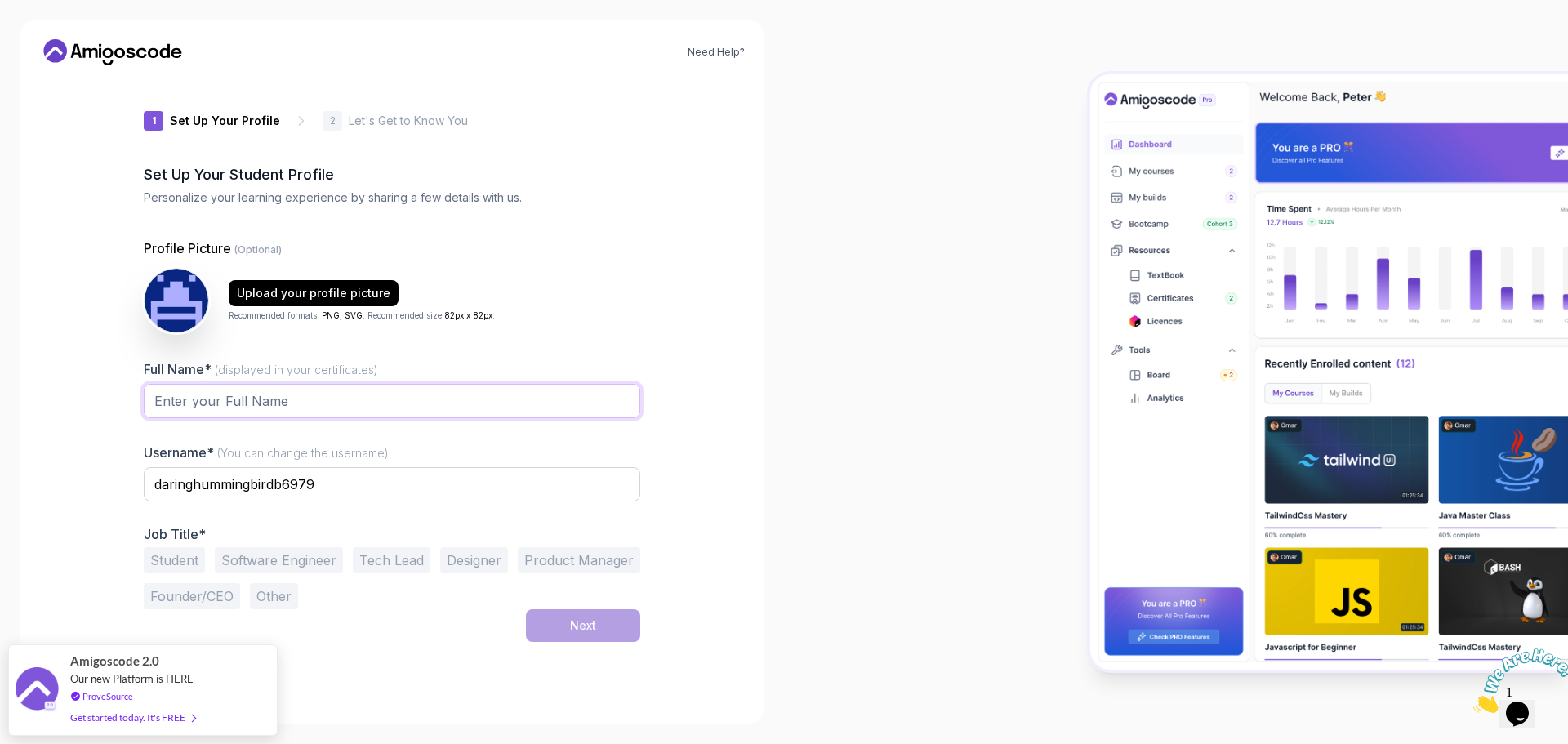 click on "Full Name*   (displayed in your certificates)" at bounding box center [392, 401] 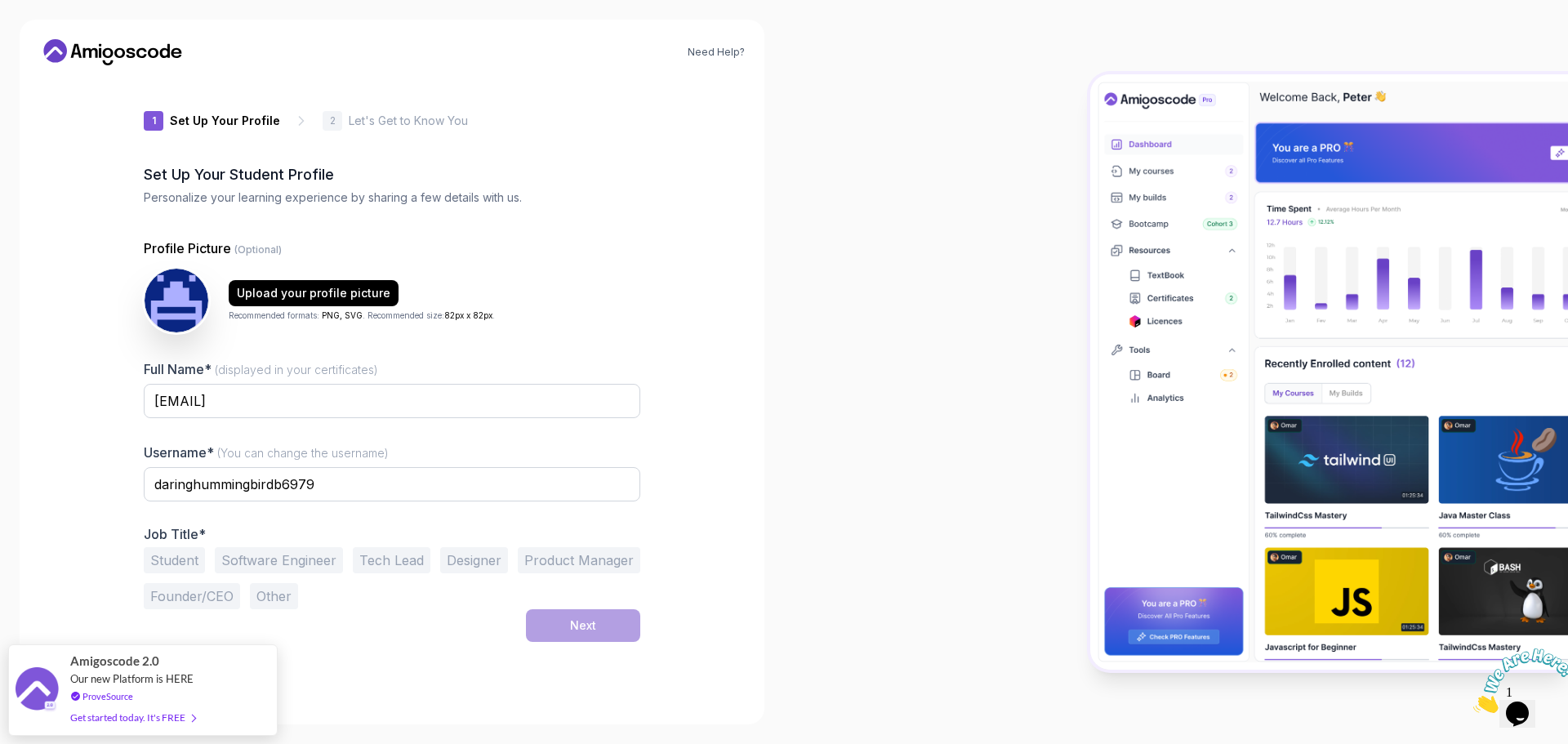 click on "Need Help? 1 Set Up Your Profile 1 Set Up Your Profile 2 Let's Get to Know You Set Up Your Student Profile Personalize your learning experience by sharing a few details with us. Profile Picture   (Optional) Upload your profile picture Recommended formats:   PNG, SVG . Recommended size:  82px x 82px . Full Name*   (displayed in your certificates) chuksashikwe@gmail.com Username*   (You can change the username) daringhummingbirdb6979 Job Title* Student Software Engineer Tech Lead Designer Product Manager Founder/CEO Other Next" at bounding box center (392, 372) 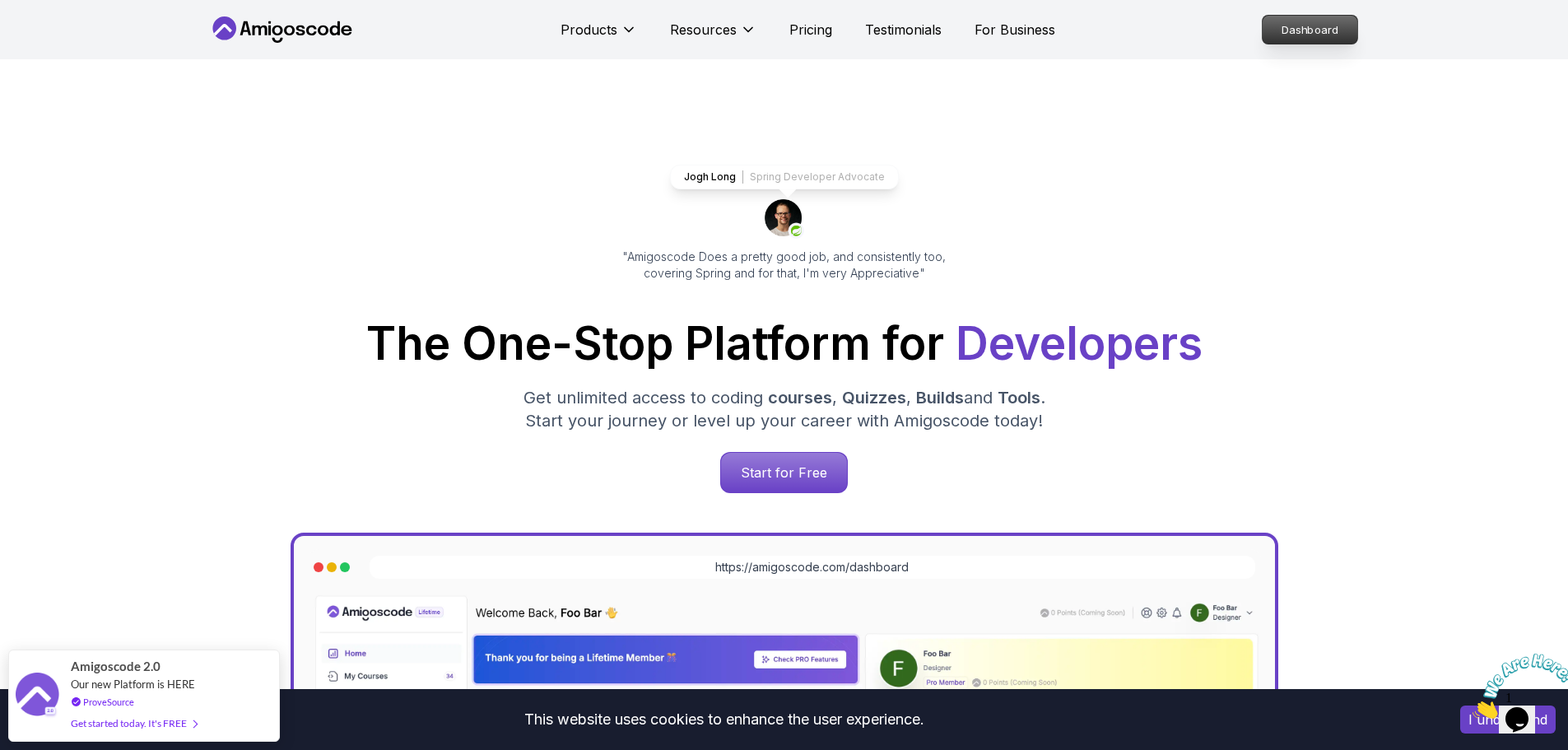 click on "Dashboard" at bounding box center (1310, 30) 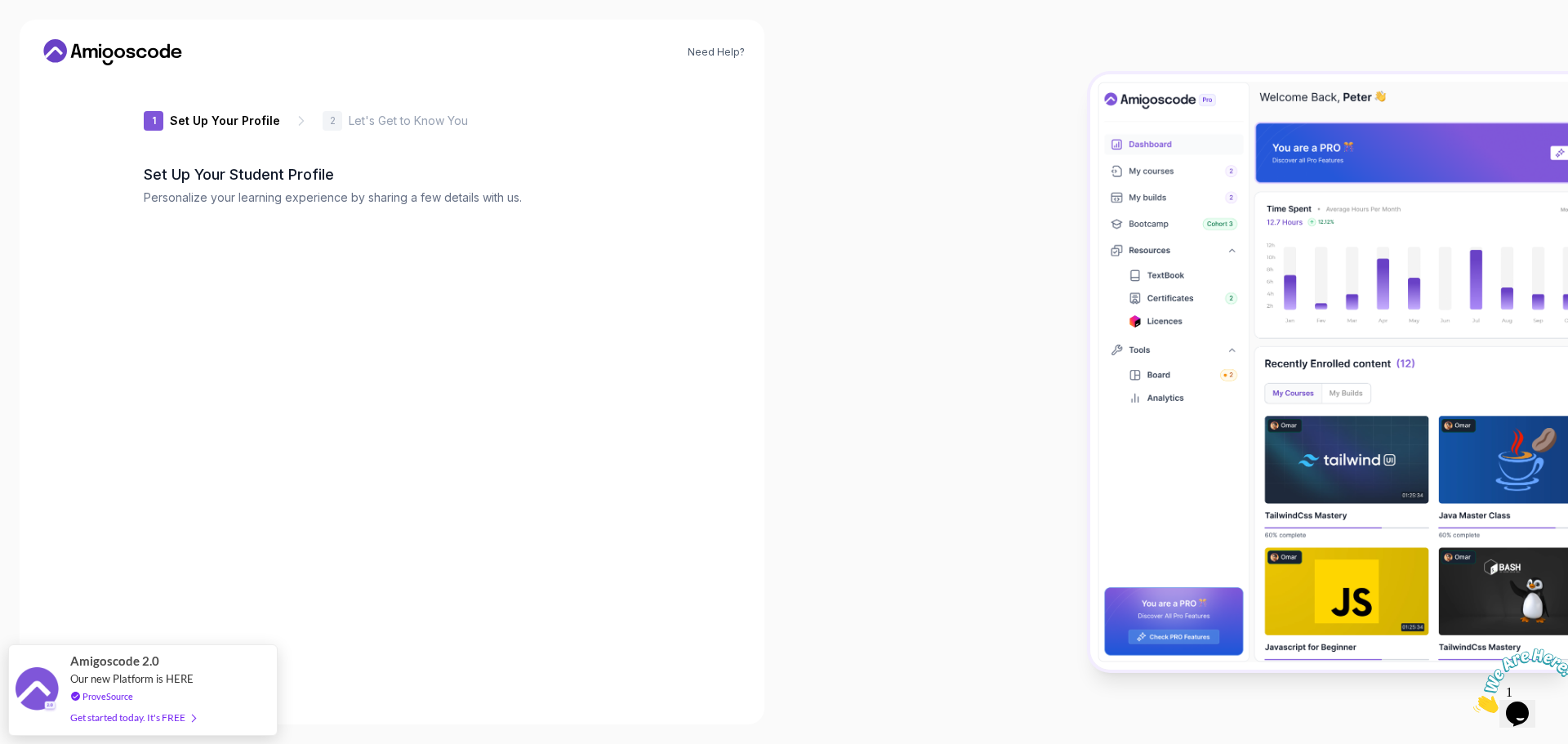 type on "keenlione4ee7" 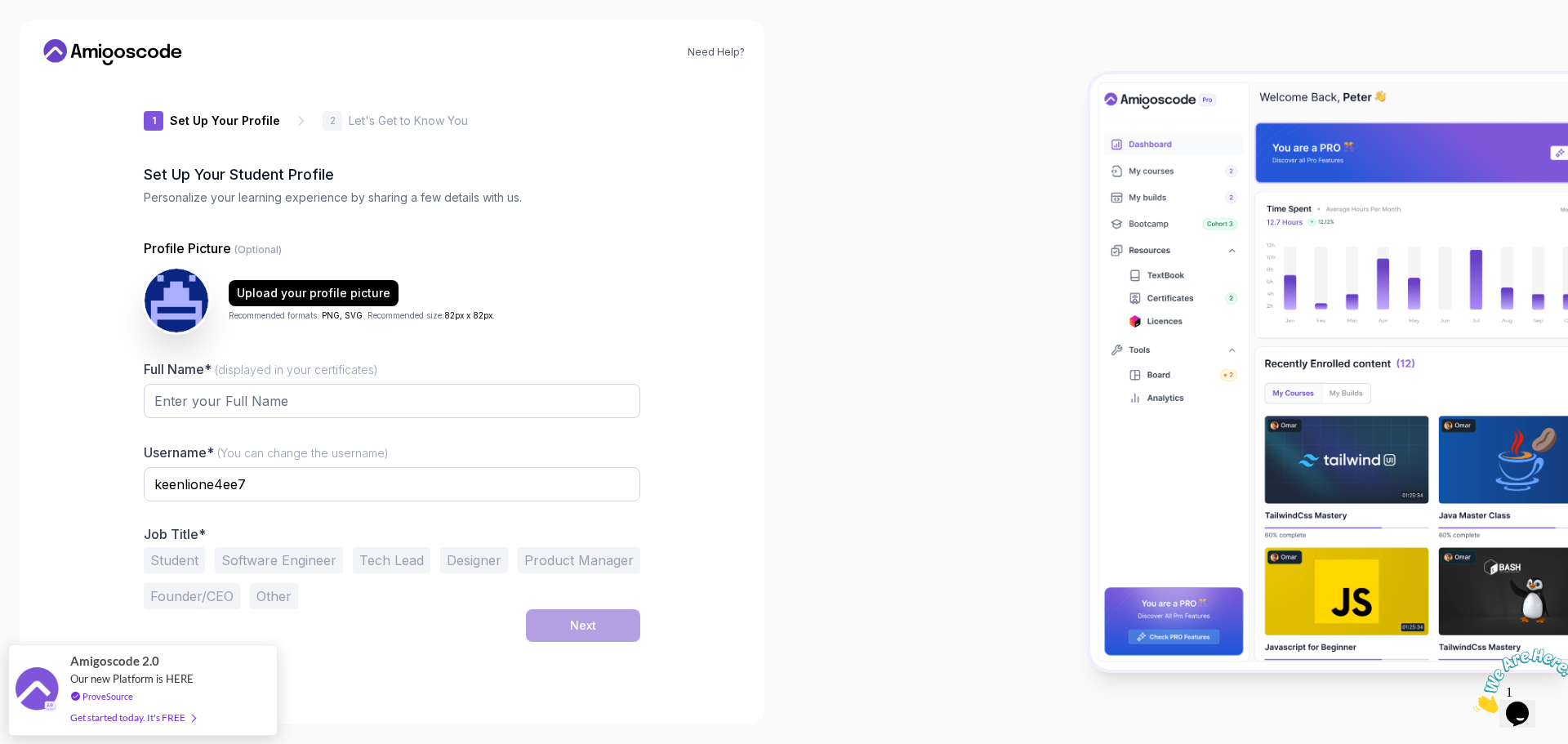 click 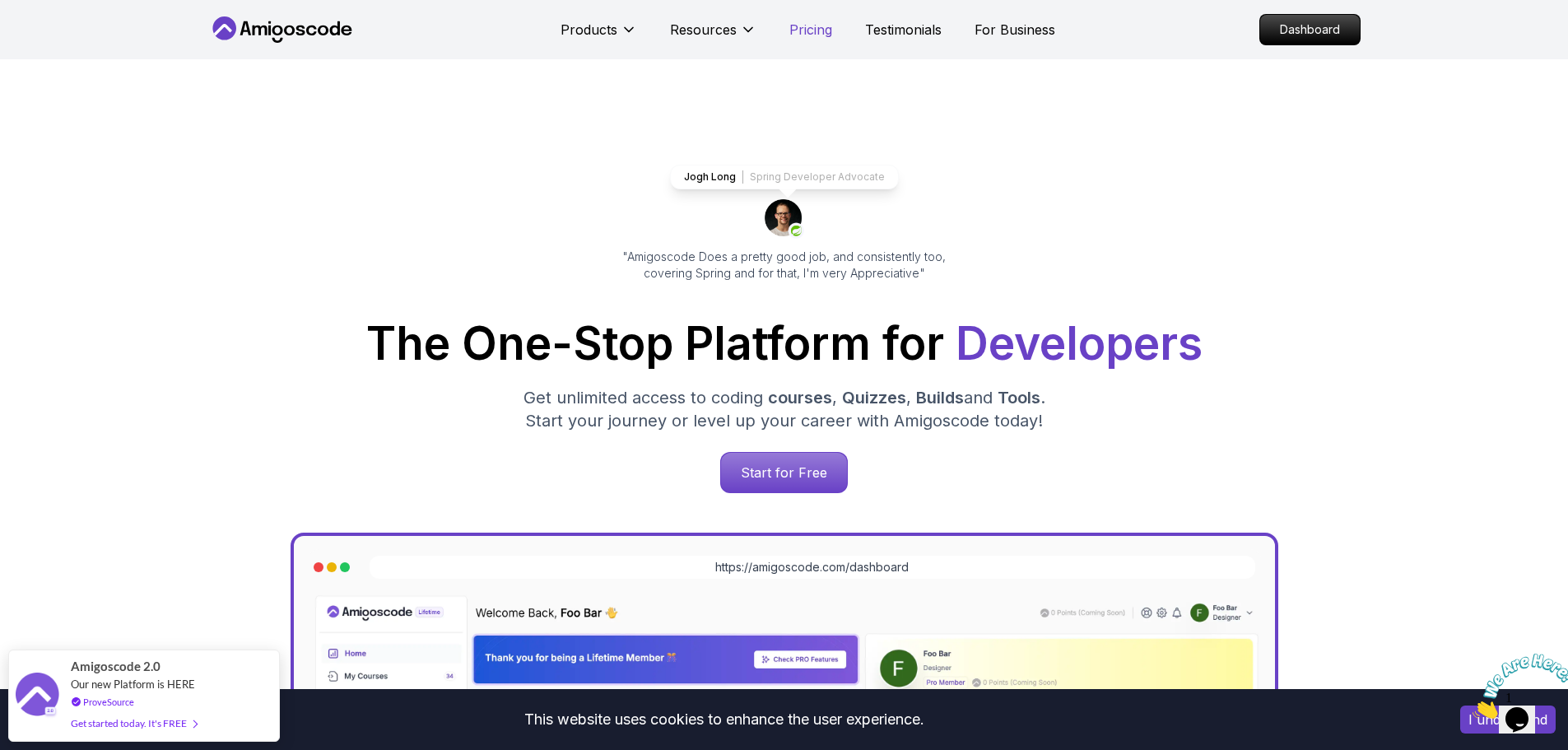 click on "Pricing" at bounding box center [811, 30] 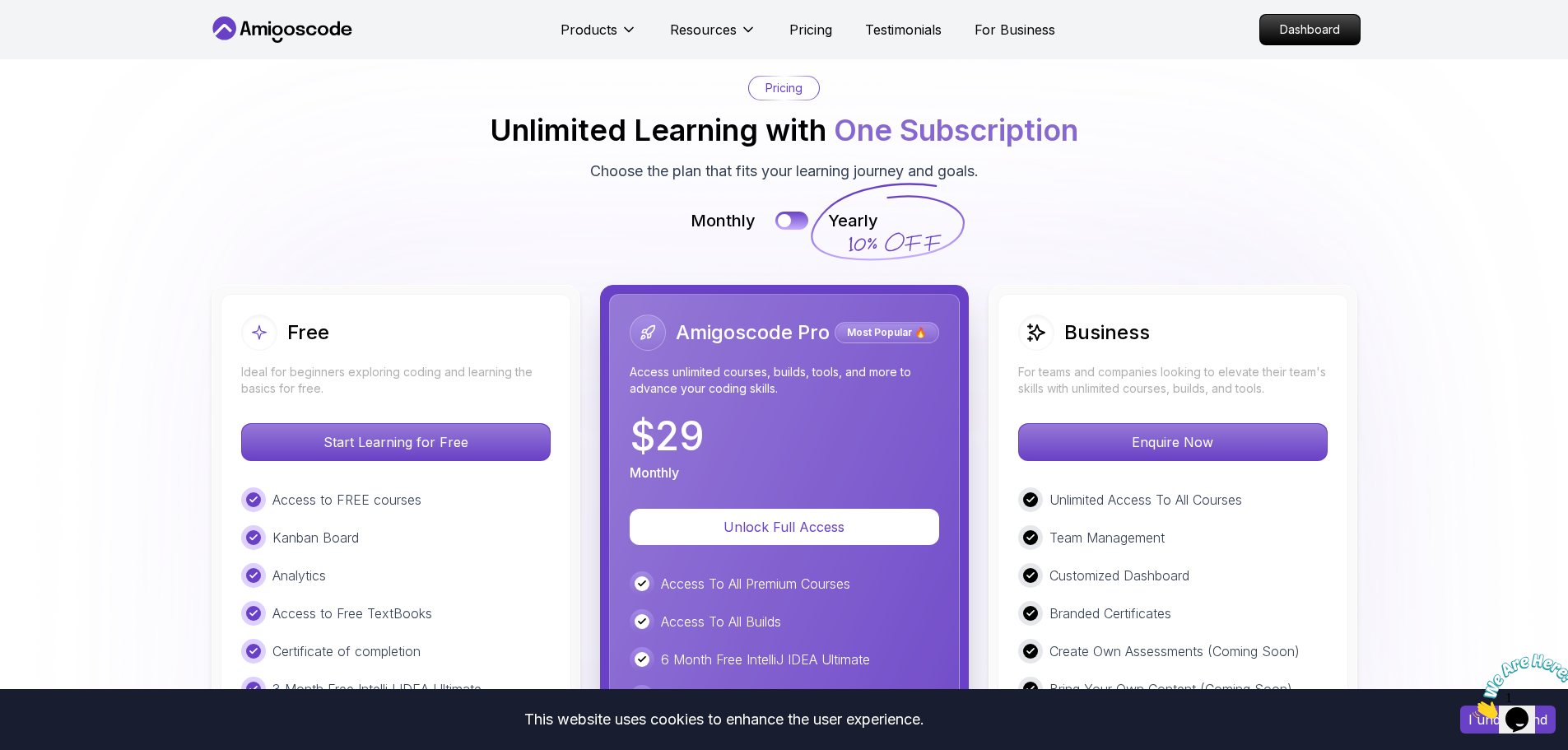 scroll, scrollTop: 3538, scrollLeft: 0, axis: vertical 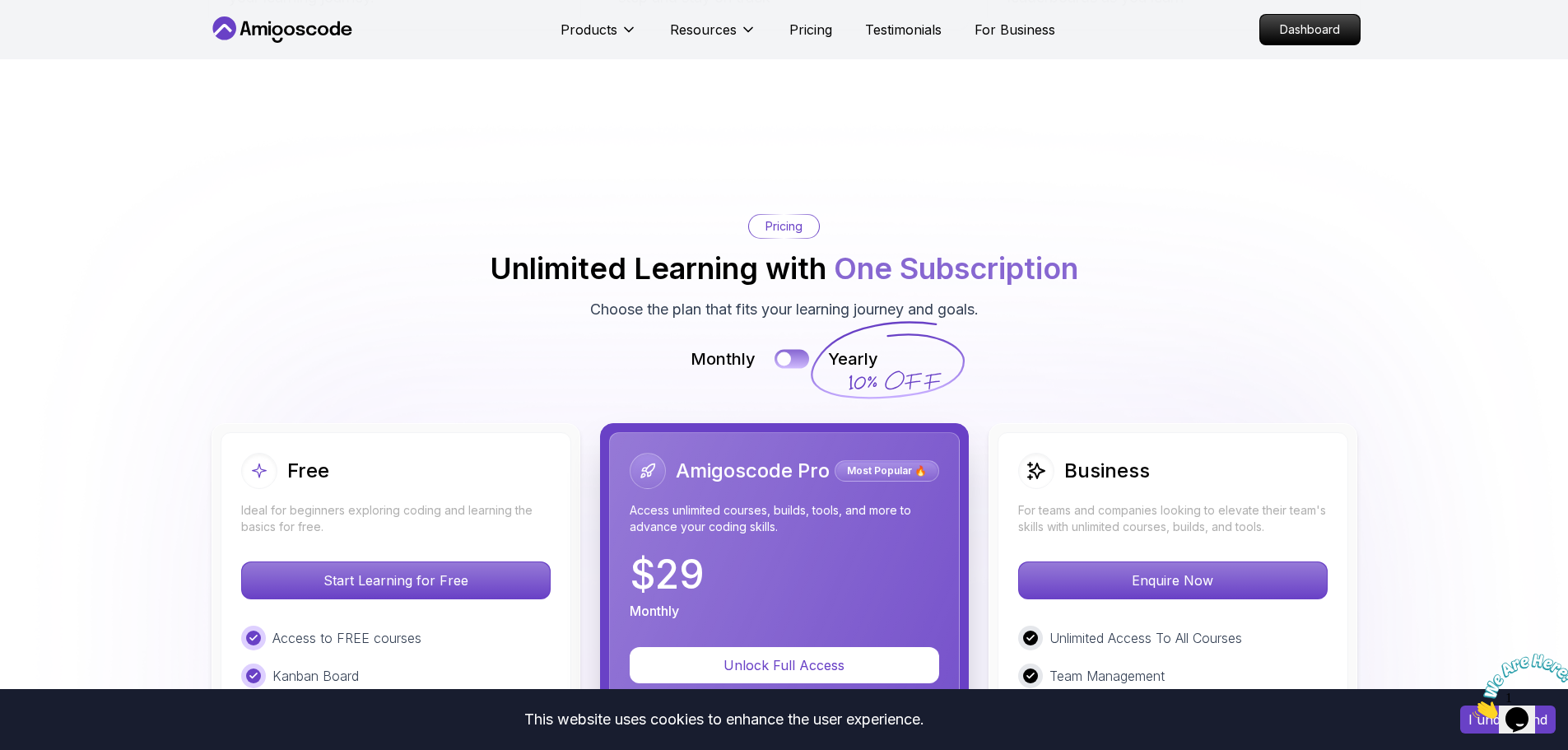 click at bounding box center (792, 358) 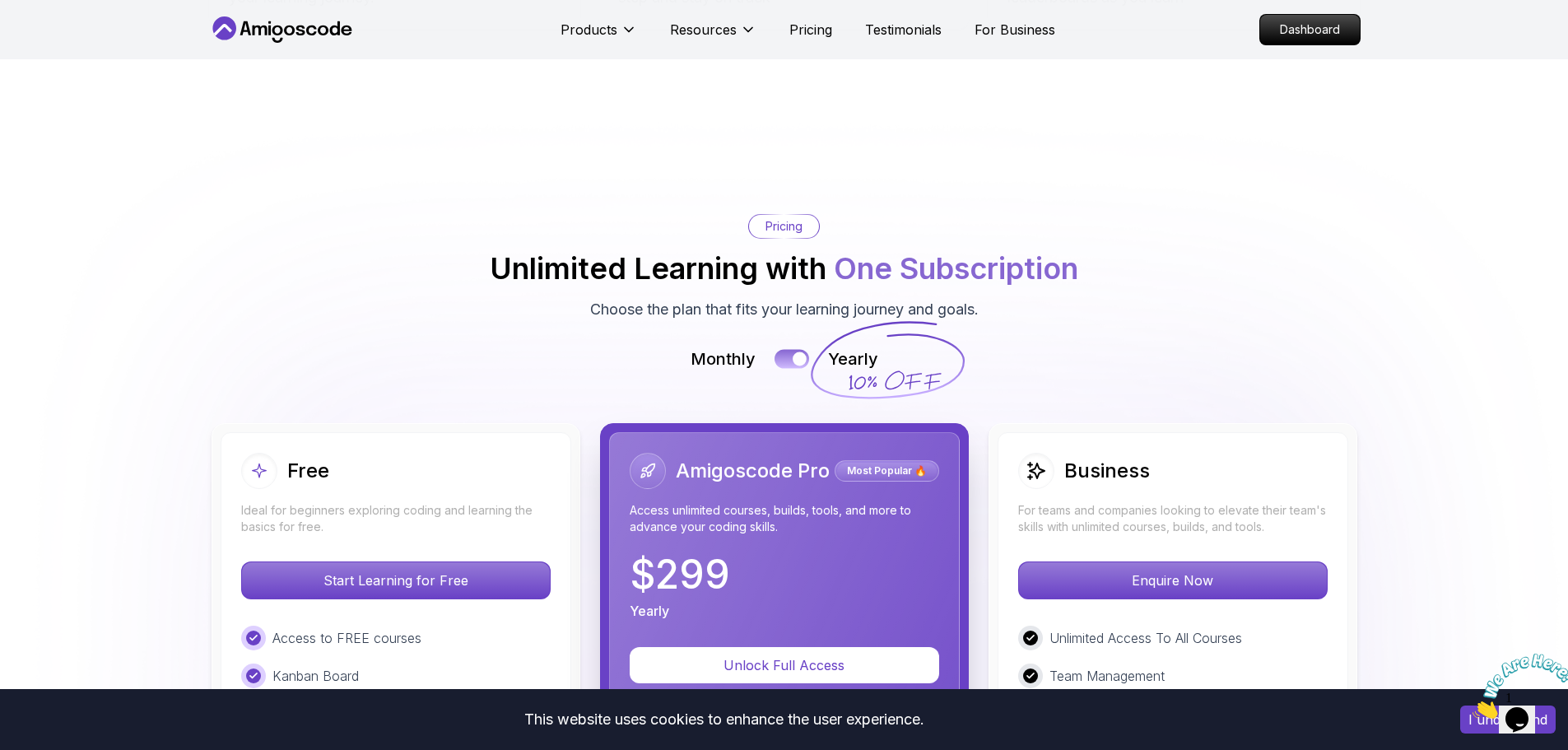 click at bounding box center (792, 358) 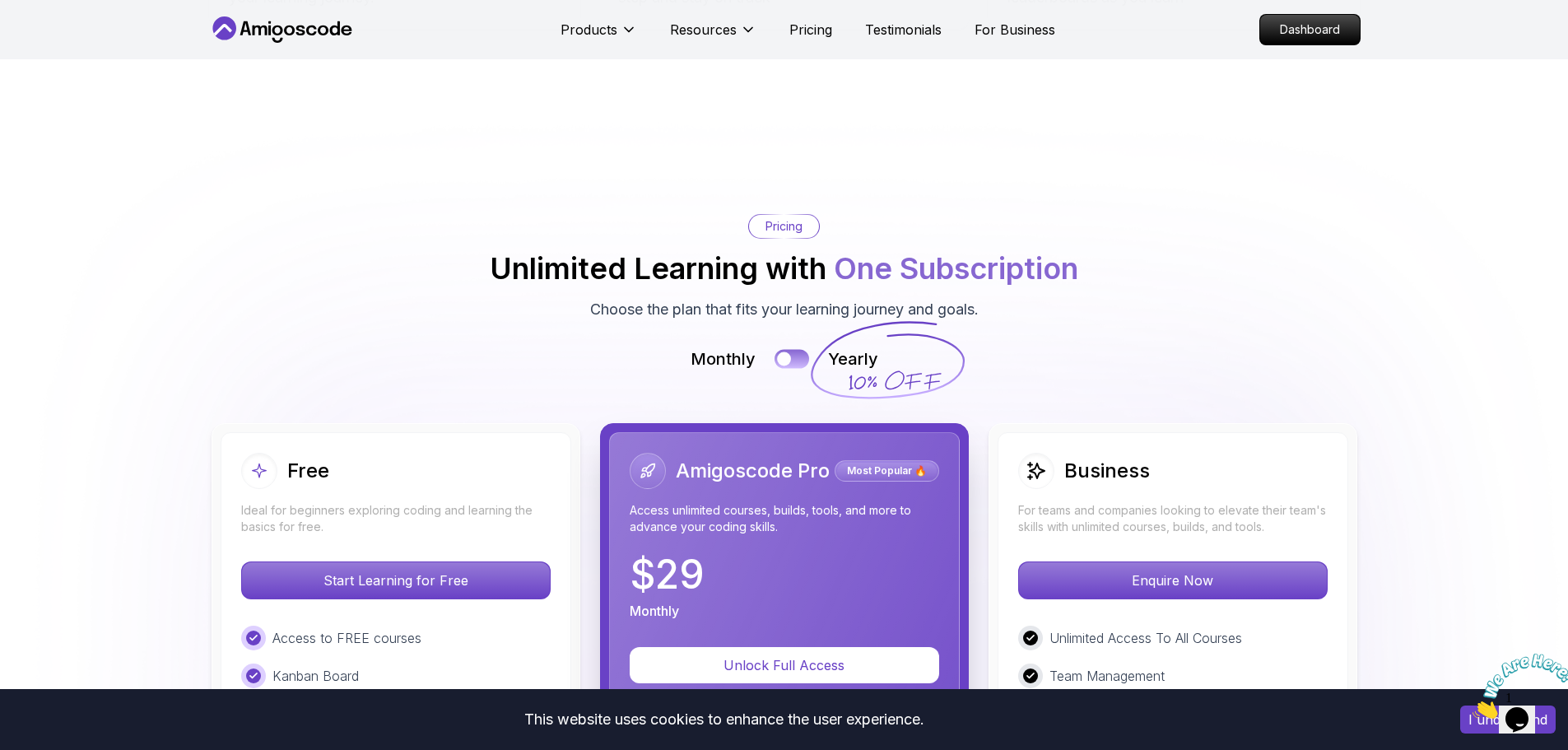 click at bounding box center (792, 358) 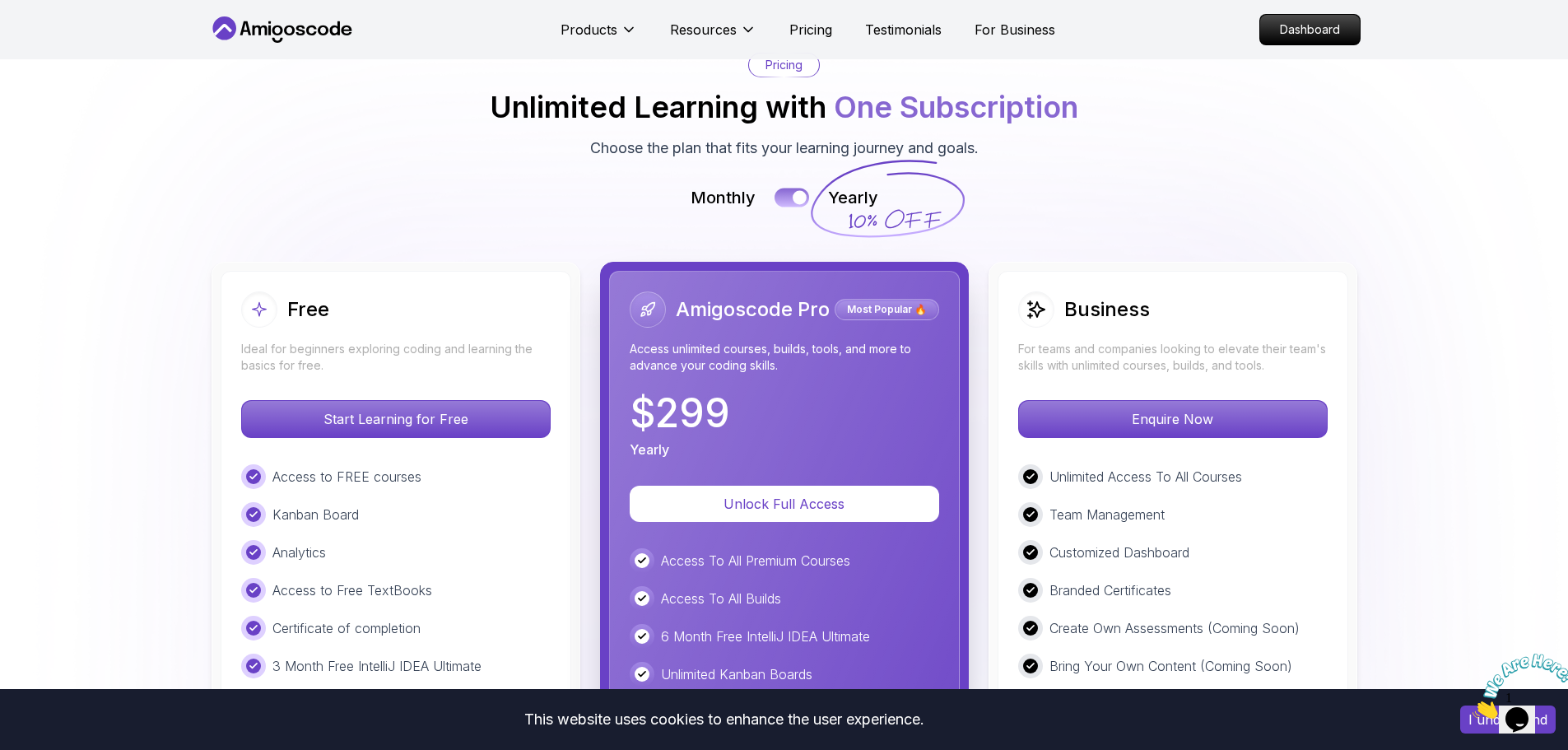 scroll, scrollTop: 3703, scrollLeft: 0, axis: vertical 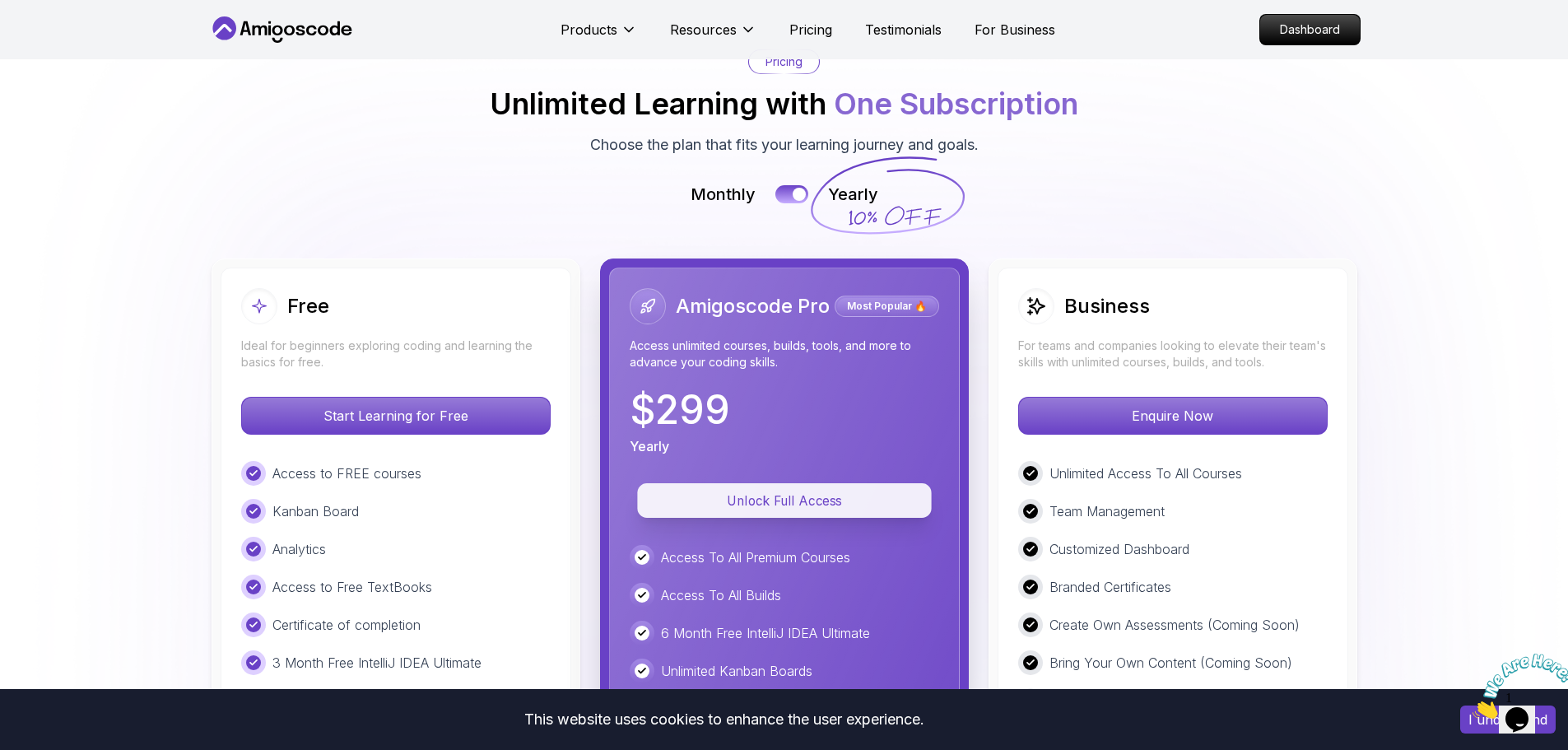 click on "Unlock Full Access" at bounding box center (784, 501) 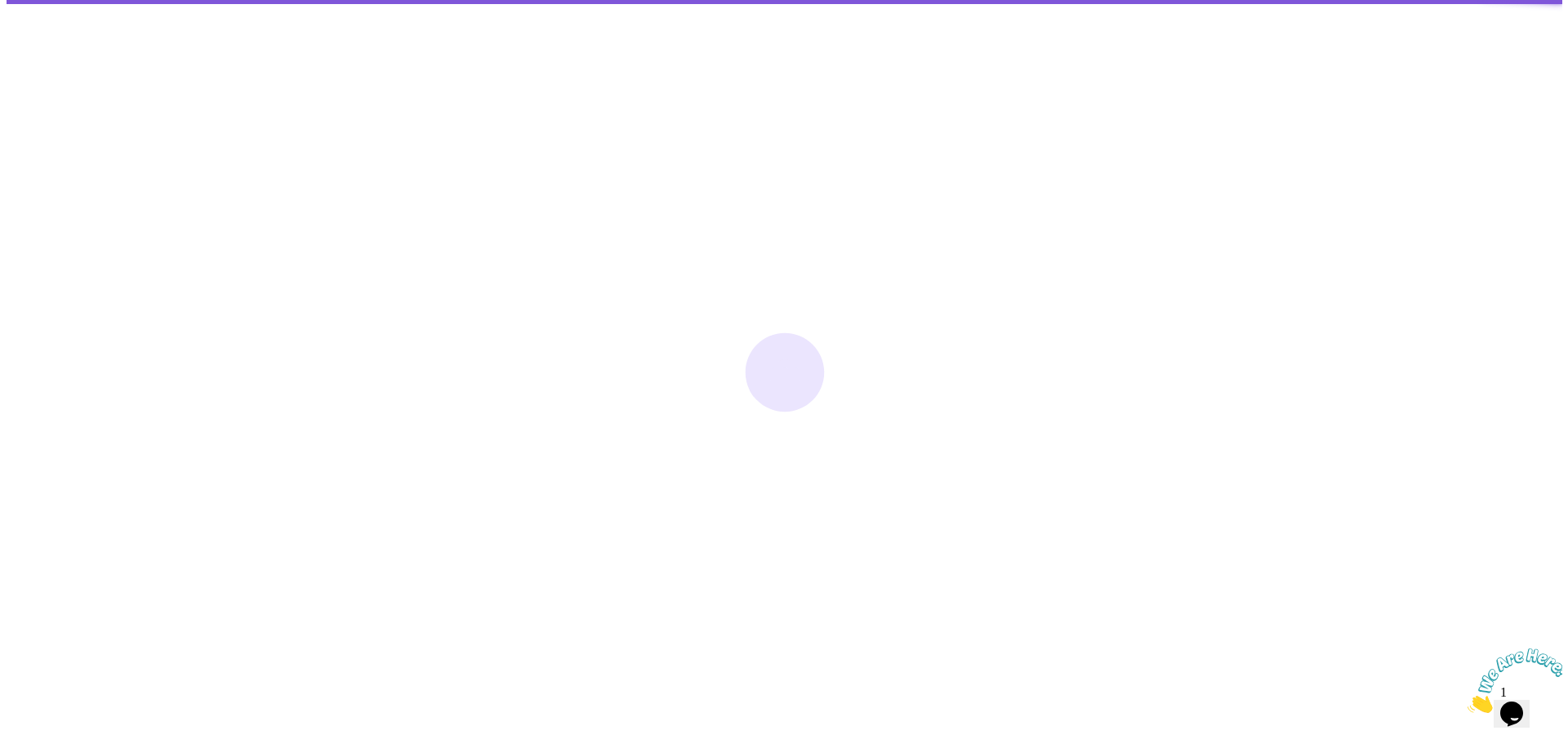 scroll, scrollTop: 0, scrollLeft: 0, axis: both 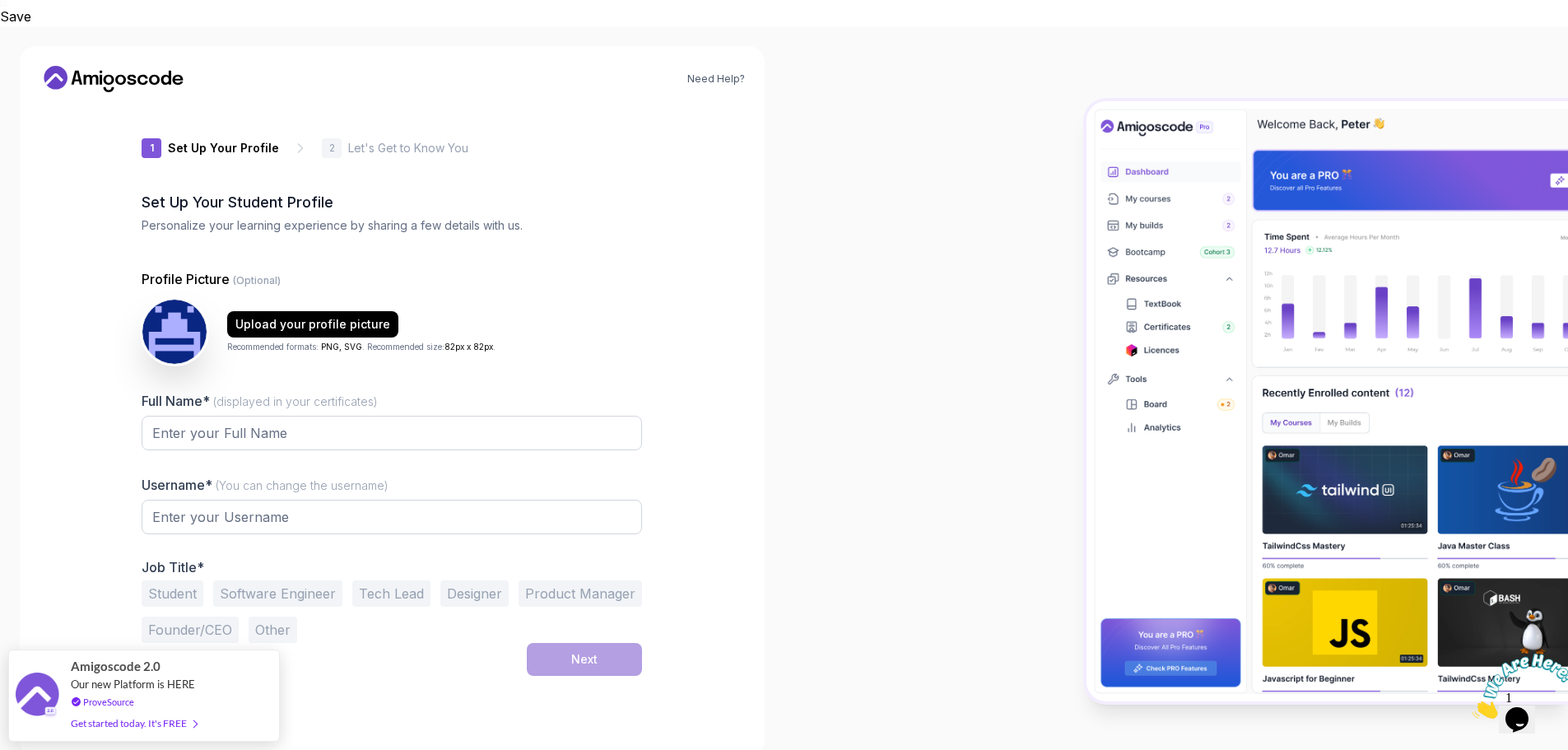 type on "silentrhino57683" 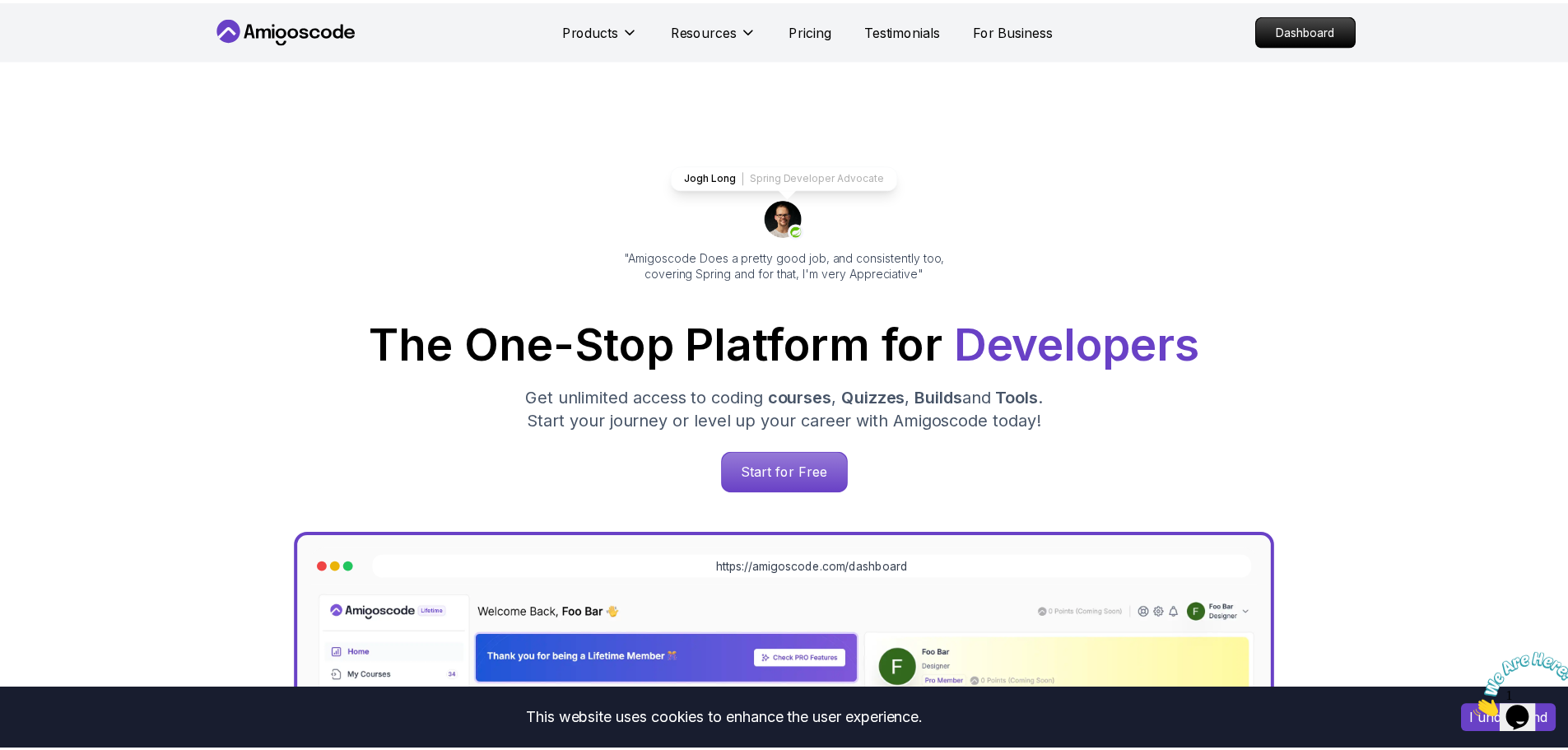 scroll, scrollTop: 3703, scrollLeft: 0, axis: vertical 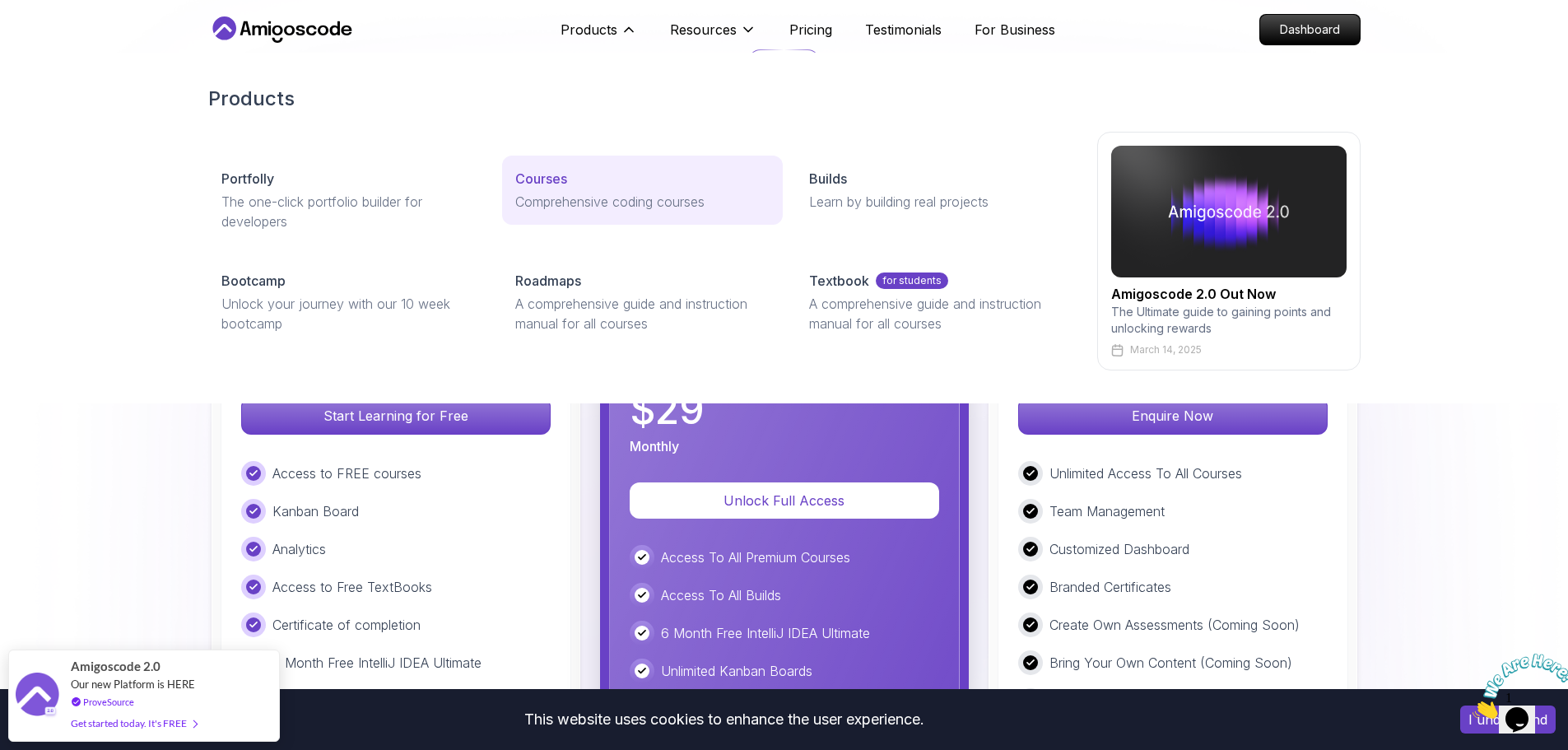 click on "Courses" at bounding box center (541, 179) 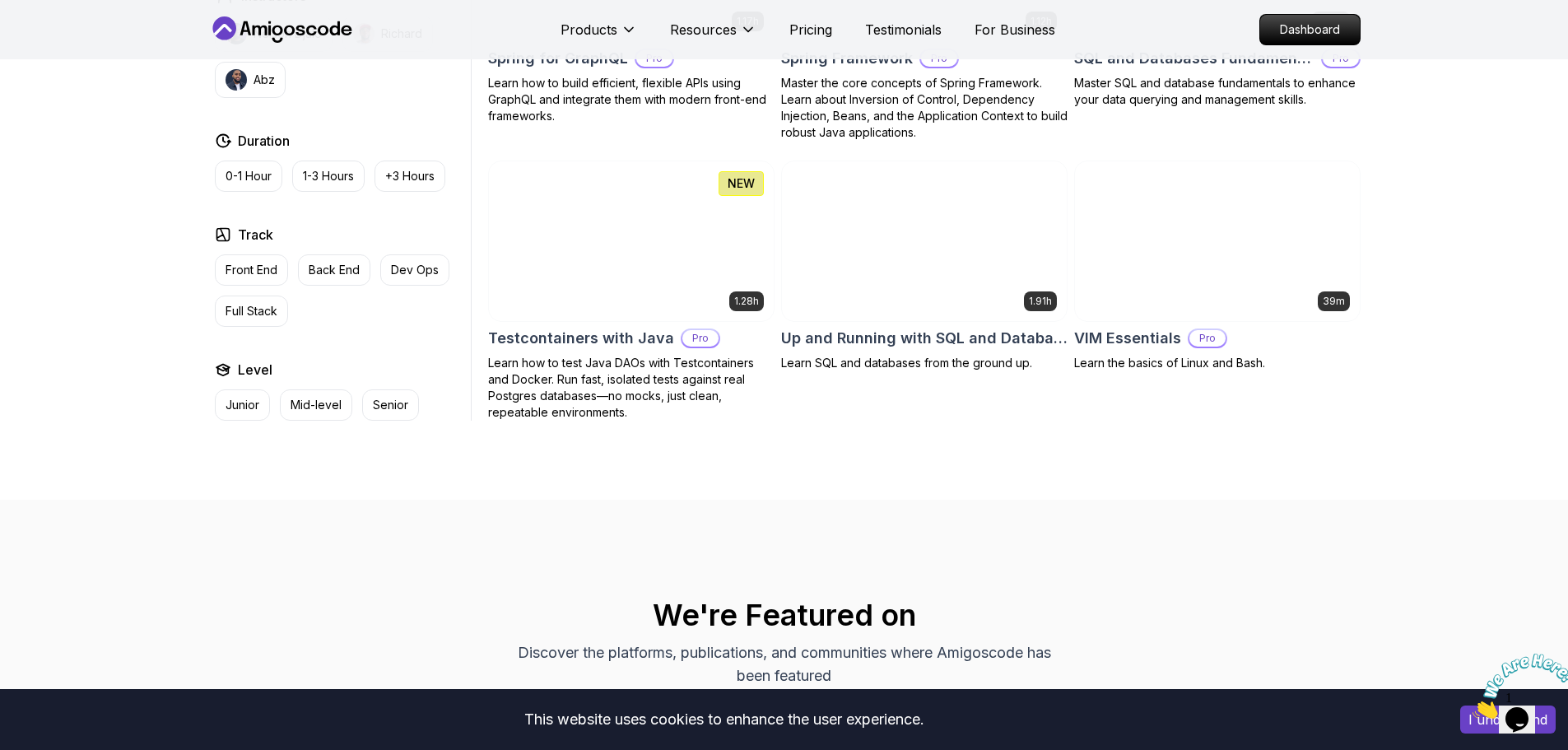 scroll, scrollTop: 4199, scrollLeft: 0, axis: vertical 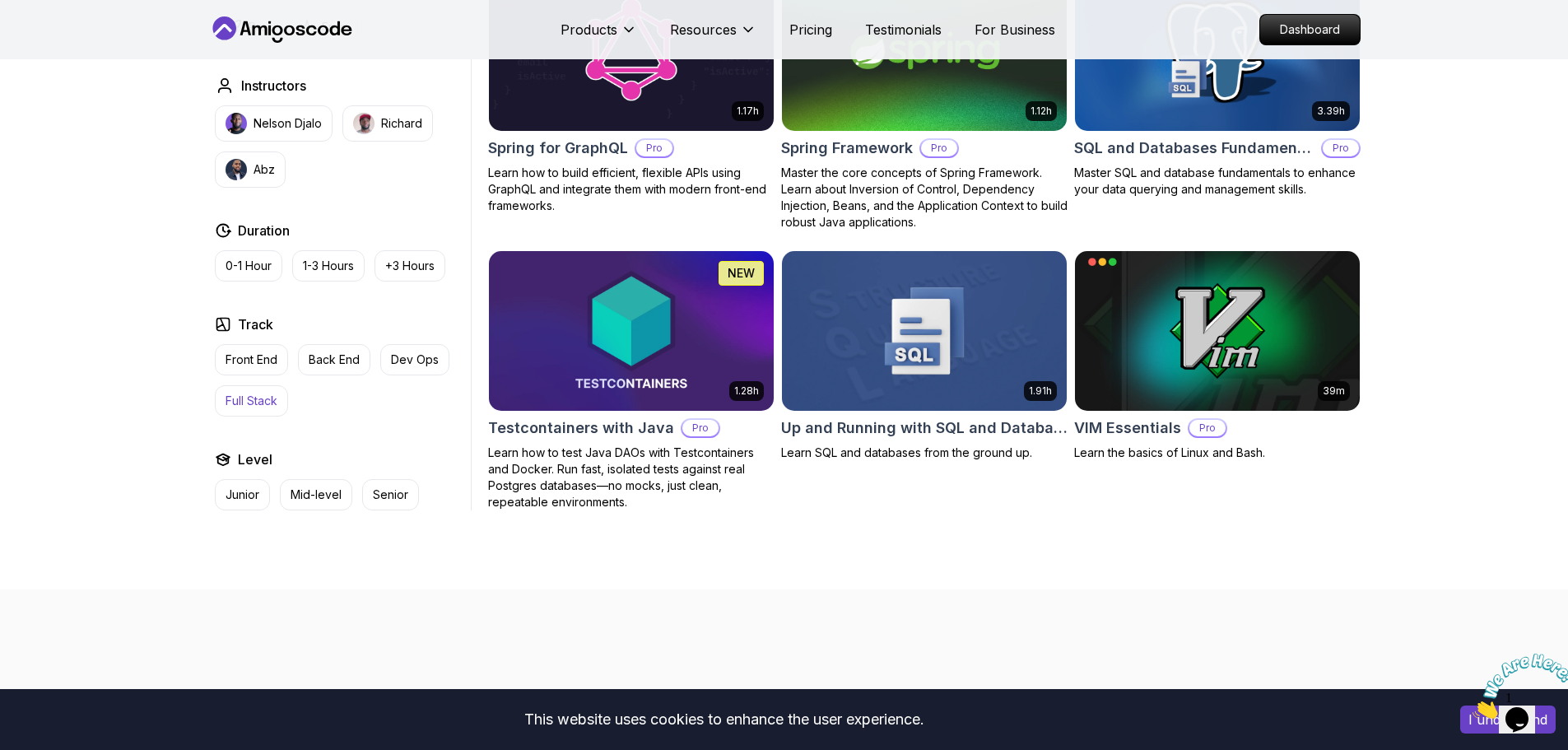 click on "Full Stack" at bounding box center (251, 401) 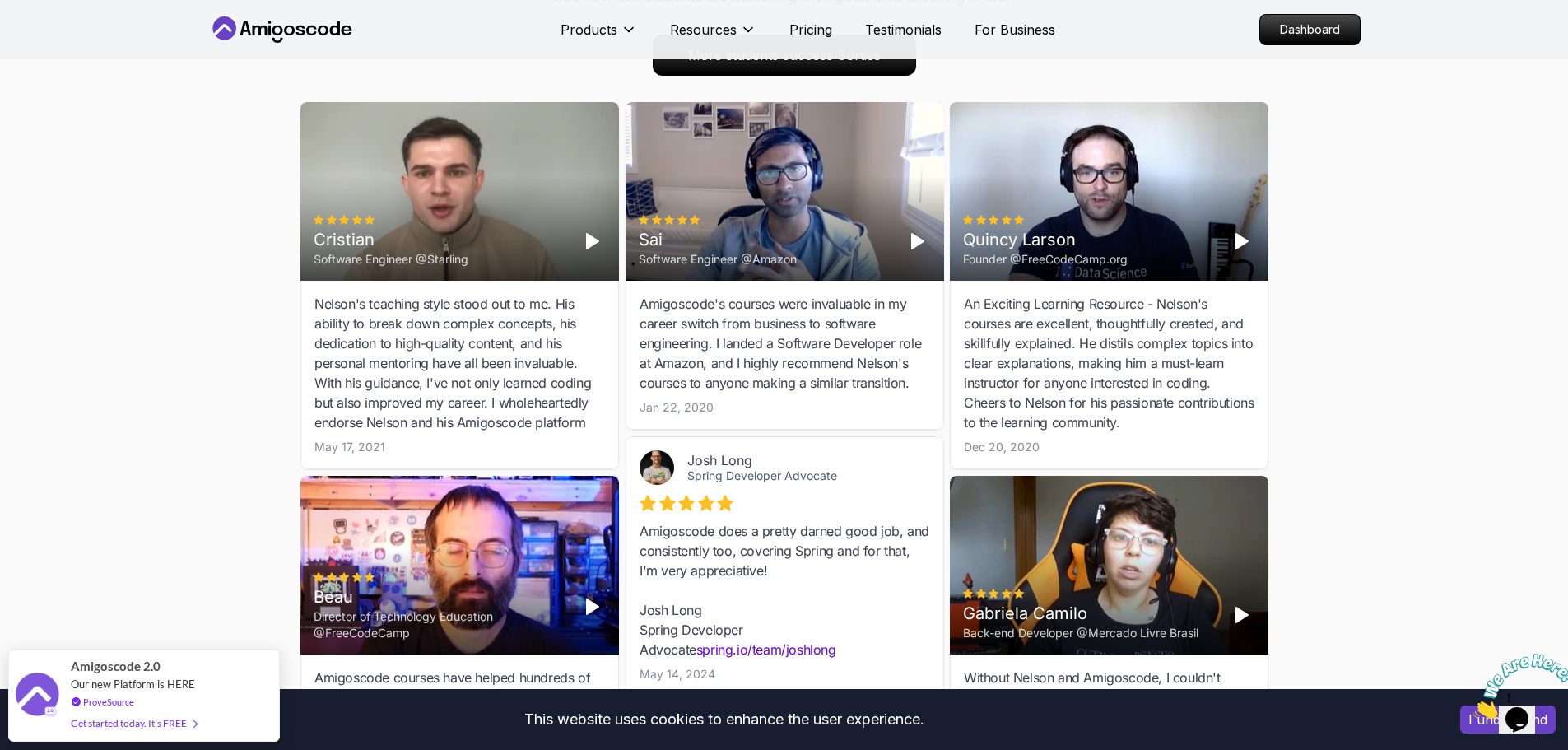 scroll, scrollTop: 1739, scrollLeft: 0, axis: vertical 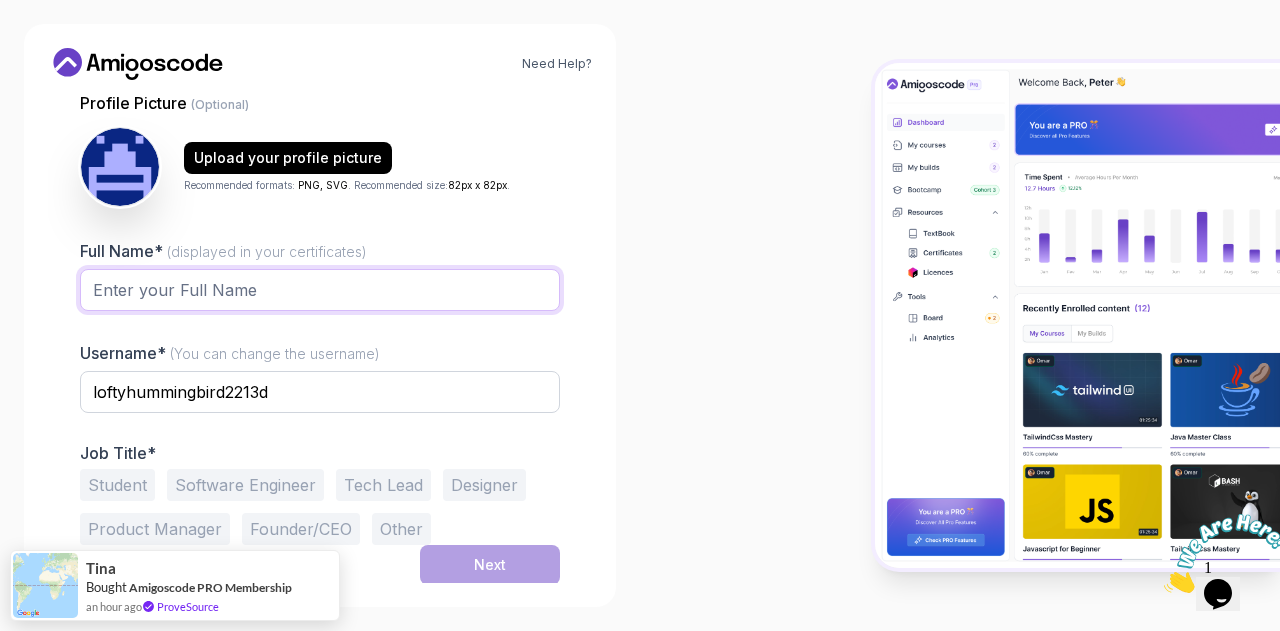 click on "Full Name*   (displayed in your certificates)" at bounding box center [320, 290] 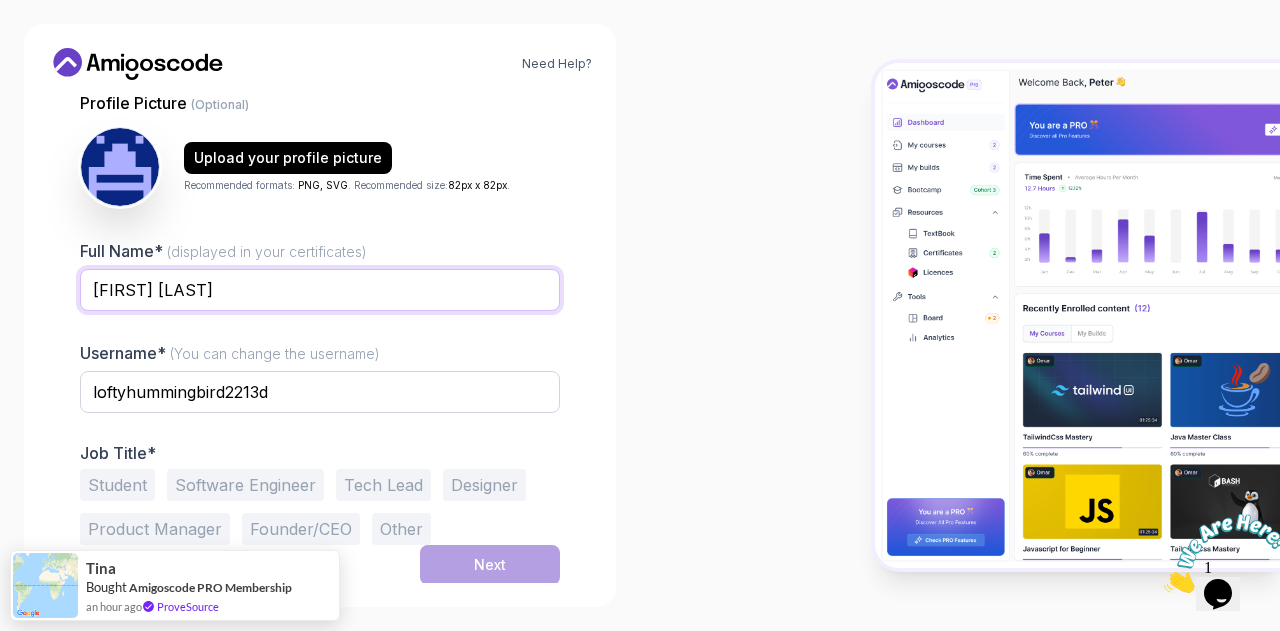 click on "[FIRST] [LAST]" at bounding box center [320, 290] 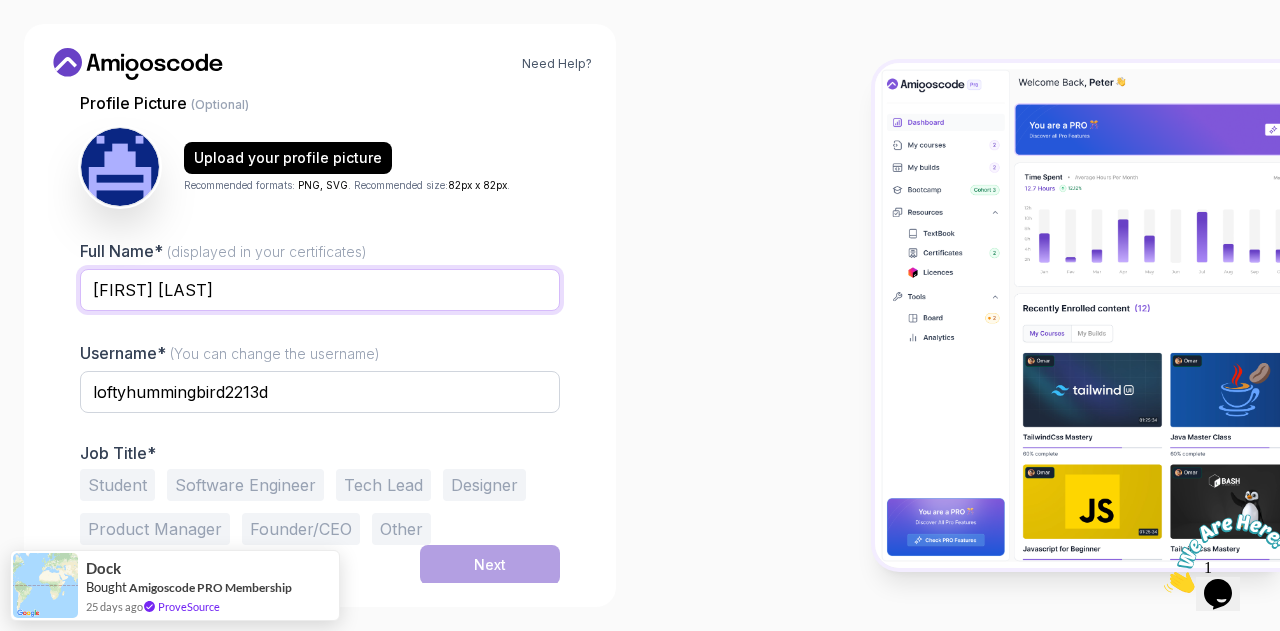 type on "[FIRST] [LAST]" 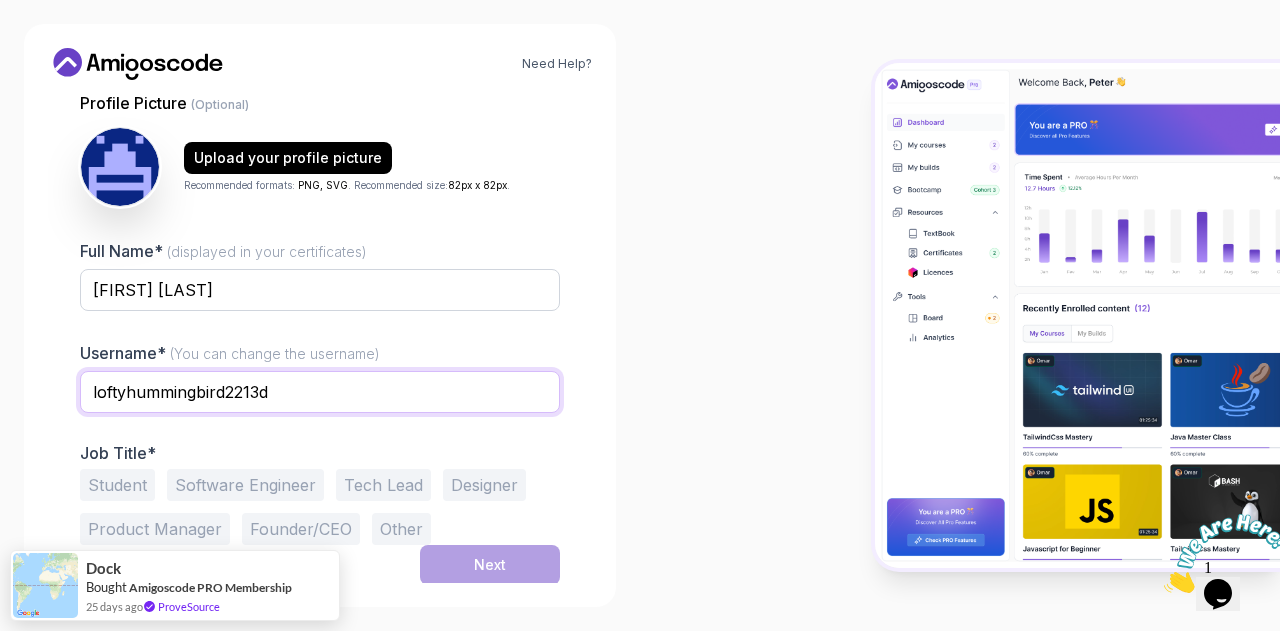 click on "loftyhummingbird2213d" at bounding box center (320, 392) 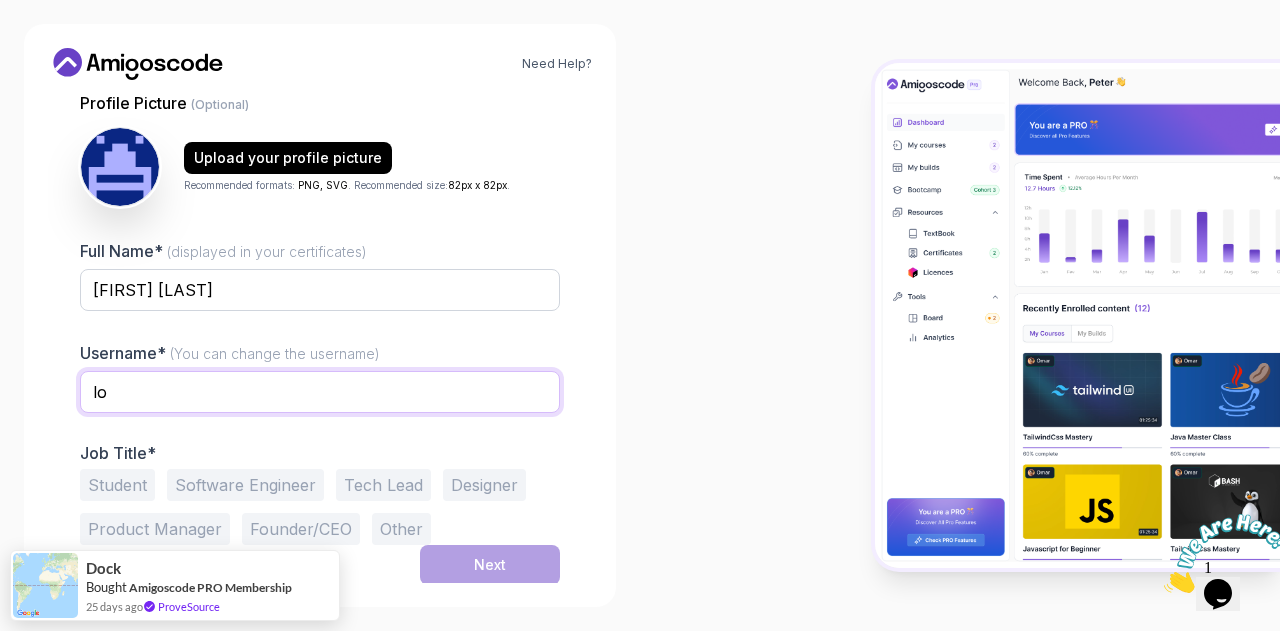 type on "l" 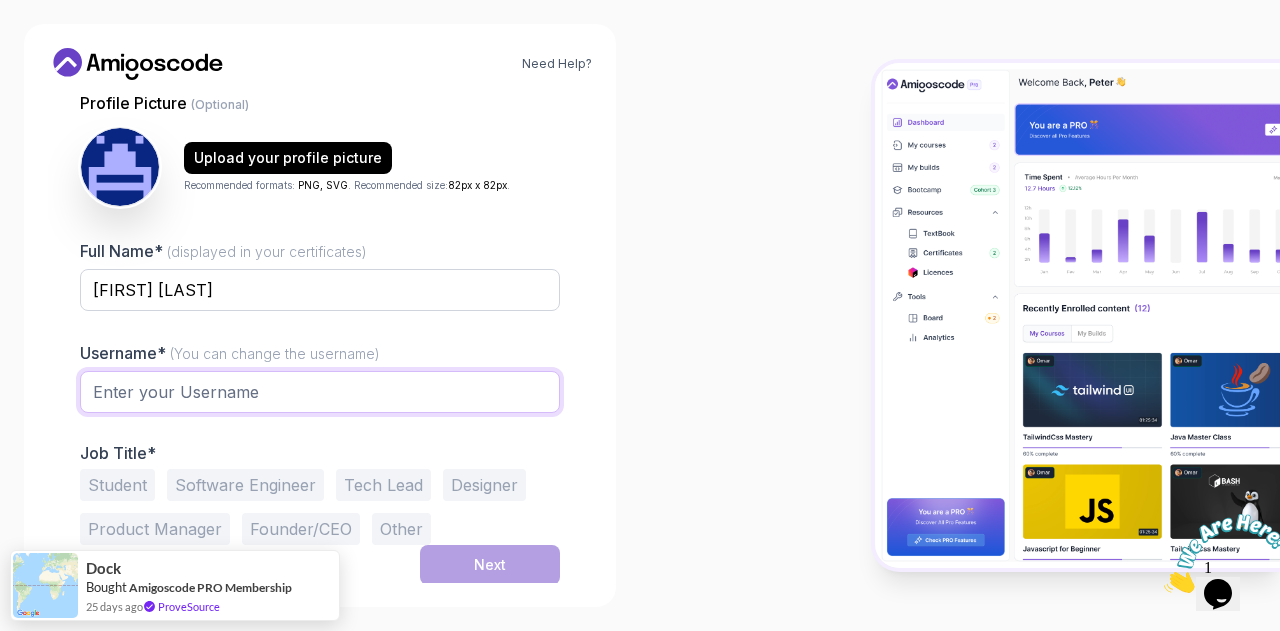 type 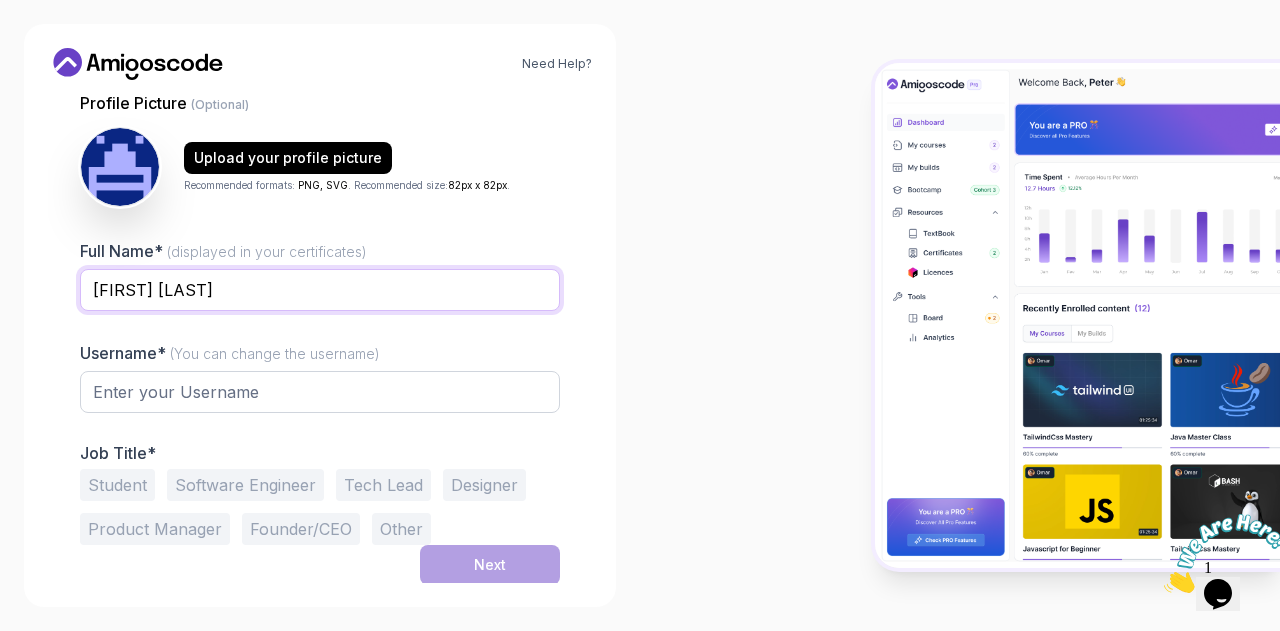 drag, startPoint x: 239, startPoint y: 290, endPoint x: 65, endPoint y: 286, distance: 174.04597 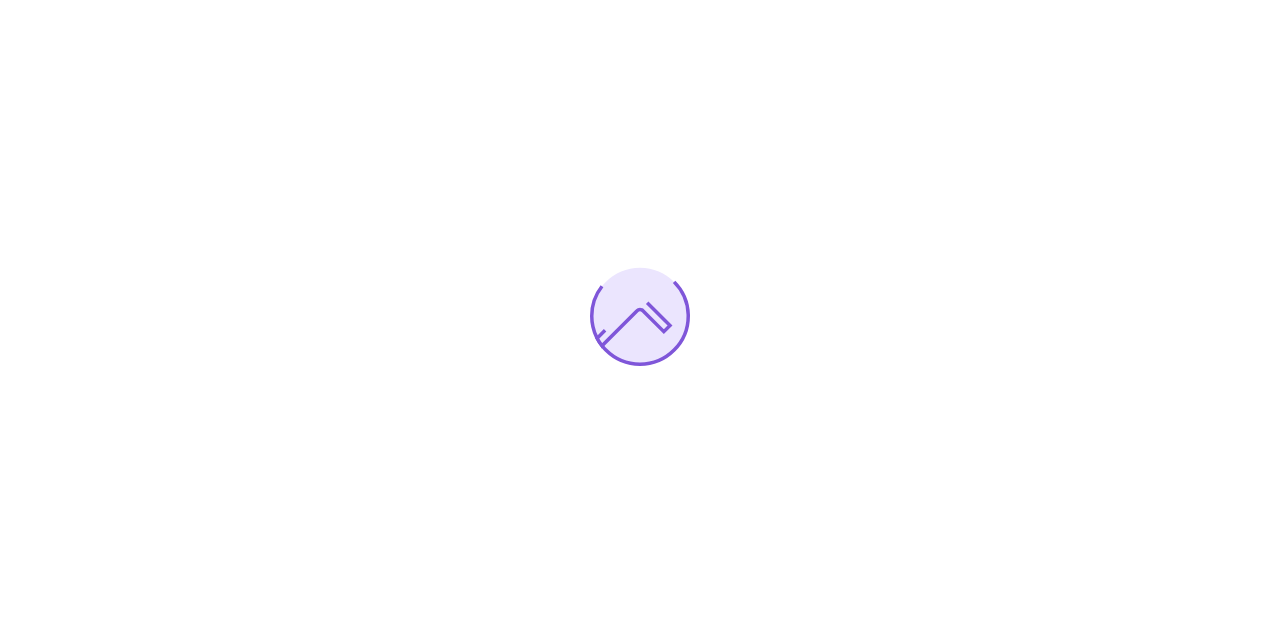 scroll, scrollTop: 0, scrollLeft: 0, axis: both 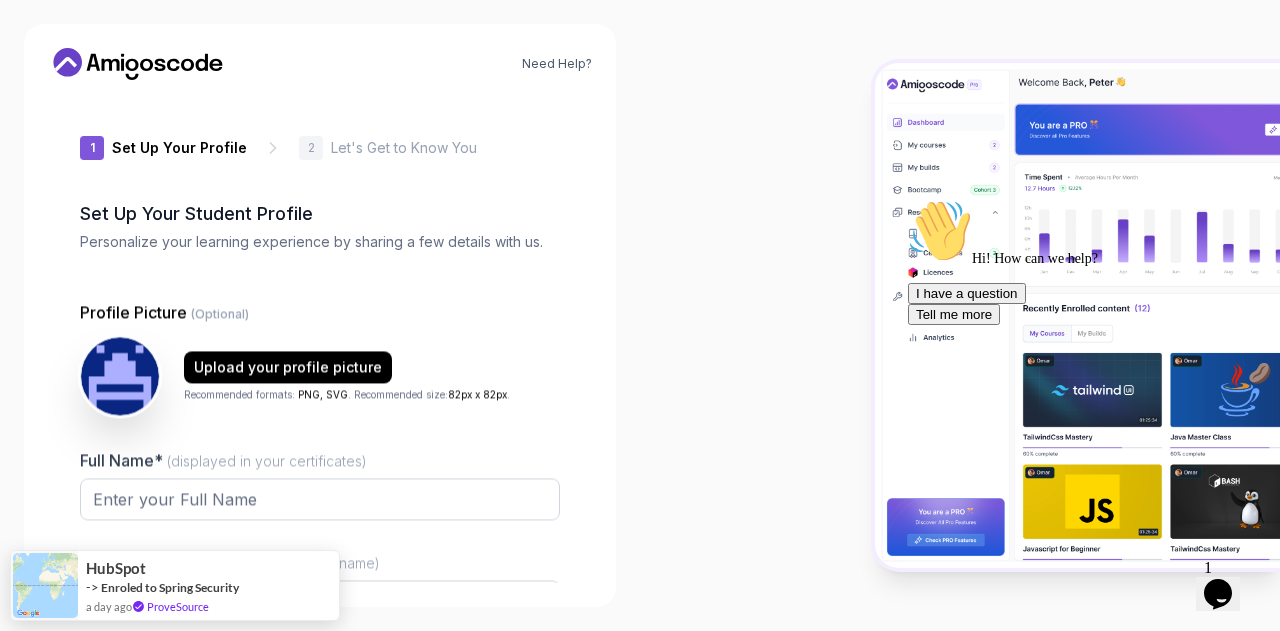 type on "[USERNAME]" 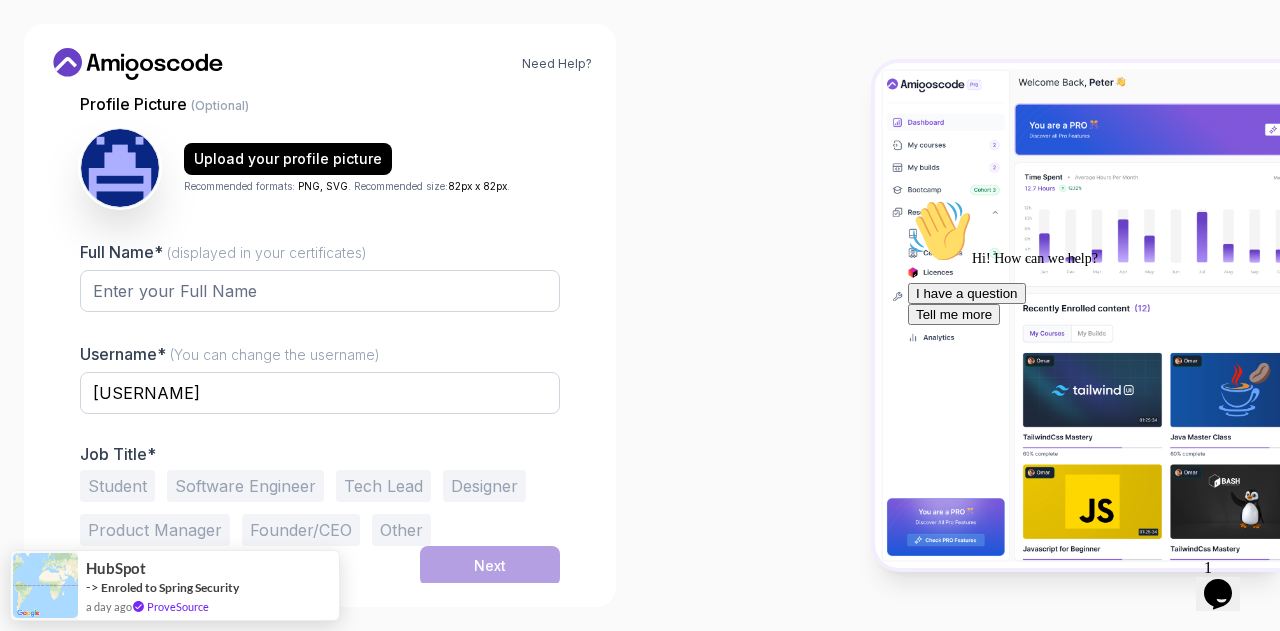 scroll, scrollTop: 201, scrollLeft: 0, axis: vertical 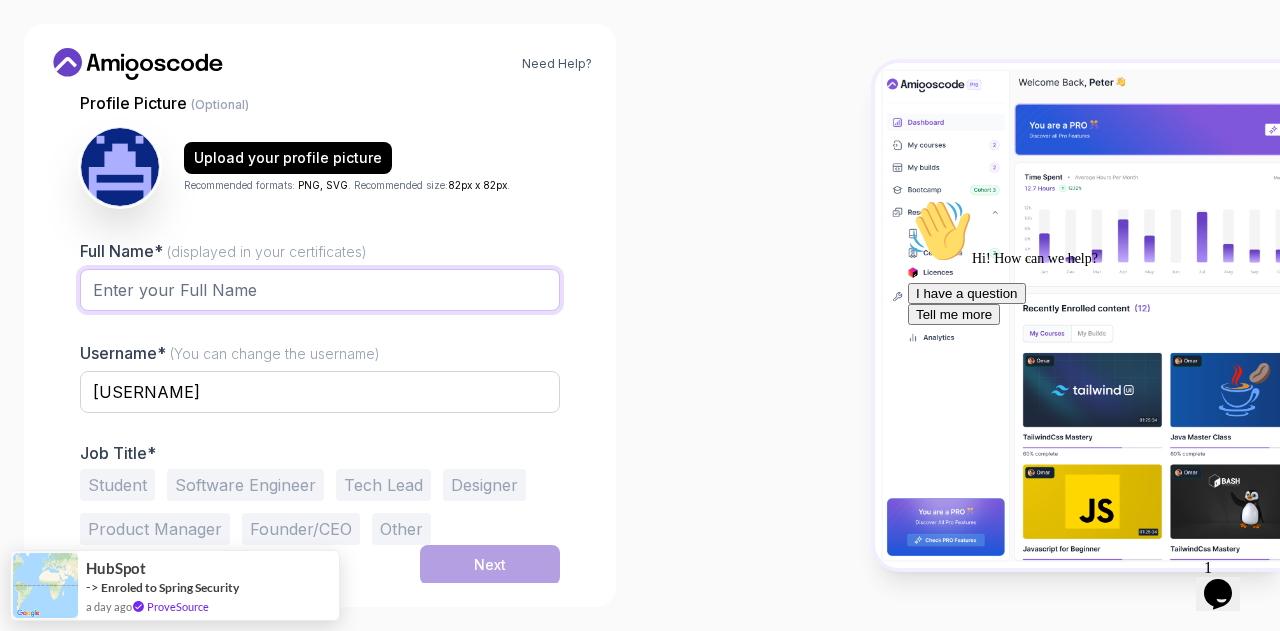 click on "Full Name*   (displayed in your certificates)" at bounding box center [320, 290] 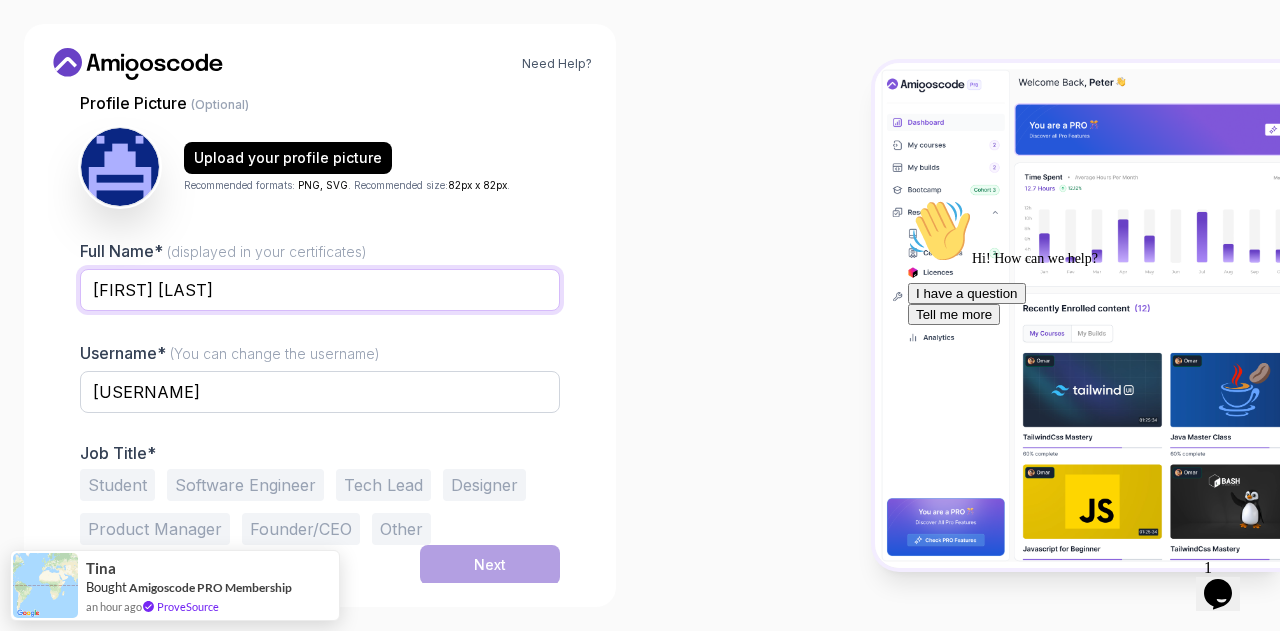 type on "[FIRST] [LAST]" 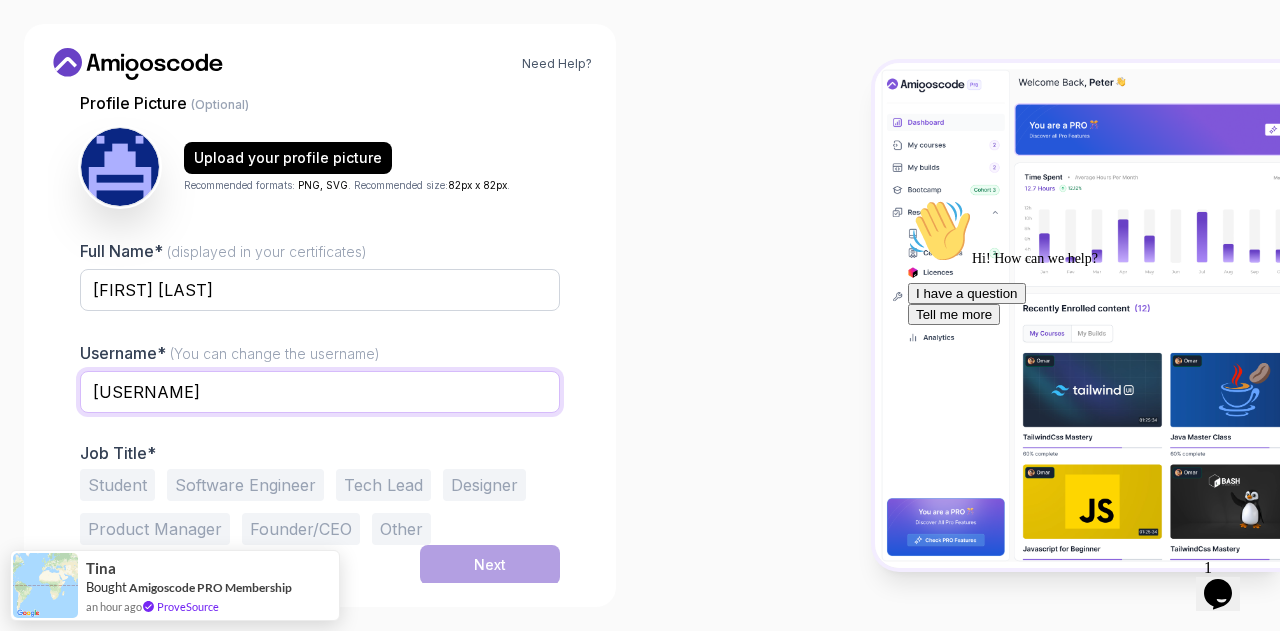 click on "[USERNAME]" at bounding box center (320, 392) 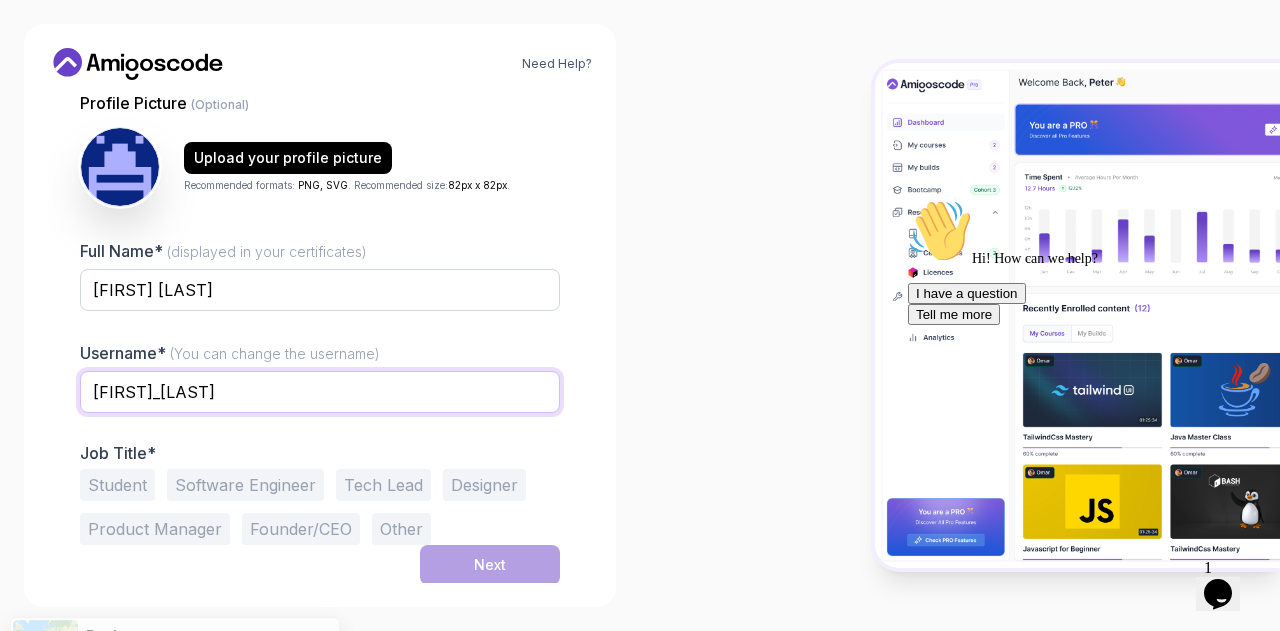 type on "[FIRST]_[LAST]" 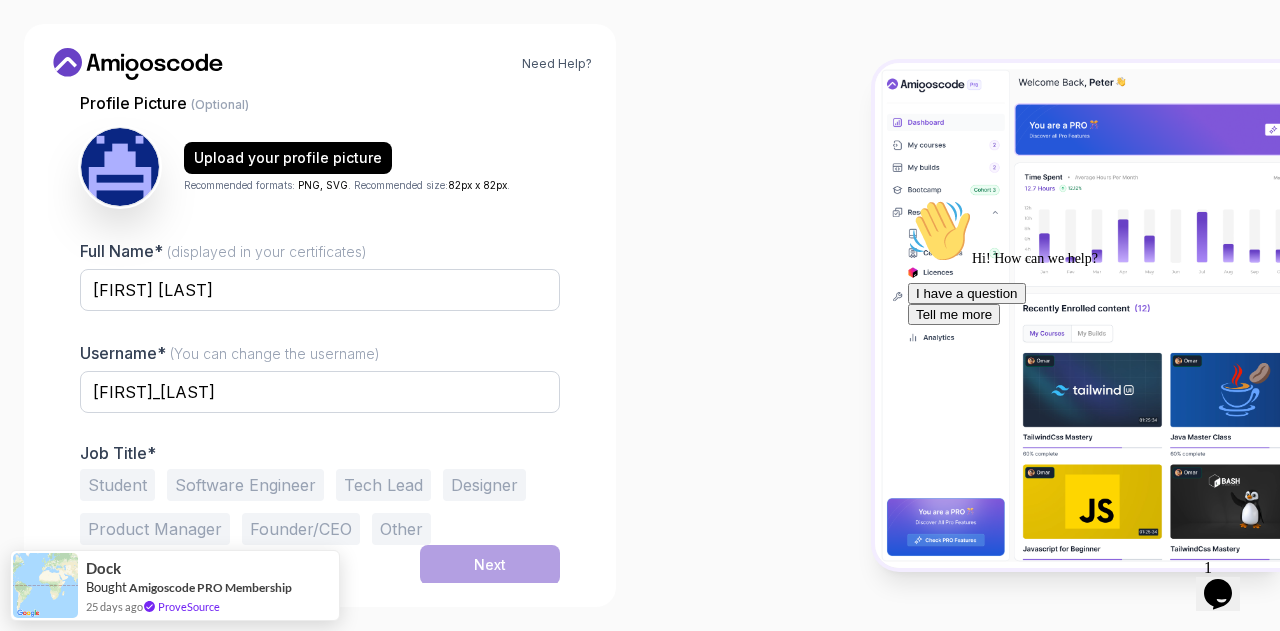 click on "Product Manager" at bounding box center [155, 529] 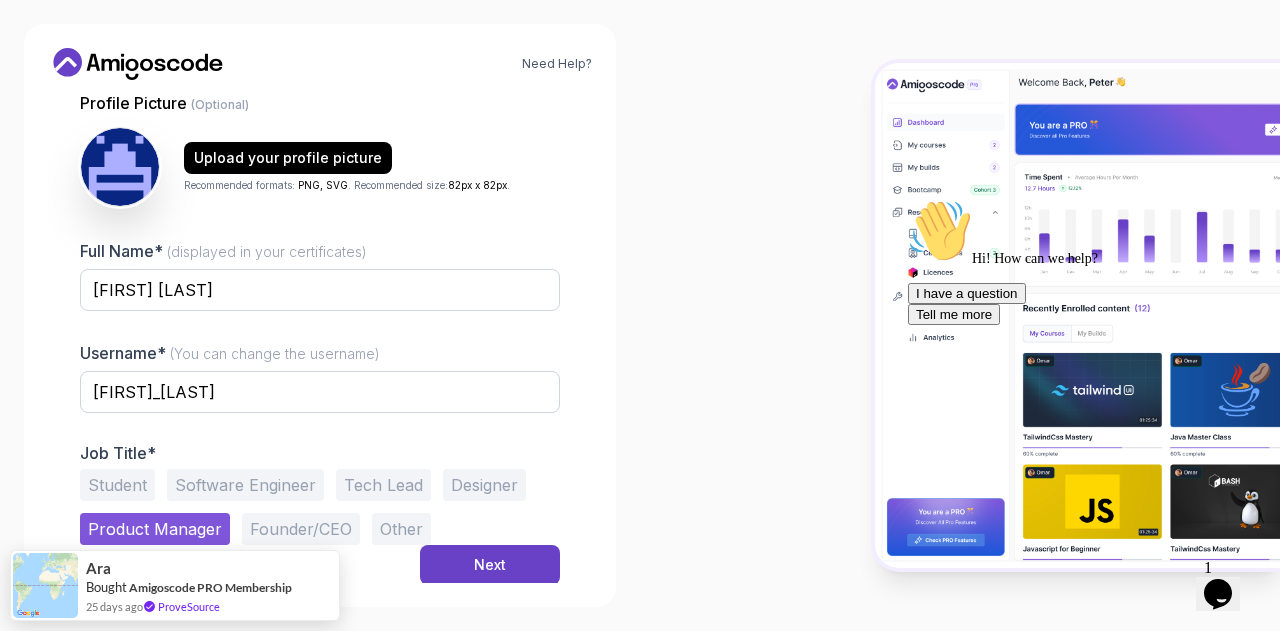 click on "Other" at bounding box center (401, 529) 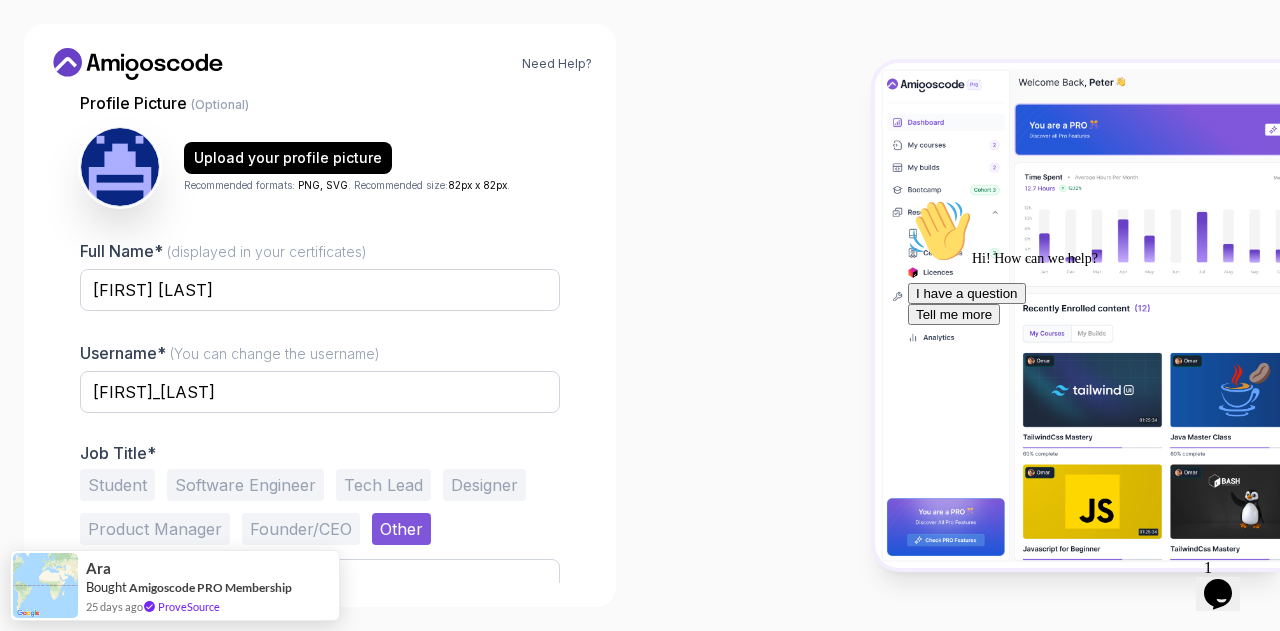 scroll, scrollTop: 278, scrollLeft: 0, axis: vertical 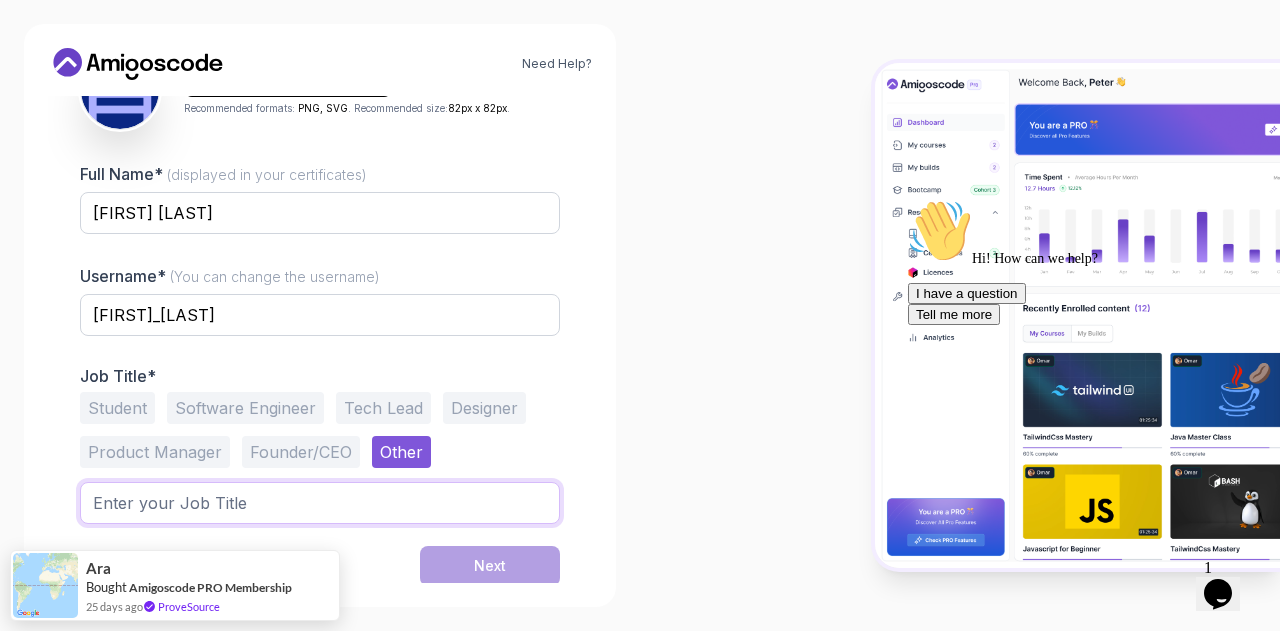 click at bounding box center (320, 503) 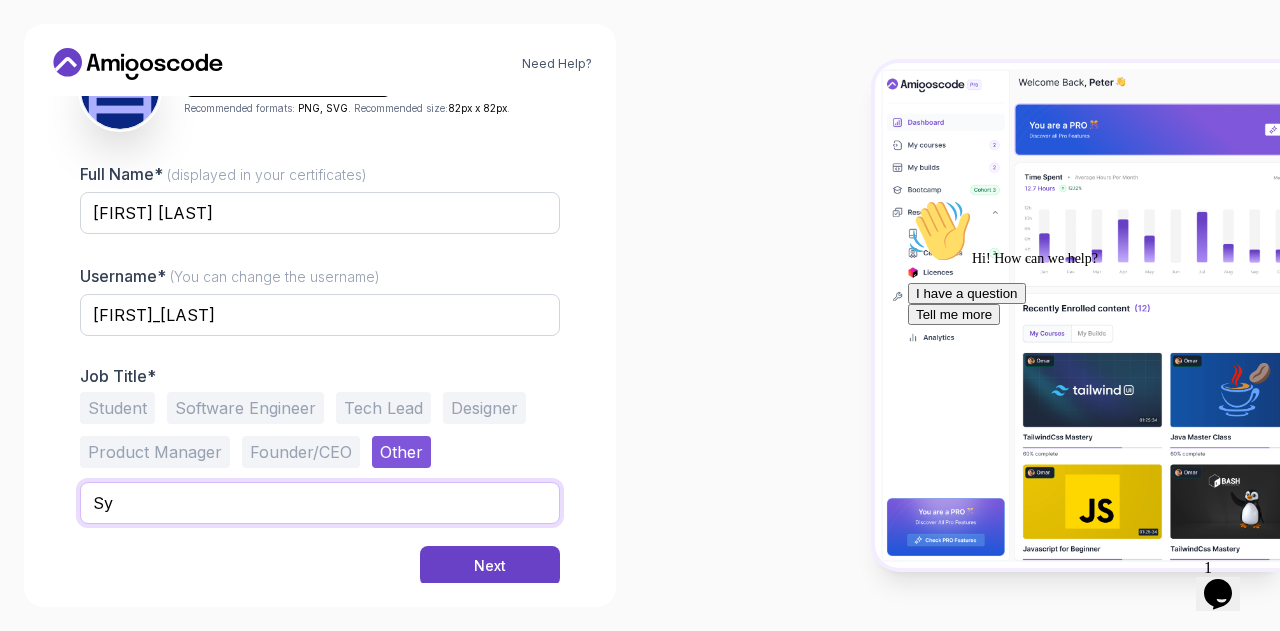 type on "S" 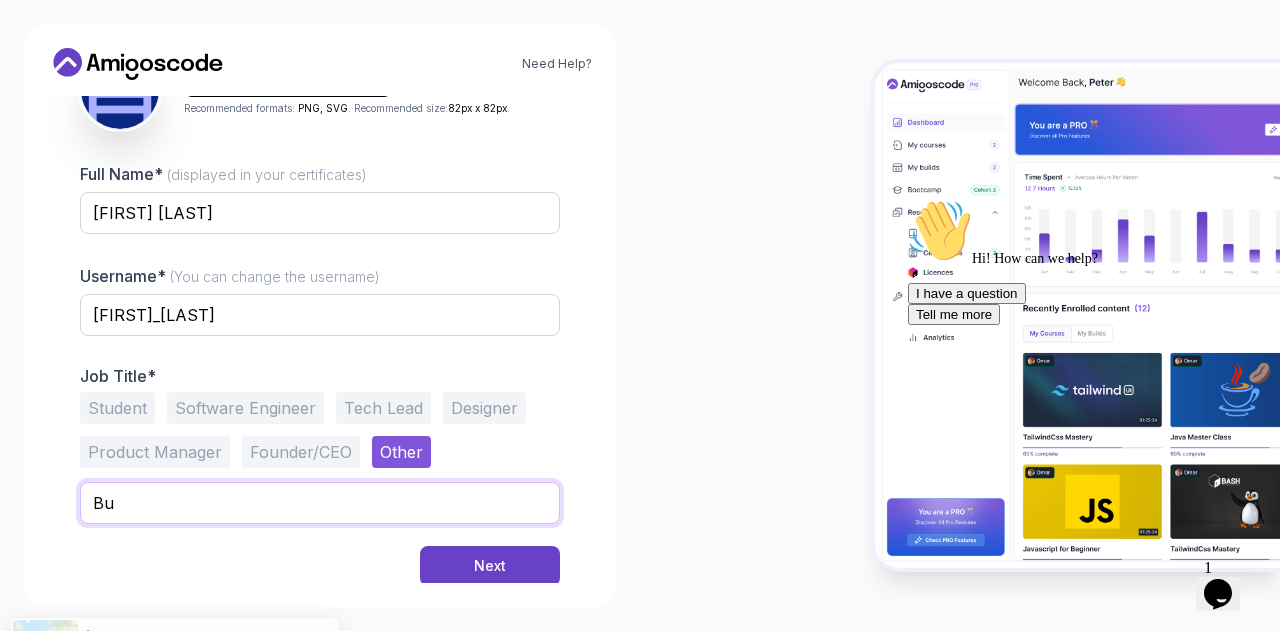 type on "B" 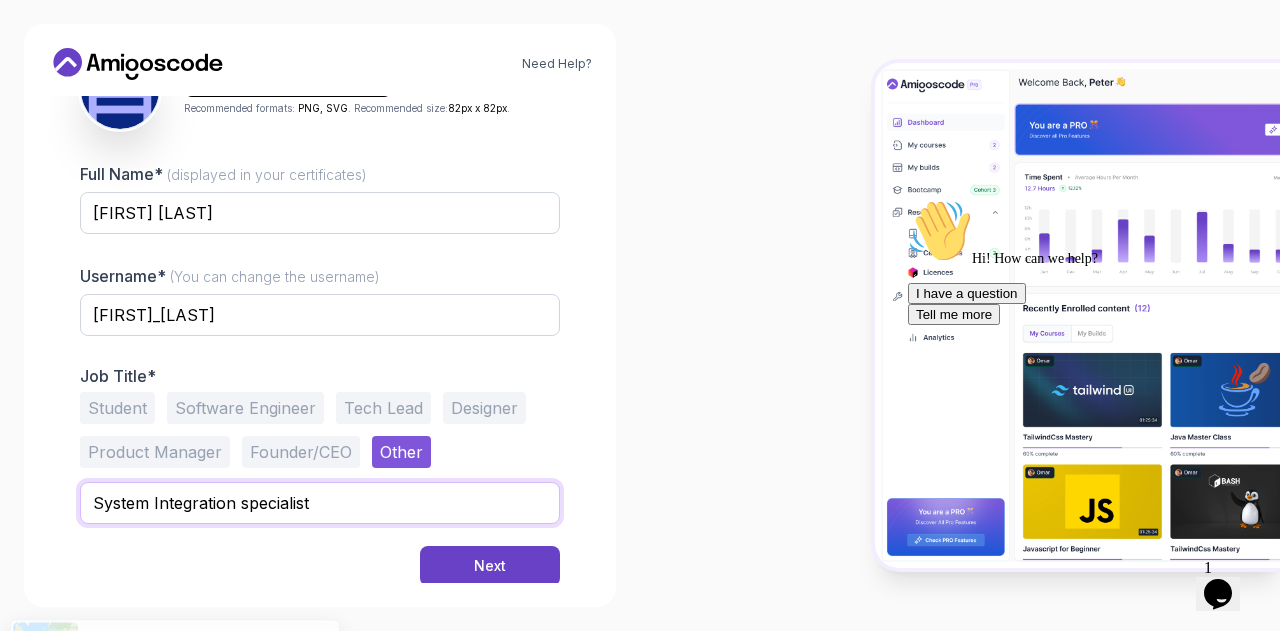 click on "System Integration specialist" at bounding box center [320, 503] 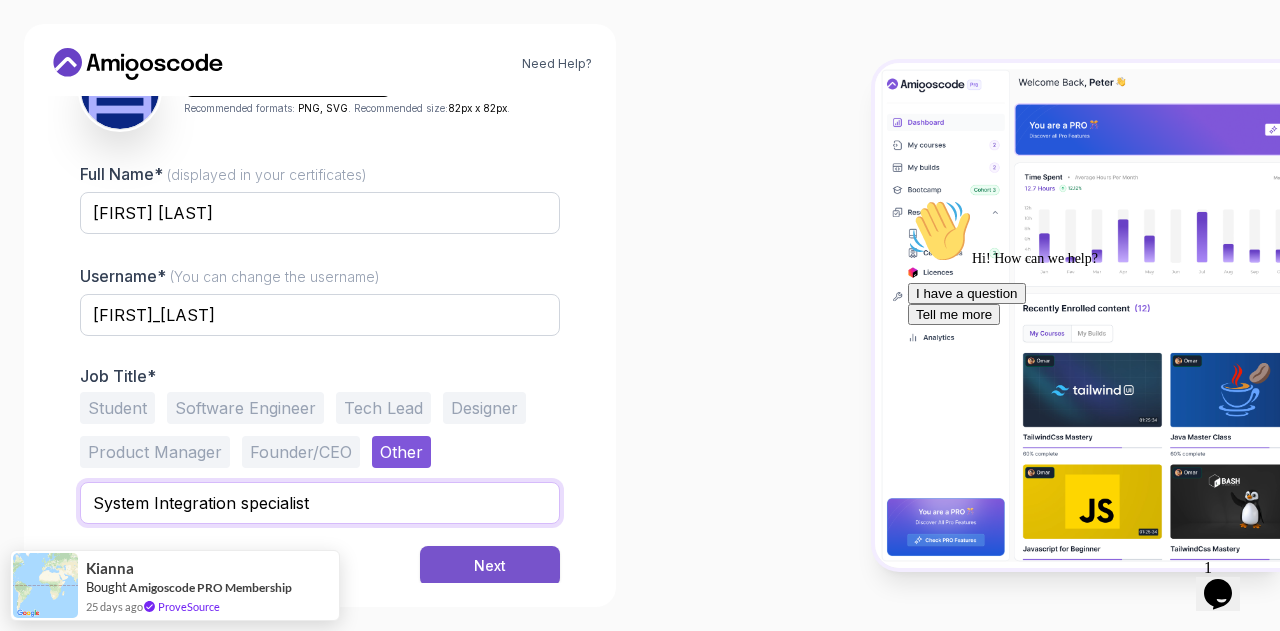 type on "System Integration specialist" 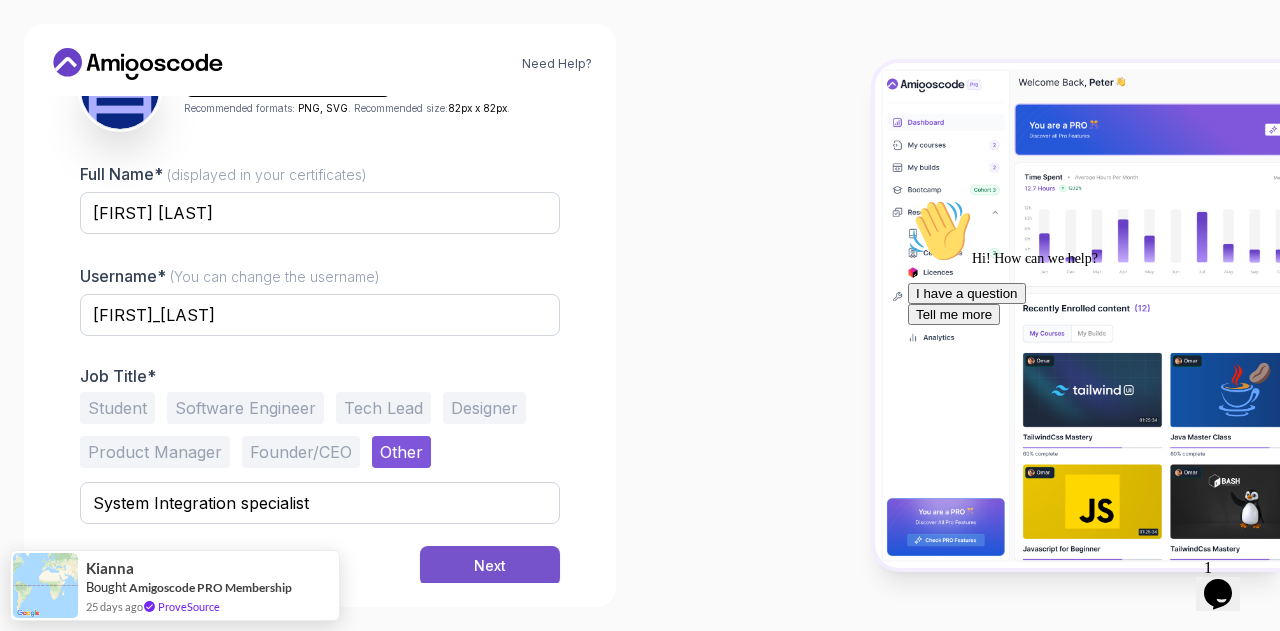 click on "Next" at bounding box center (490, 566) 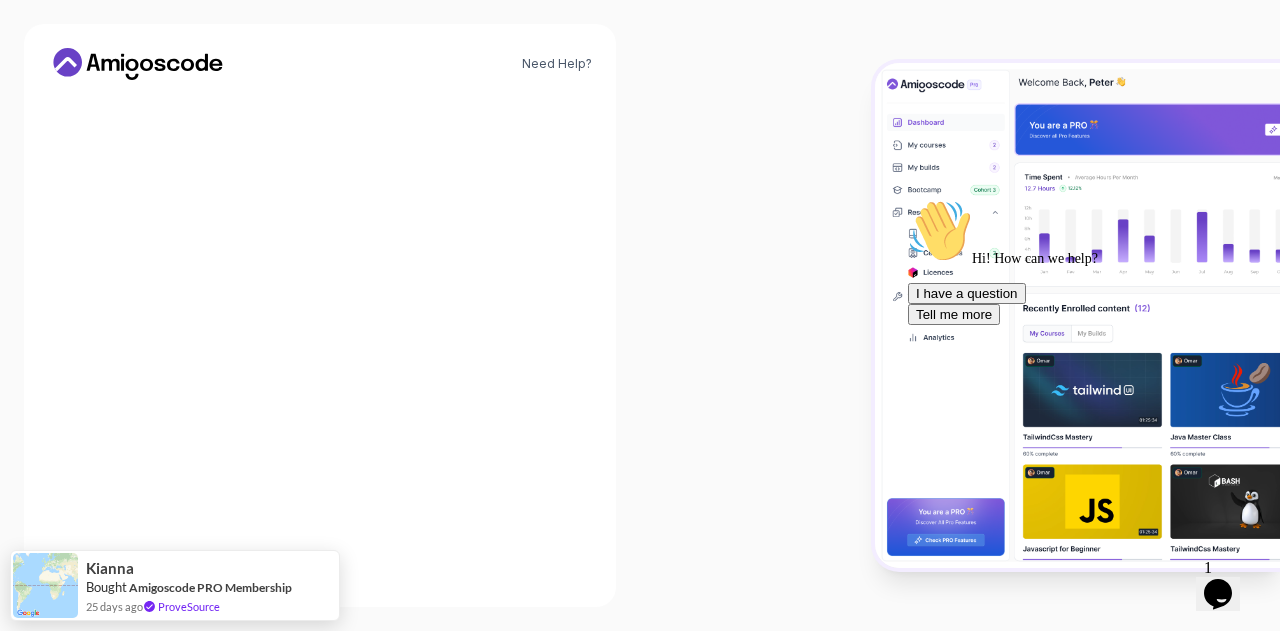 scroll, scrollTop: 263, scrollLeft: 0, axis: vertical 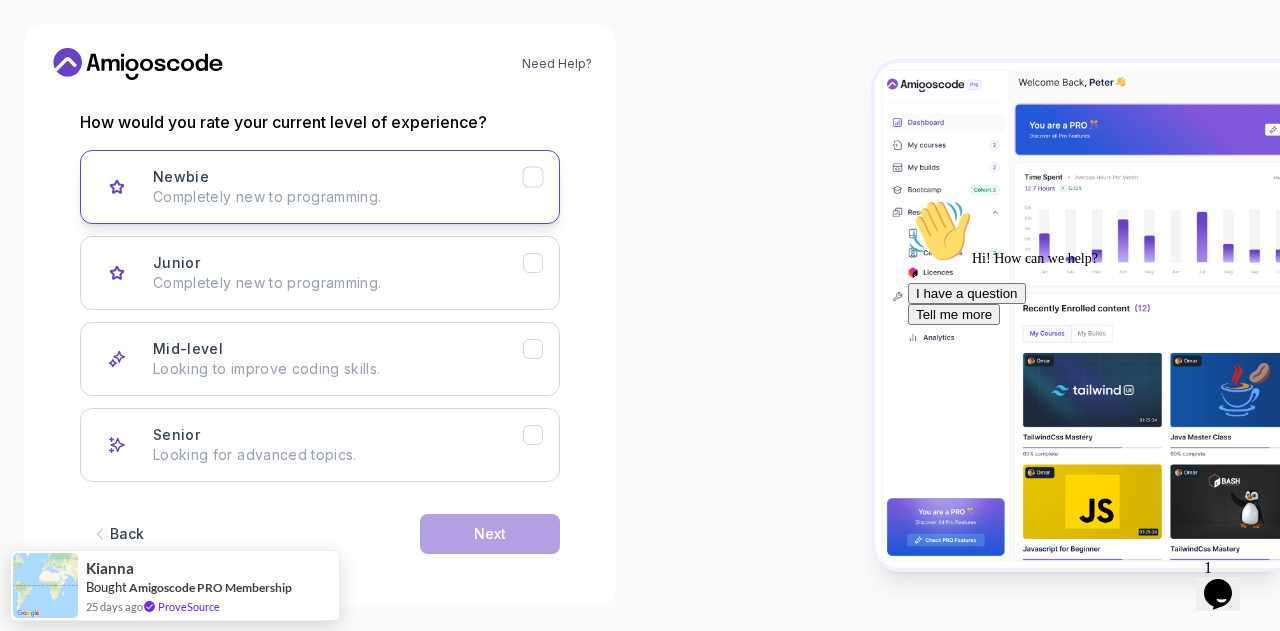 click on "Completely new to programming." at bounding box center (338, 197) 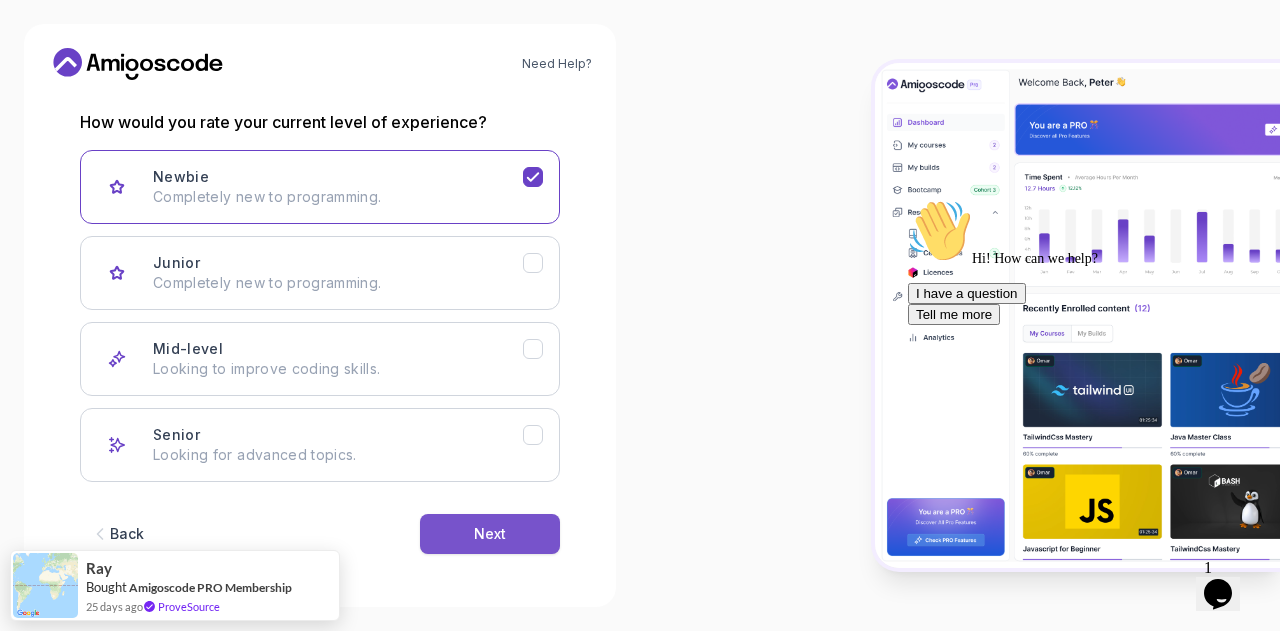 click on "Next" at bounding box center [490, 534] 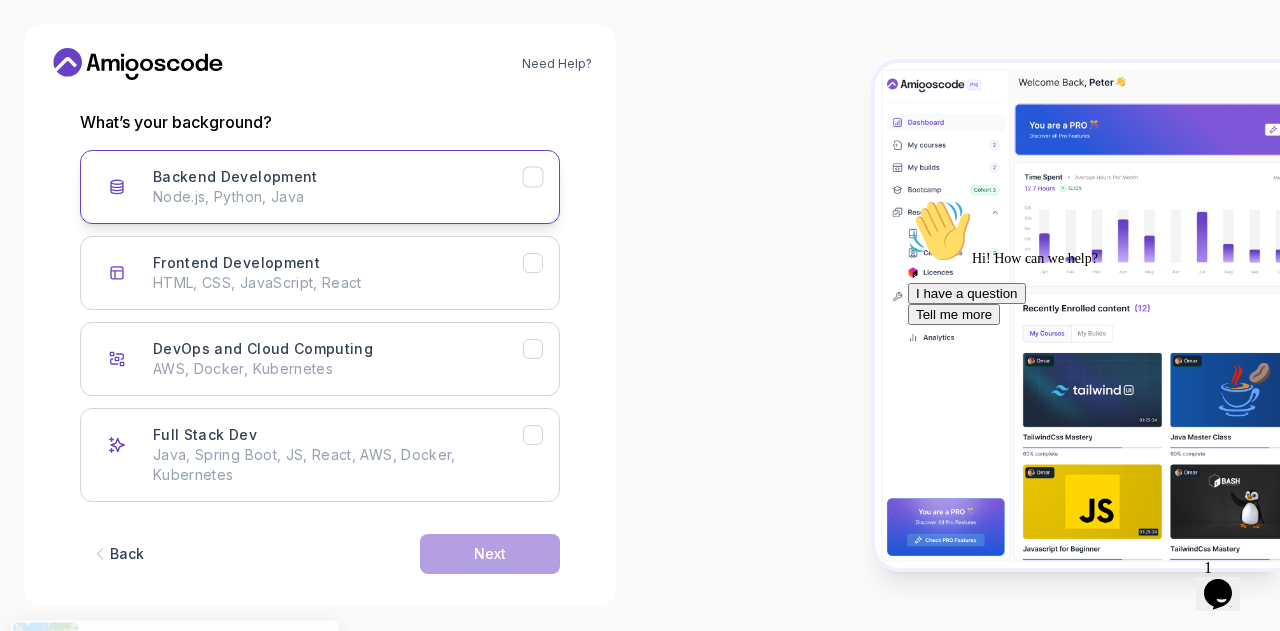 click on "Backend Development Node.js, Python, Java" at bounding box center [320, 187] 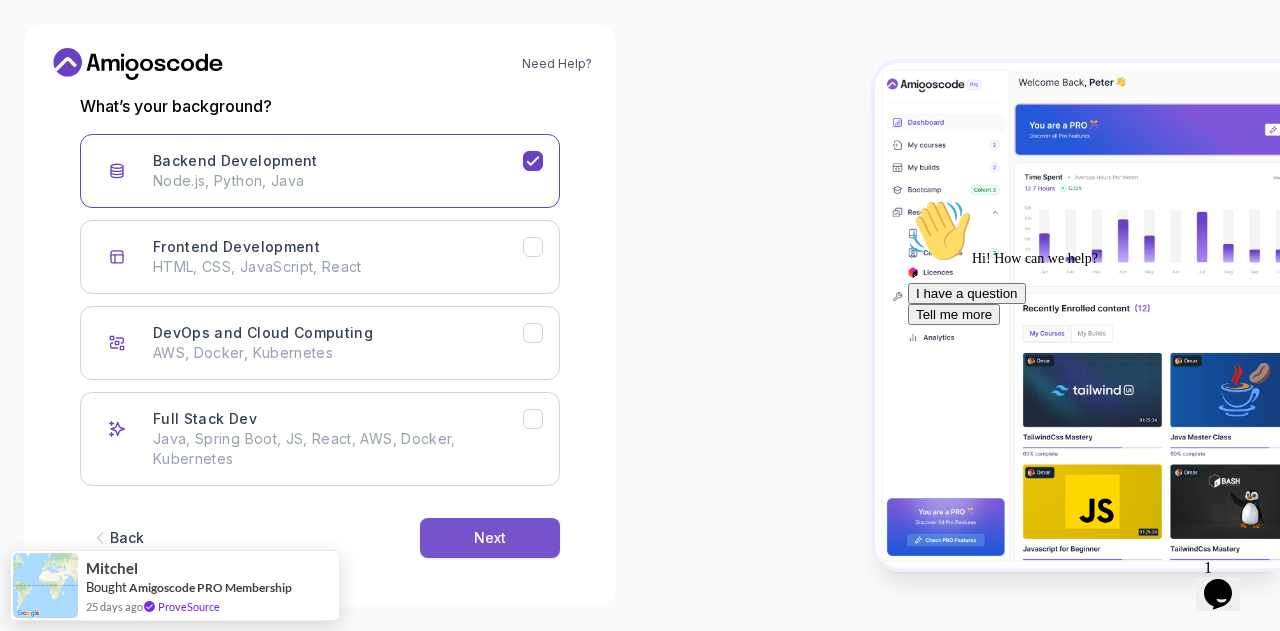 scroll, scrollTop: 283, scrollLeft: 0, axis: vertical 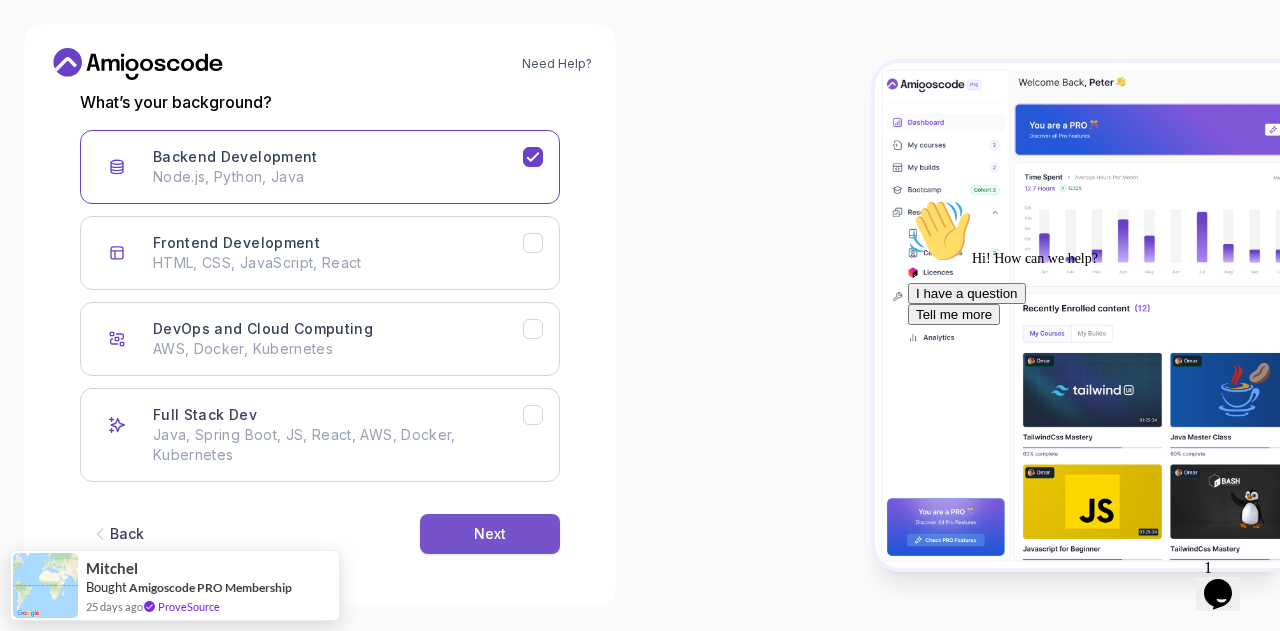 click on "Next" at bounding box center (490, 534) 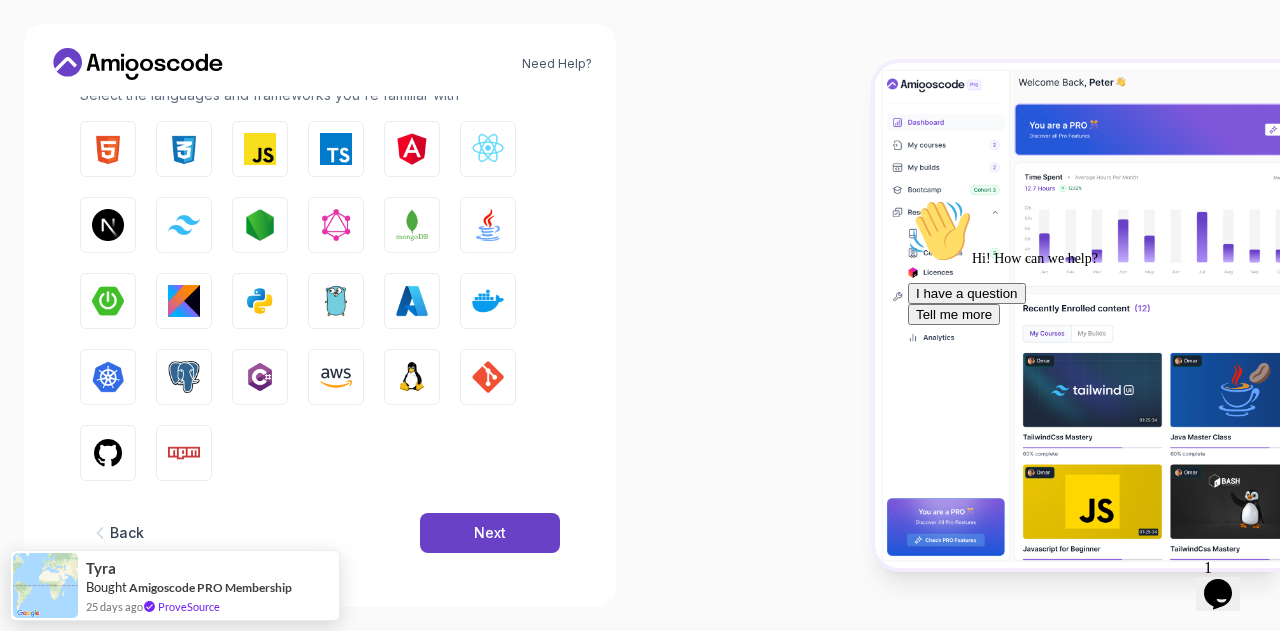 scroll, scrollTop: 318, scrollLeft: 0, axis: vertical 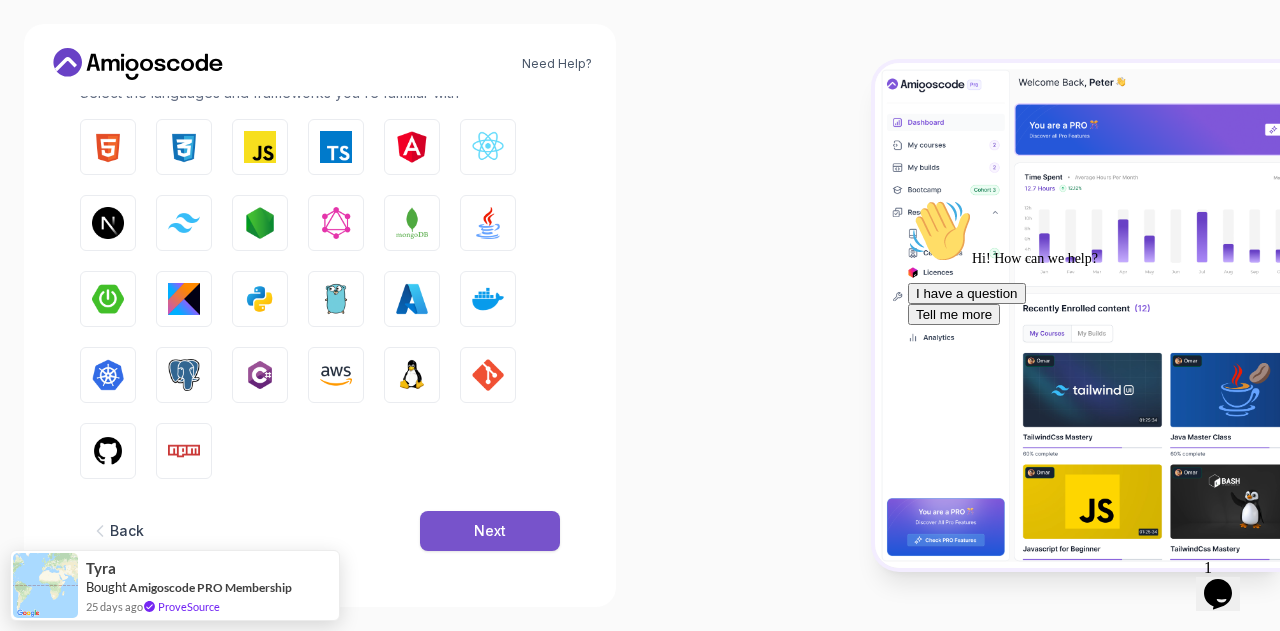 click on "Next" at bounding box center (490, 531) 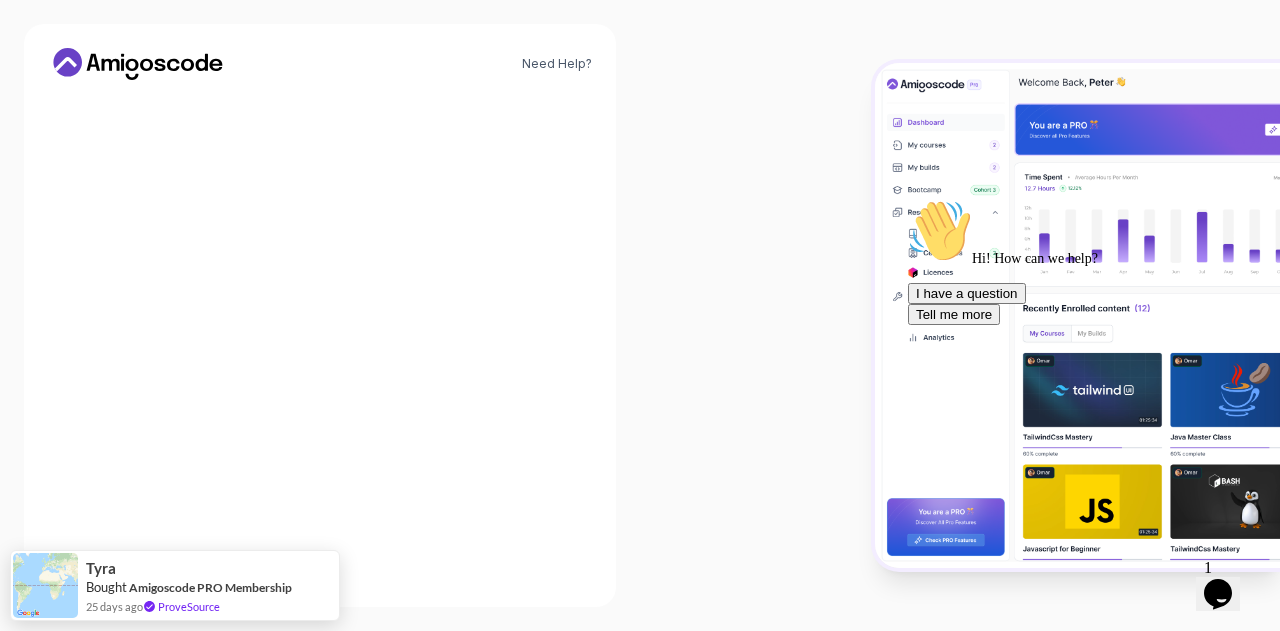 scroll, scrollTop: 275, scrollLeft: 0, axis: vertical 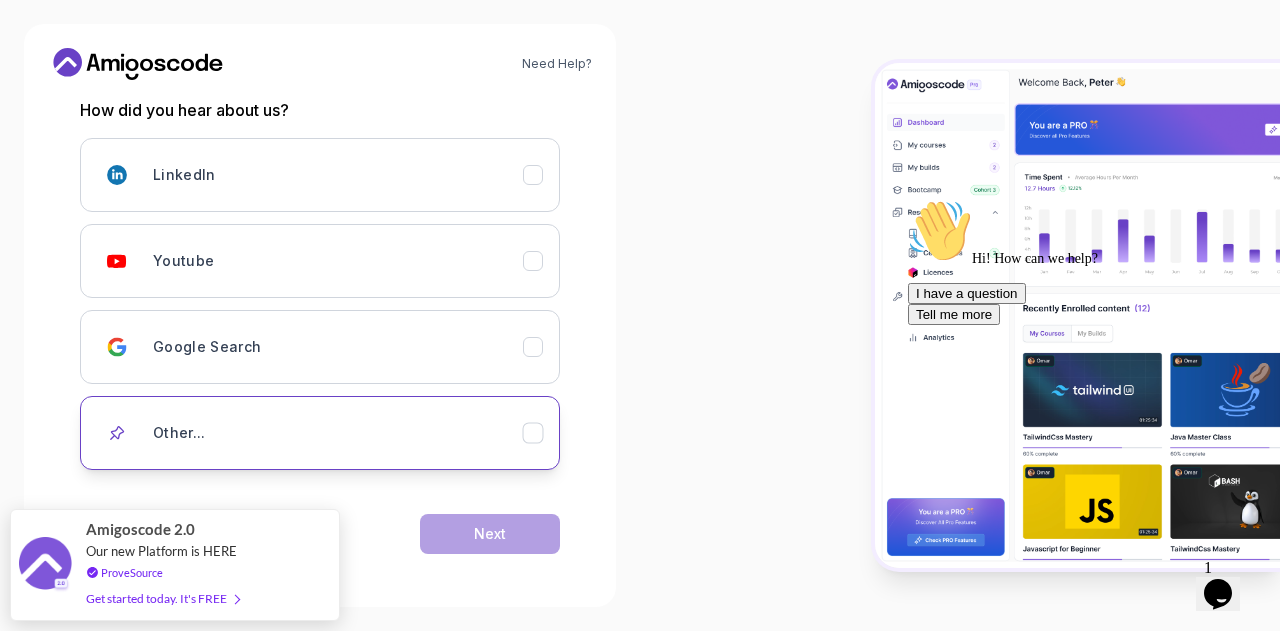 click on "Other..." at bounding box center [338, 433] 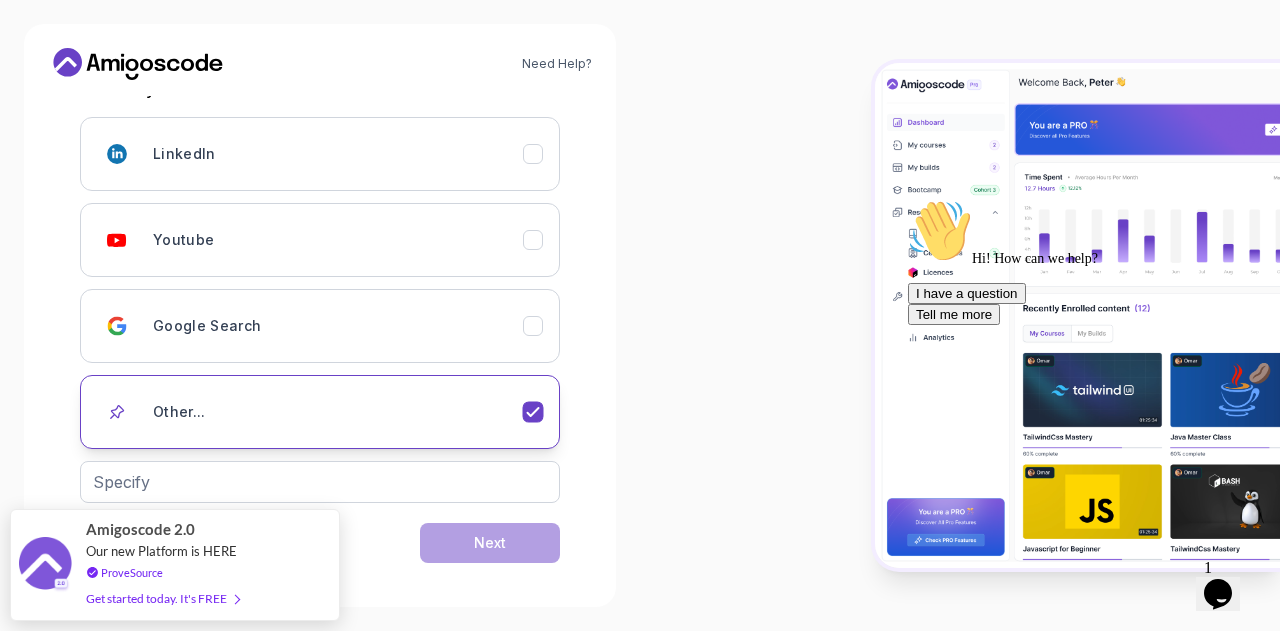 scroll, scrollTop: 305, scrollLeft: 0, axis: vertical 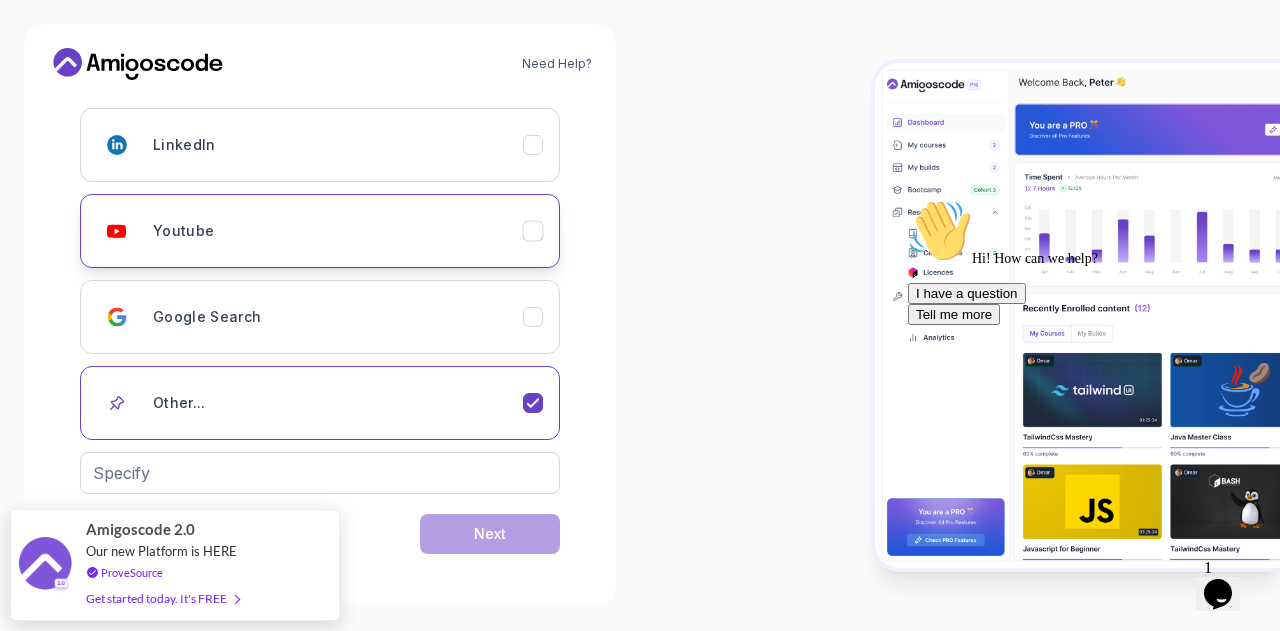 click on "Youtube" at bounding box center [338, 231] 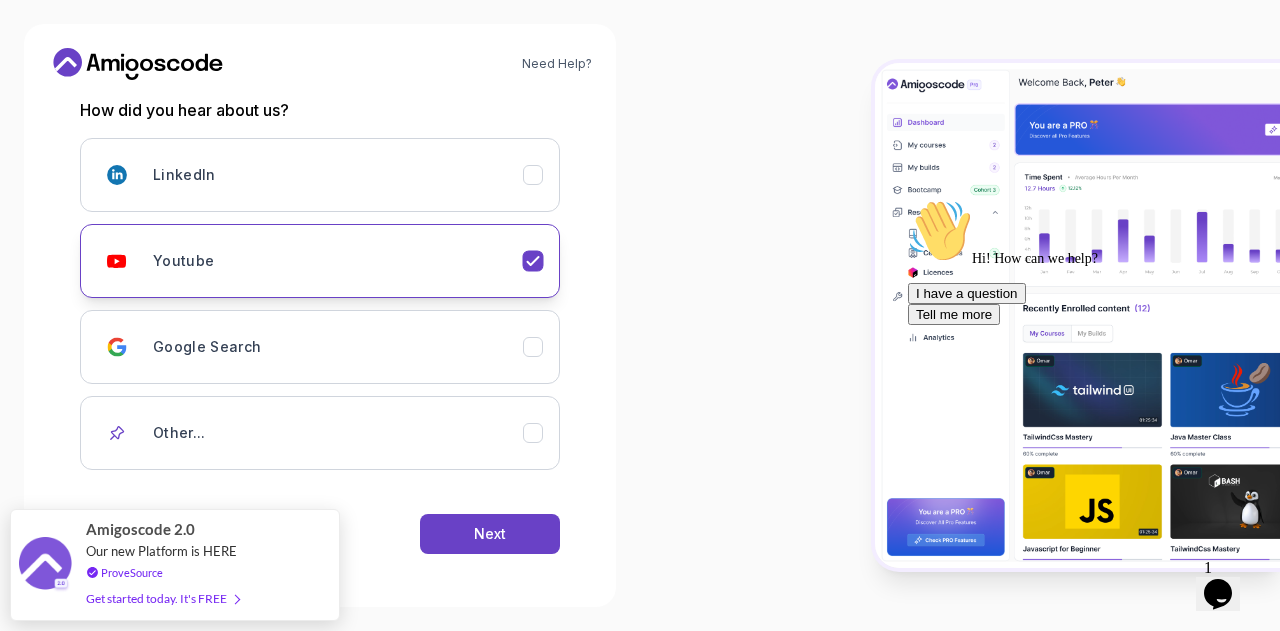 scroll, scrollTop: 275, scrollLeft: 0, axis: vertical 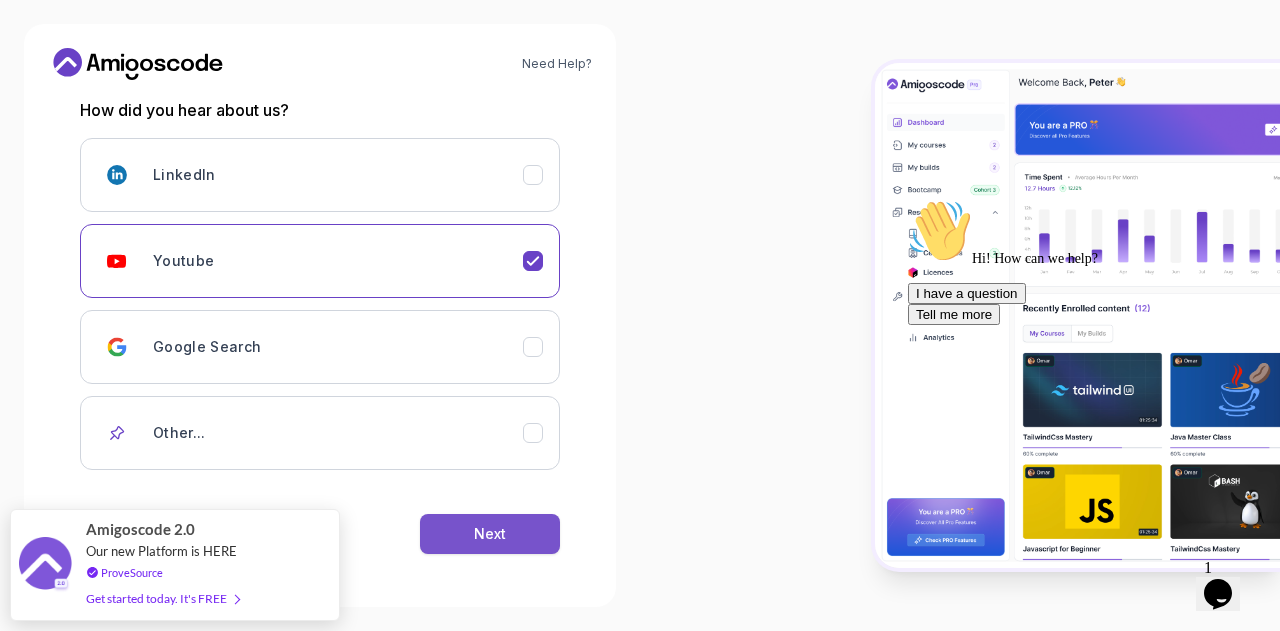 click on "Next" at bounding box center [490, 534] 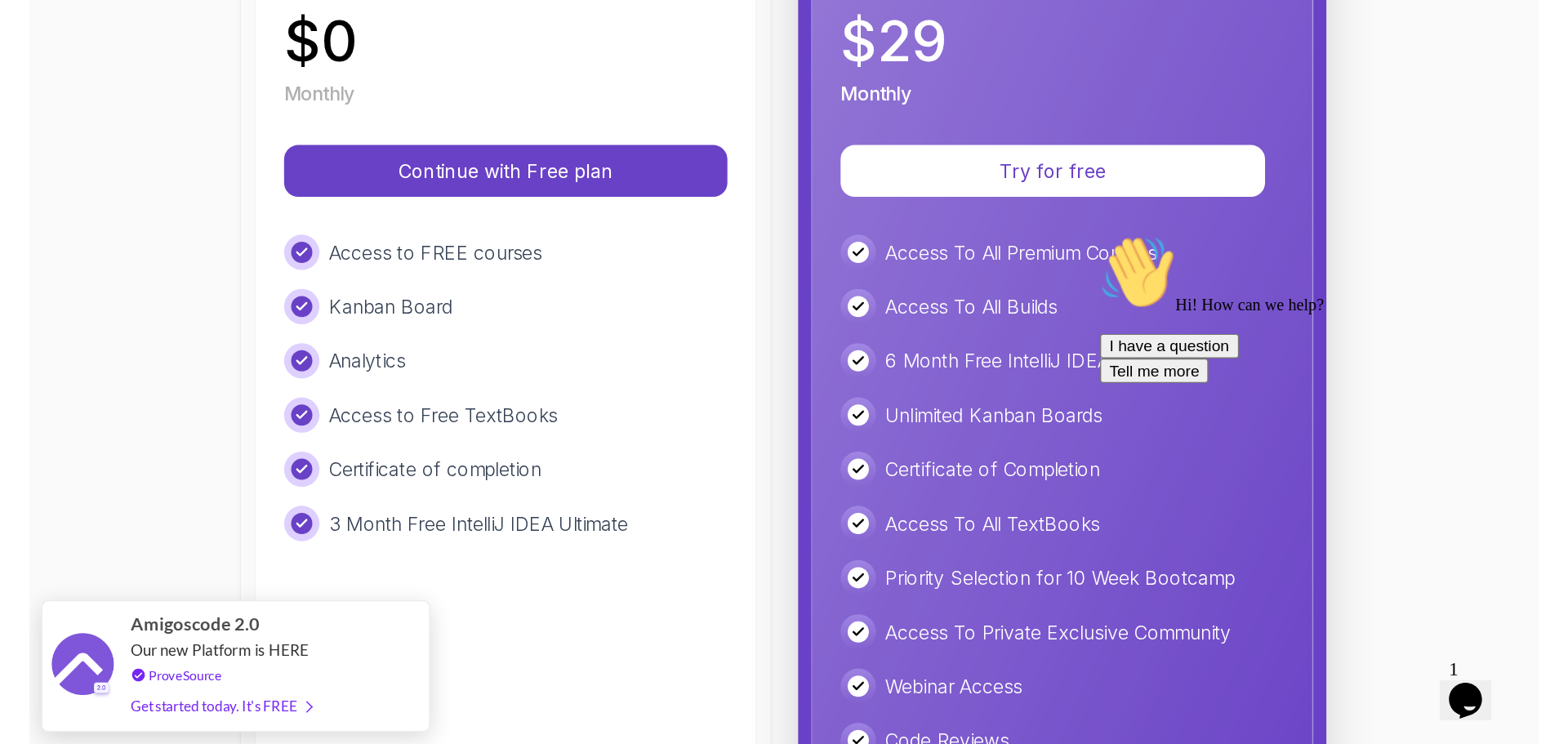 scroll, scrollTop: 419, scrollLeft: 0, axis: vertical 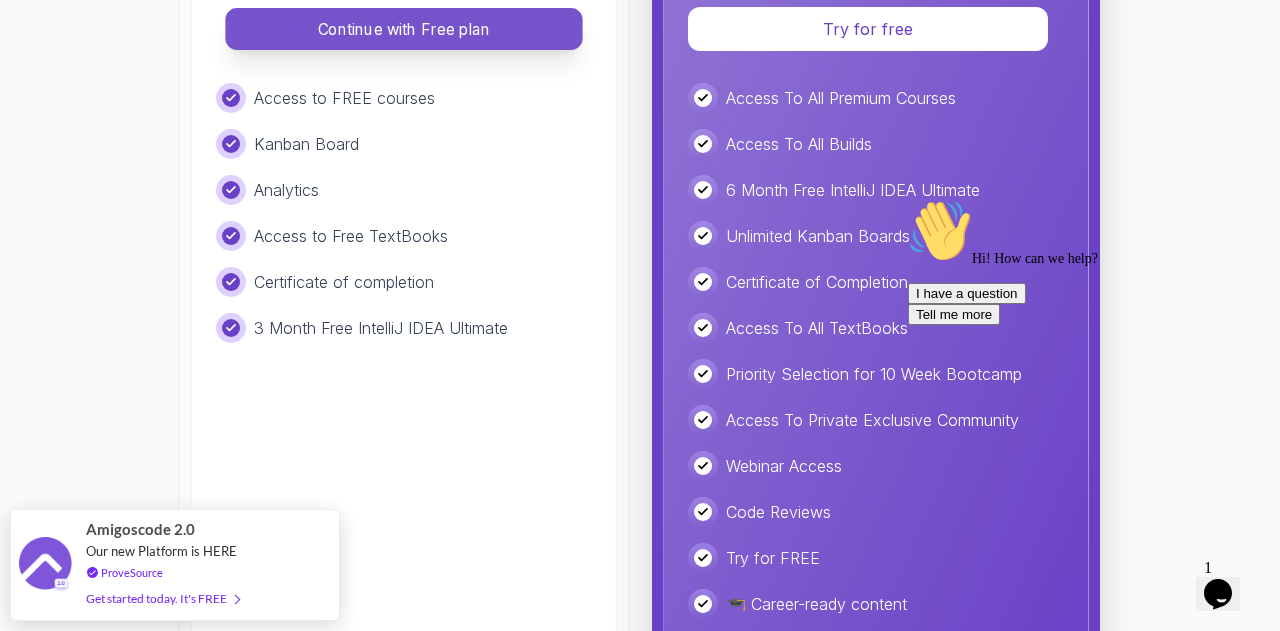 click on "Continue with Free plan" at bounding box center (404, 29) 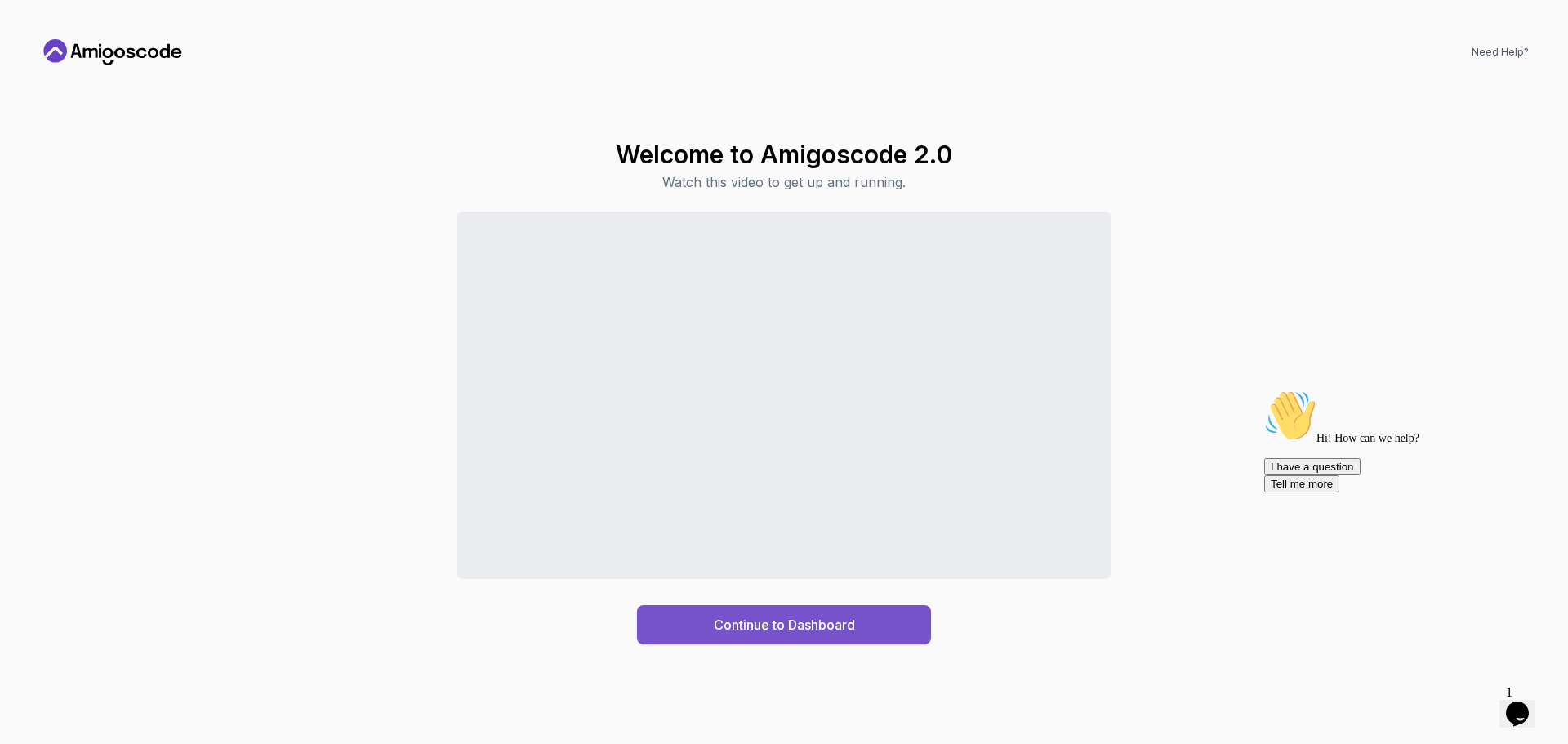click on "Continue to Dashboard" at bounding box center (784, 625) 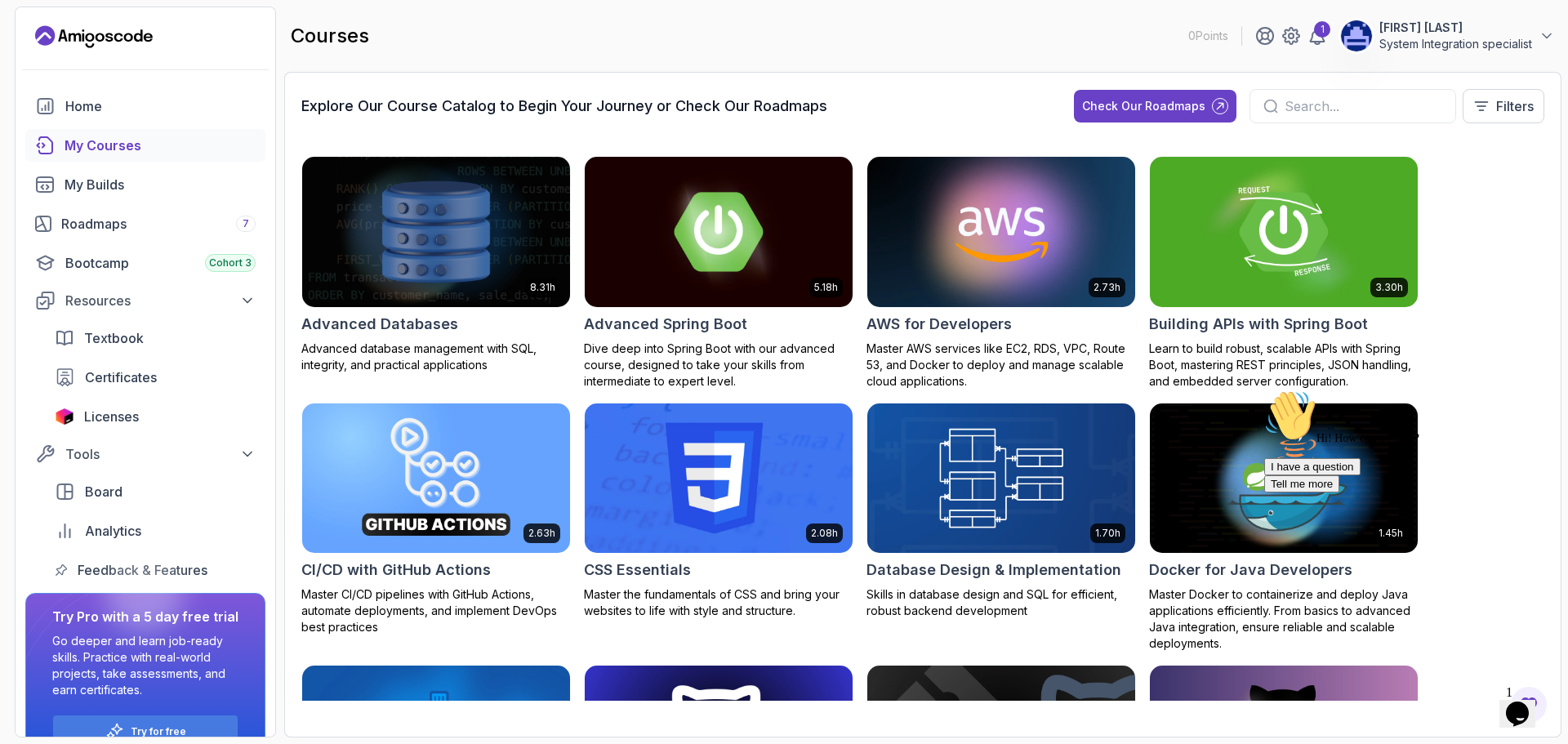 click on "[FIRST] [LAST]" at bounding box center (1455, 28) 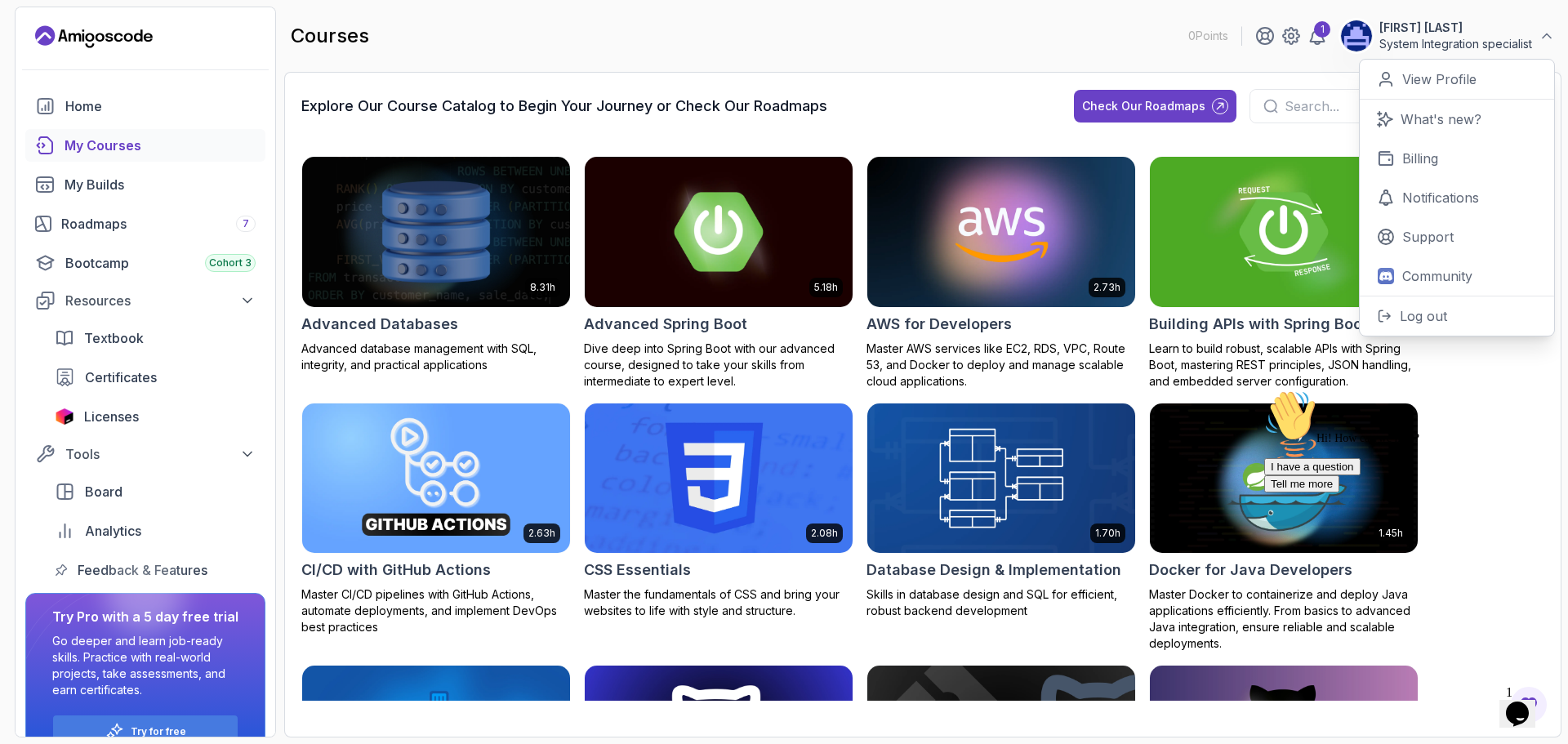 click on "courses   0  Points 1 [FIRST] [LAST] System Integration specialist 0  Points View Profile What's new? Billing Notifications Support Community Log out" at bounding box center [923, 36] 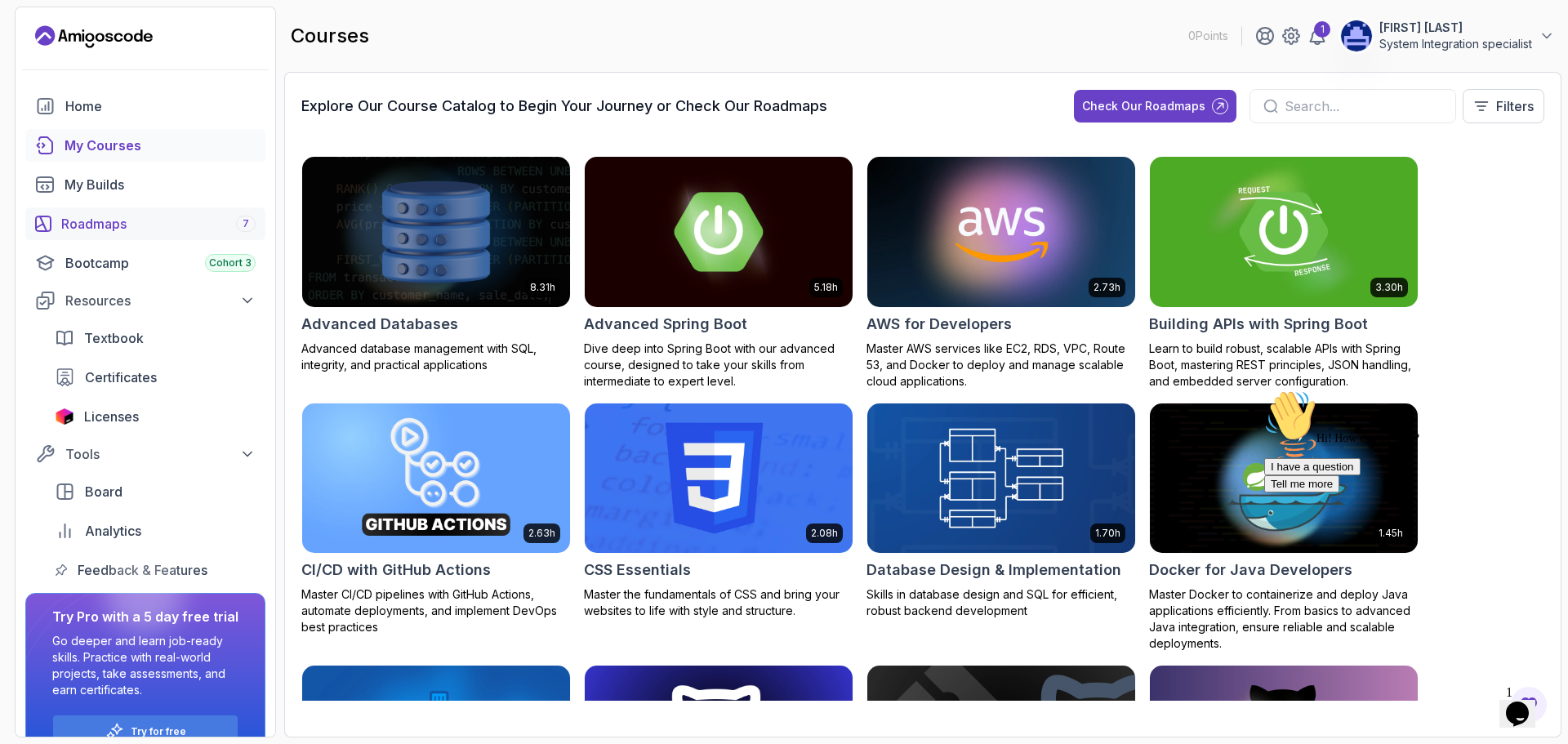 click on "Roadmaps 7" at bounding box center (158, 224) 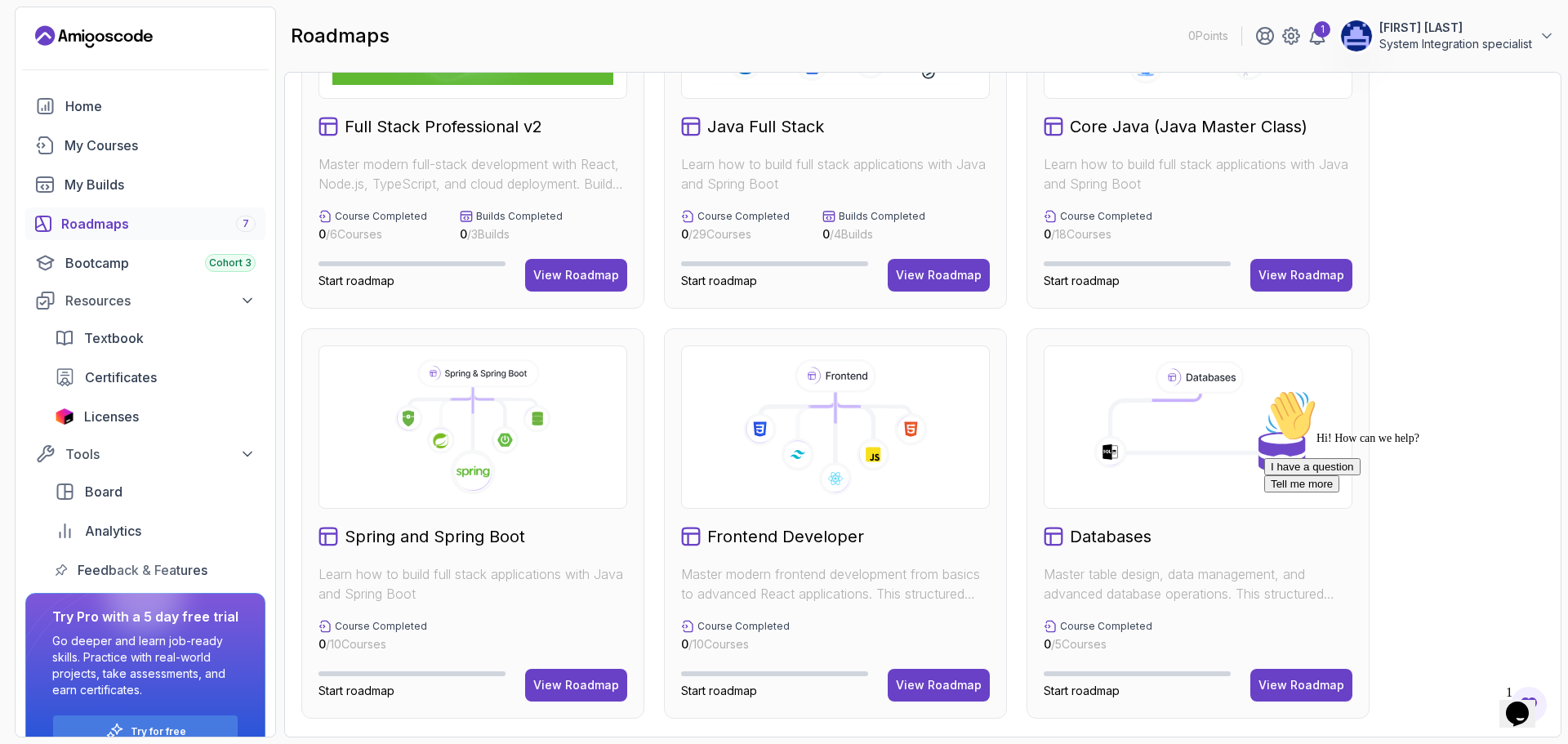 scroll, scrollTop: 7, scrollLeft: 0, axis: vertical 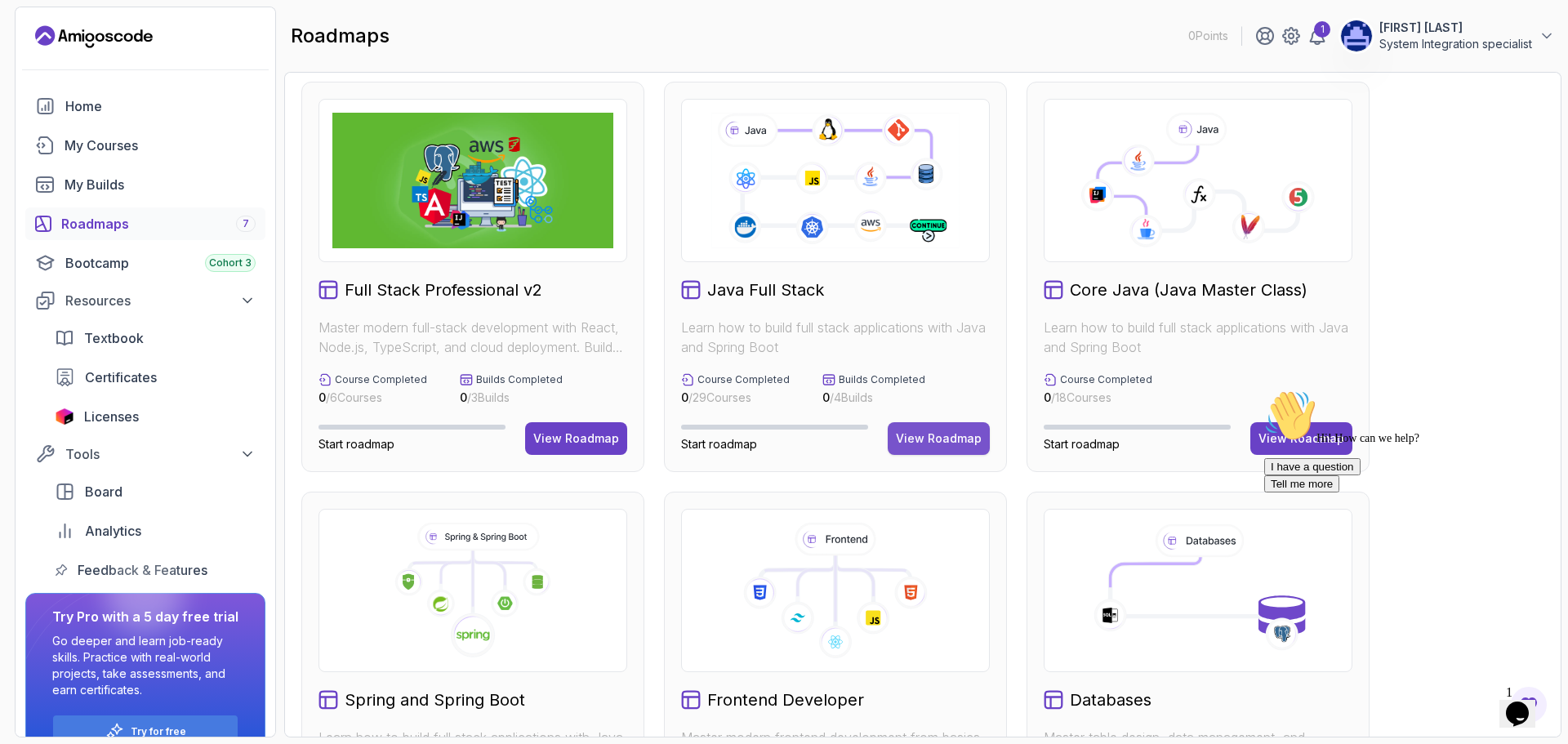 click on "View Roadmap" at bounding box center (938, 439) 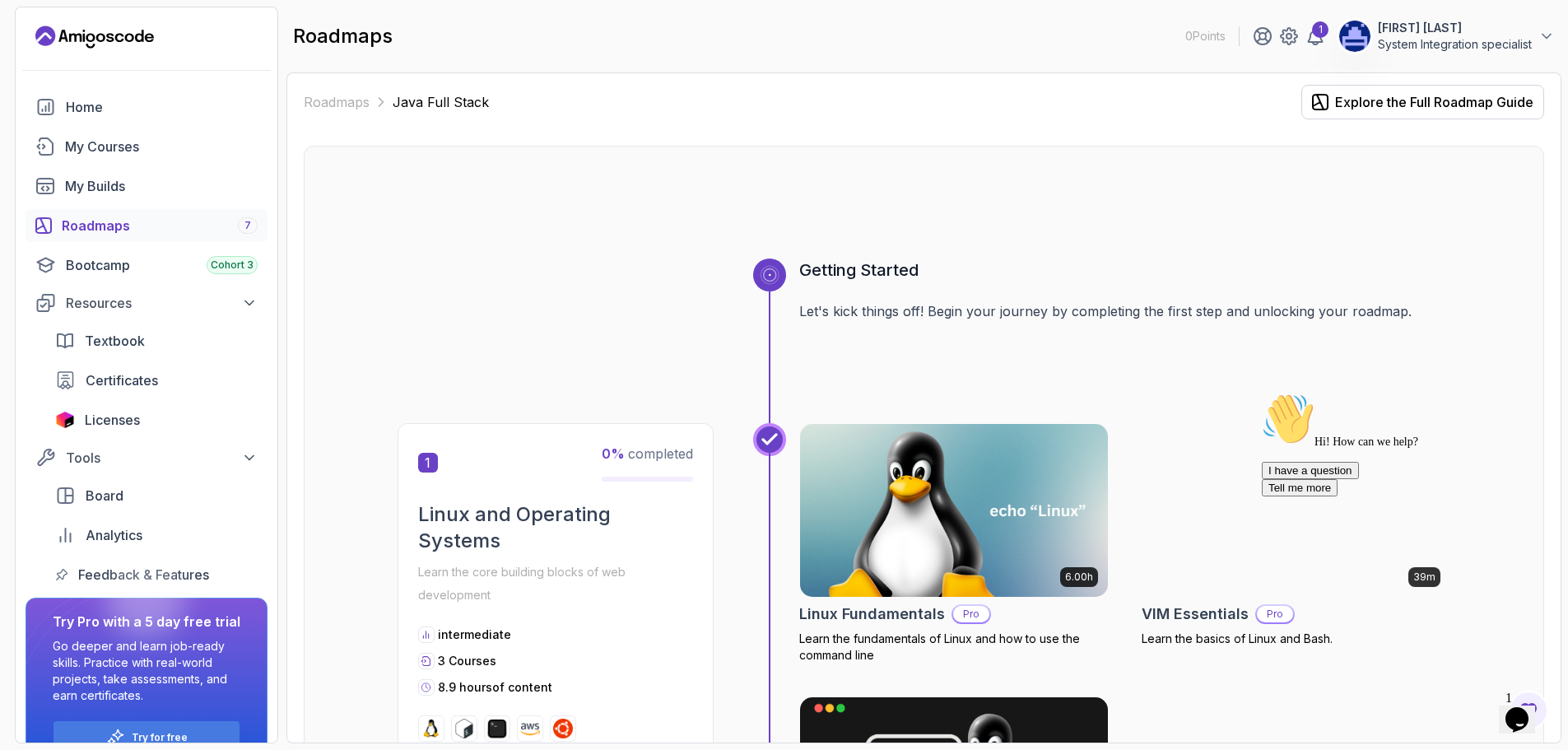 scroll, scrollTop: 0, scrollLeft: 0, axis: both 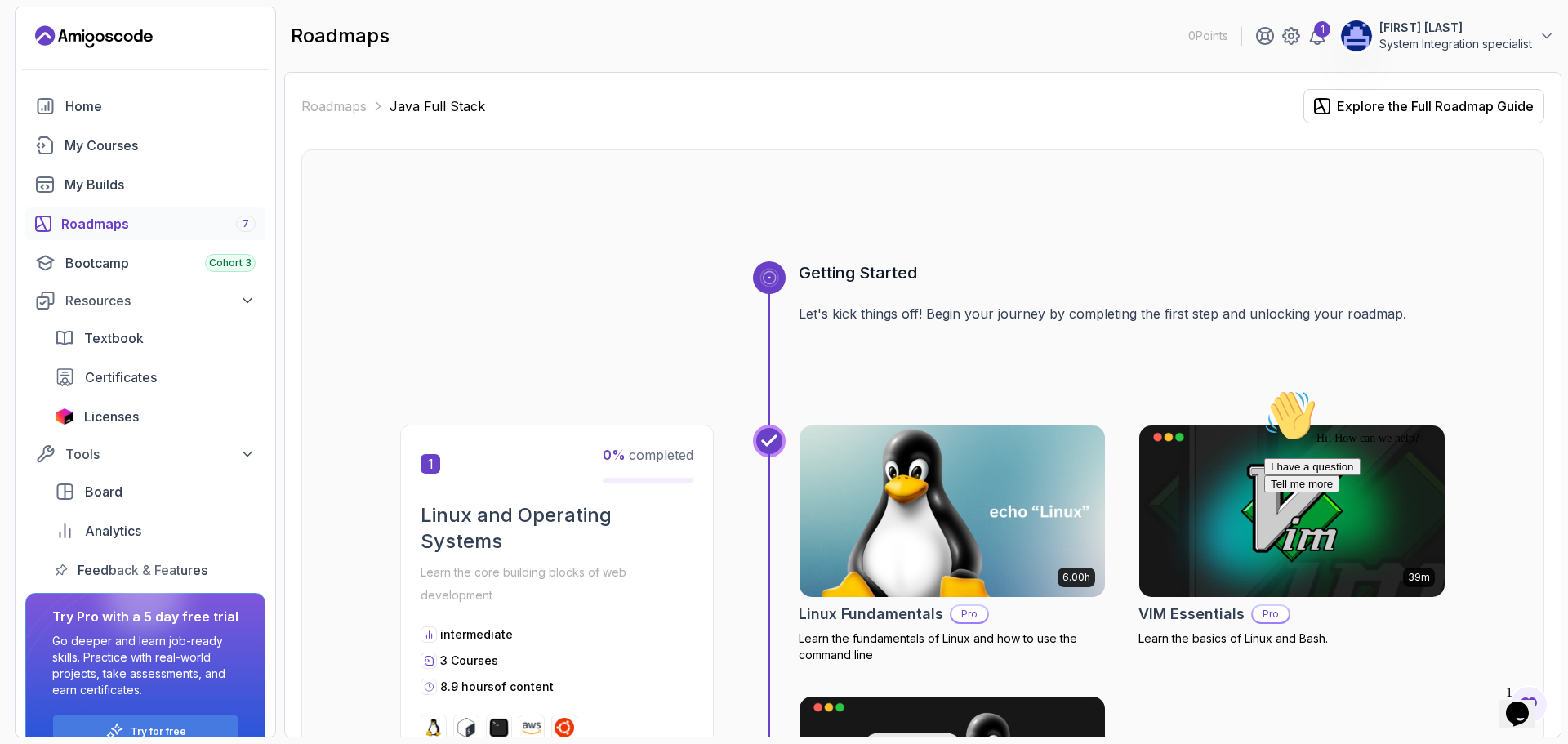 click at bounding box center [952, 511] 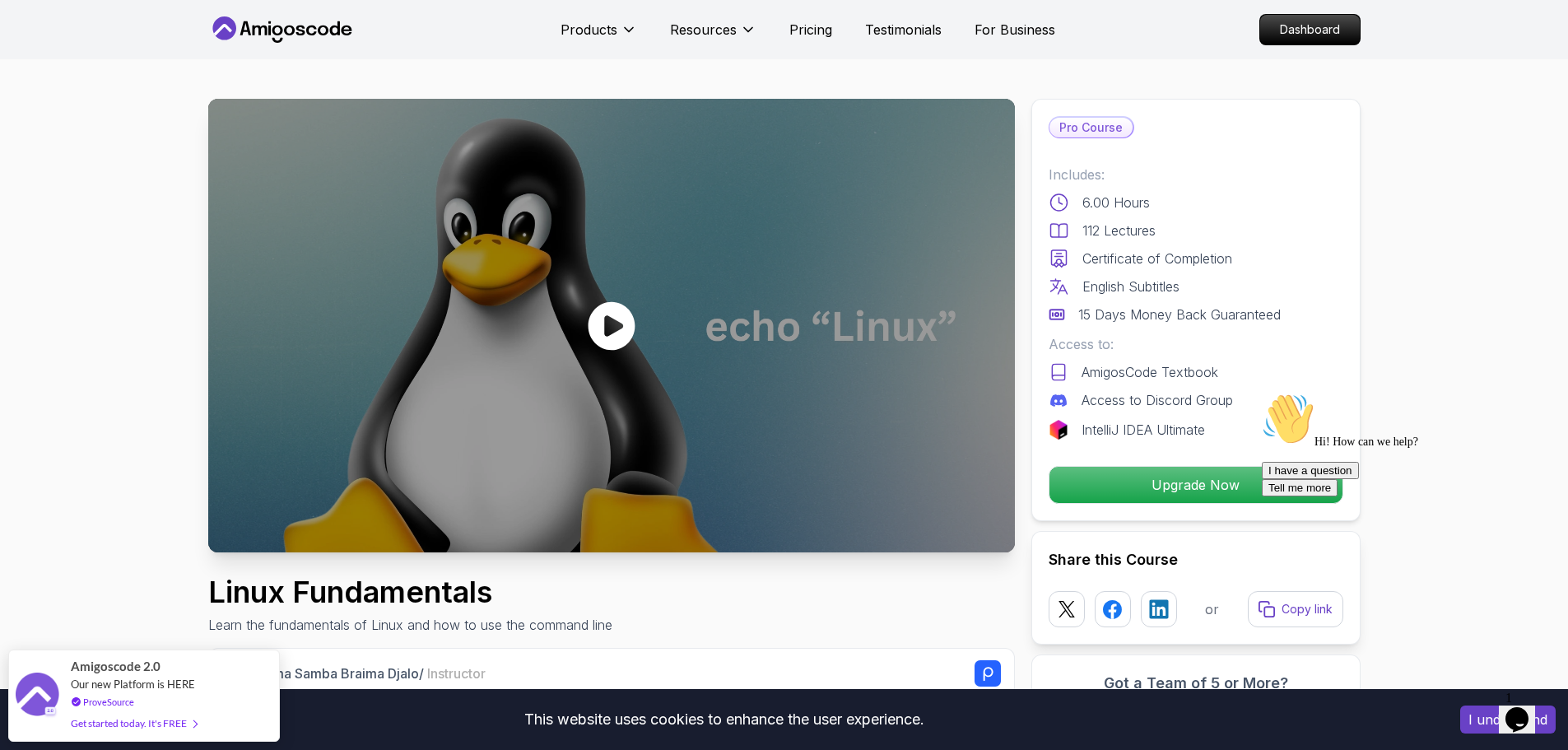 click 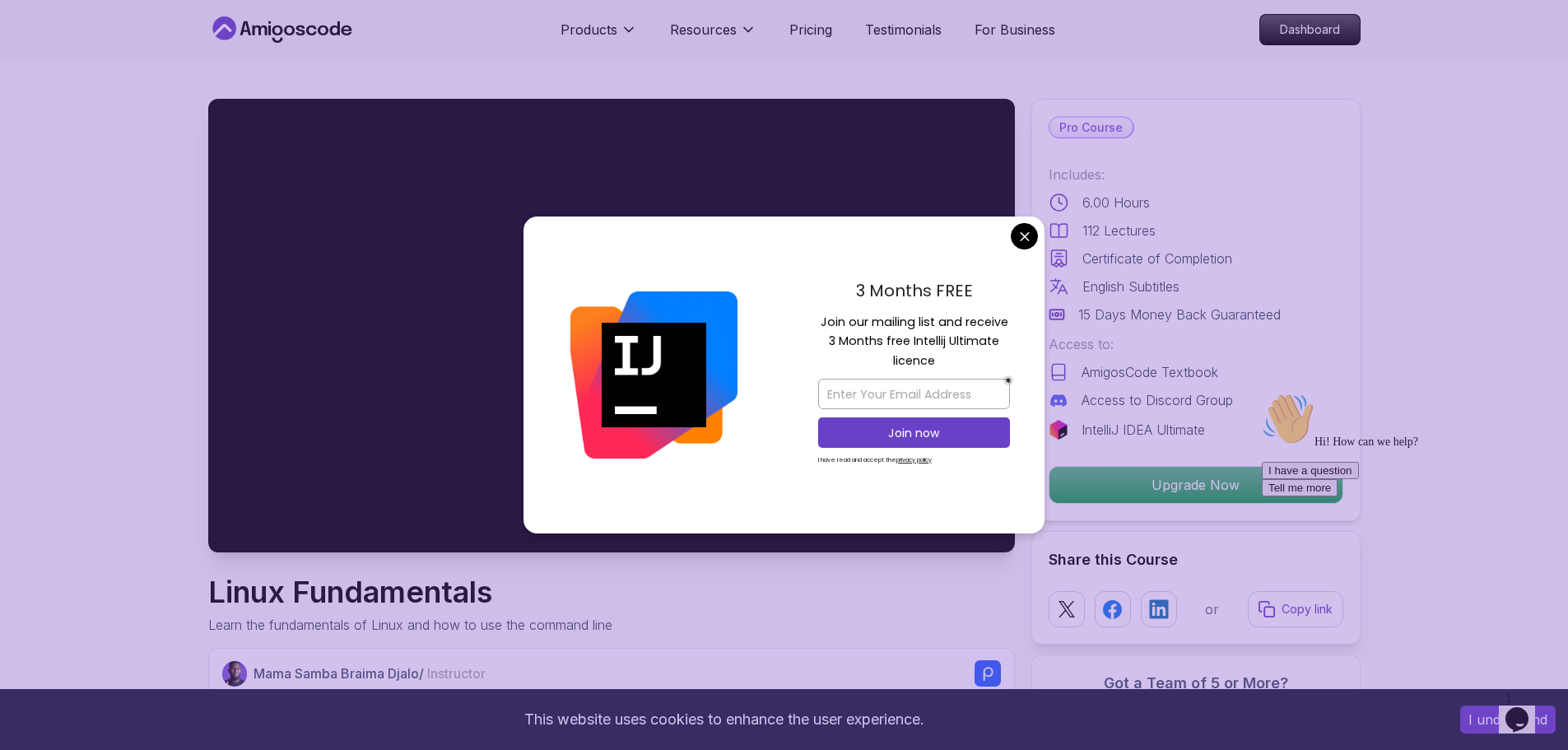 click on "This website uses cookies to enhance the user experience. I understand Products Resources Pricing Testimonials For Business Dashboard Products Resources Pricing Testimonials For Business Dashboard Linux Fundamentals Learn the fundamentals of Linux and how to use the command line Mama Samba Braima Djalo  /   Instructor Pro Course Includes: 6.00 Hours 112 Lectures Certificate of Completion English Subtitles 15 Days Money Back Guaranteed Access to: AmigosCode Textbook Access to Discord Group IntelliJ IDEA Ultimate Upgrade Now Share this Course or Copy link Got a Team of 5 or More? With one subscription, give your entire team access to all courses and features. Check our Business Plan Mama Samba Braima Djalo  /   Instructor What you will learn linux ubuntu terminal bash Getting Started with Linux - An introduction to the Linux operating system and its history. Linux Installation (Mac, Windows, Linux) - Step-by-step guide to installing Linux on different platforms.
Why Should You Take This Course" at bounding box center (784, 3468) 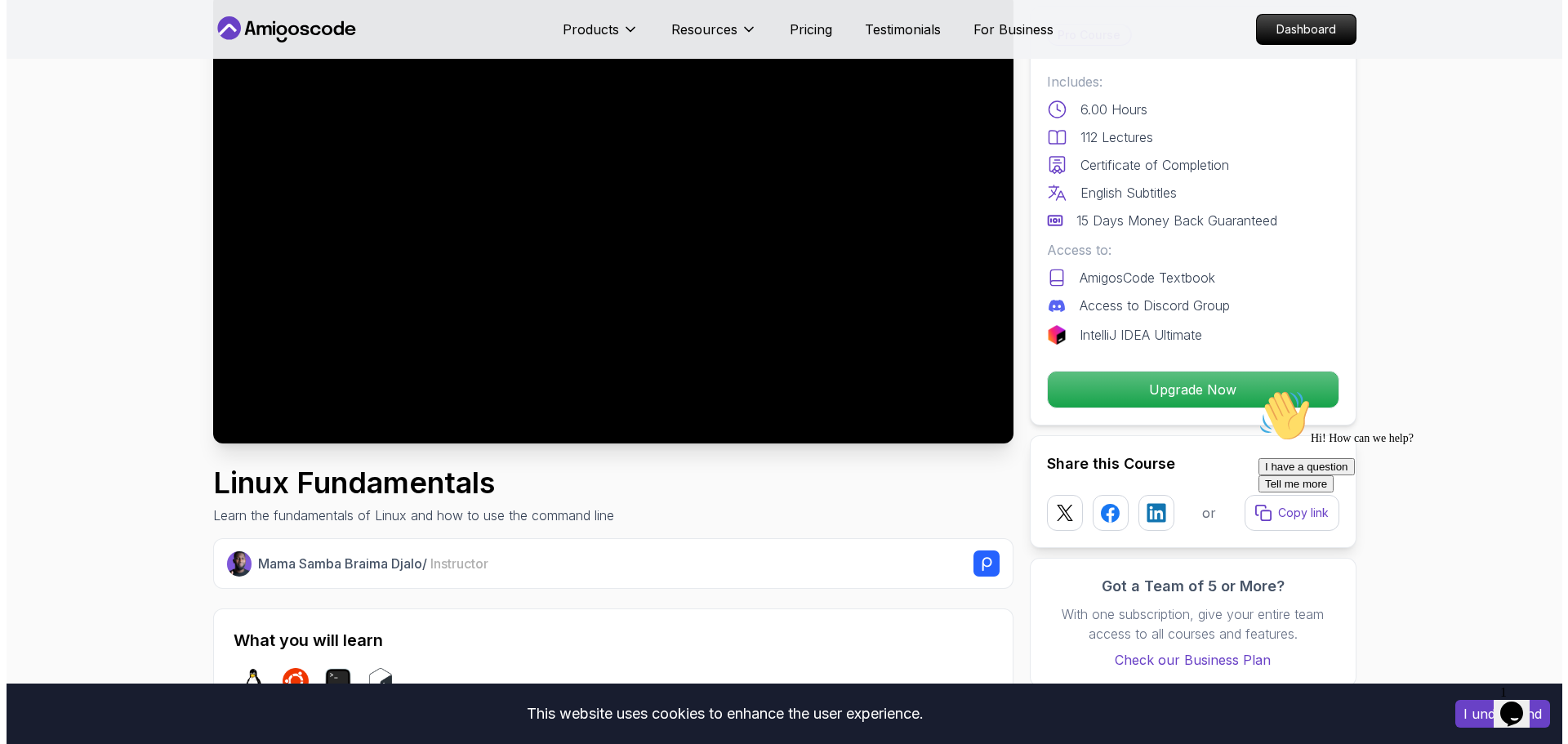 scroll, scrollTop: 0, scrollLeft: 0, axis: both 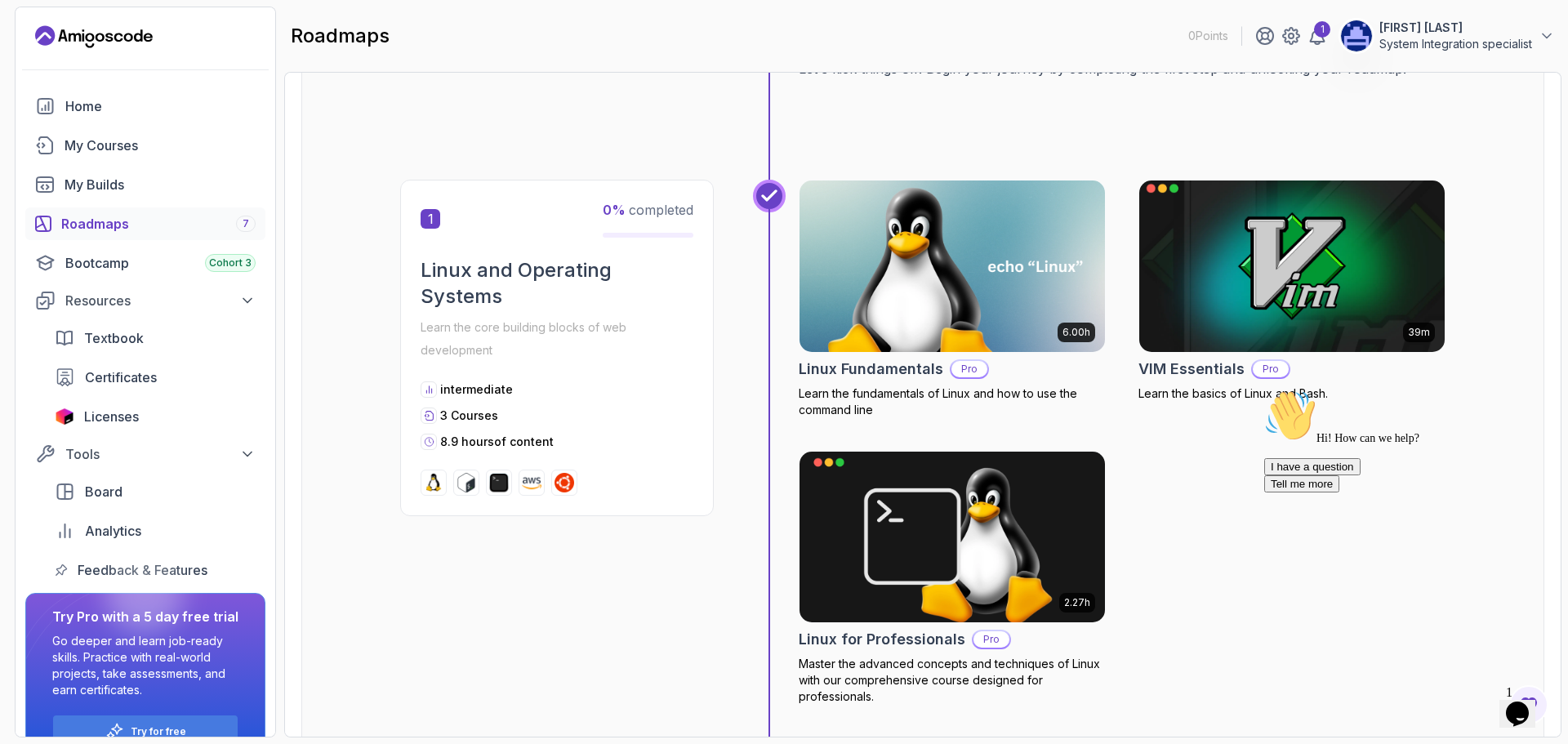 click at bounding box center [1292, 266] 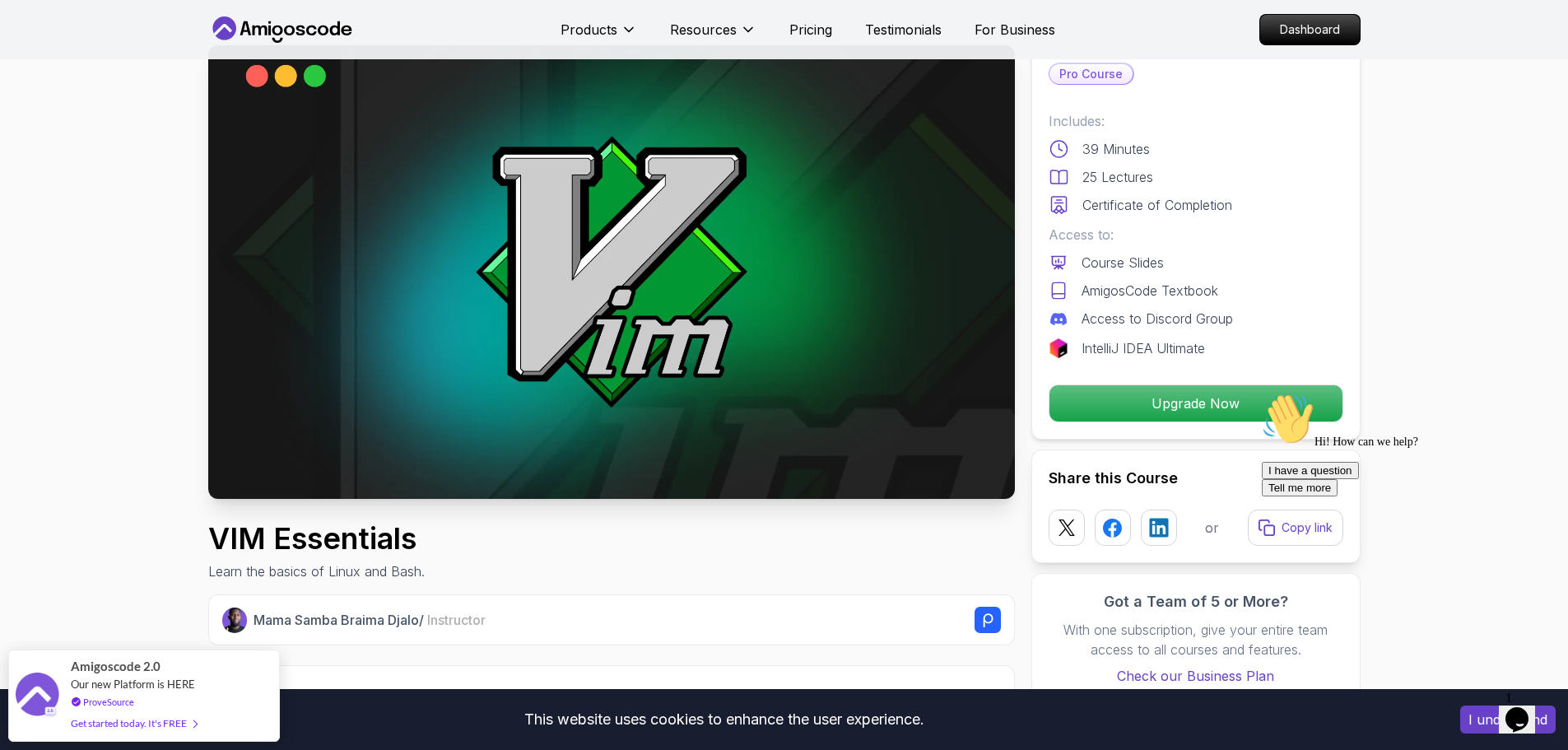 scroll, scrollTop: 82, scrollLeft: 0, axis: vertical 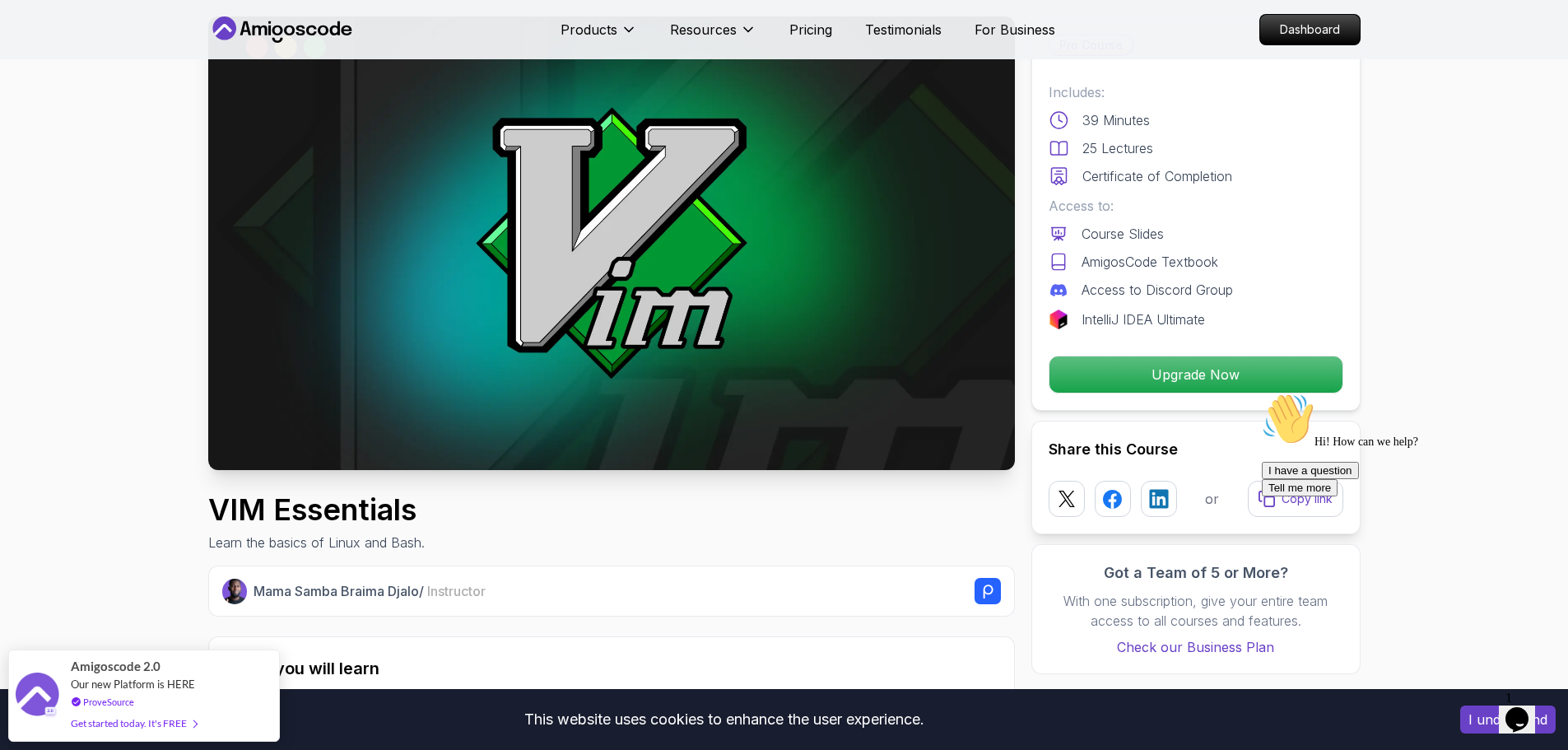click at bounding box center (612, 243) 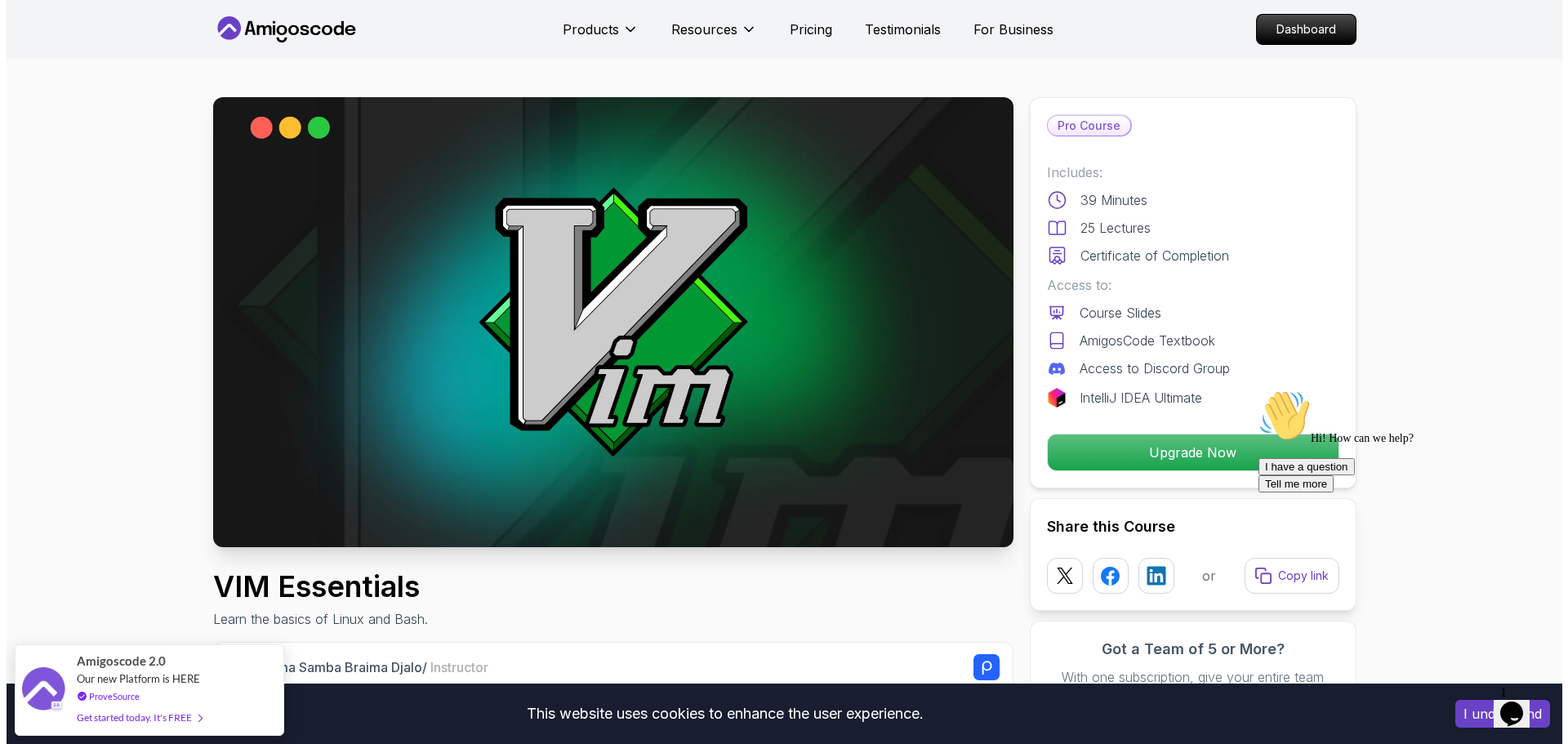 scroll, scrollTop: 0, scrollLeft: 0, axis: both 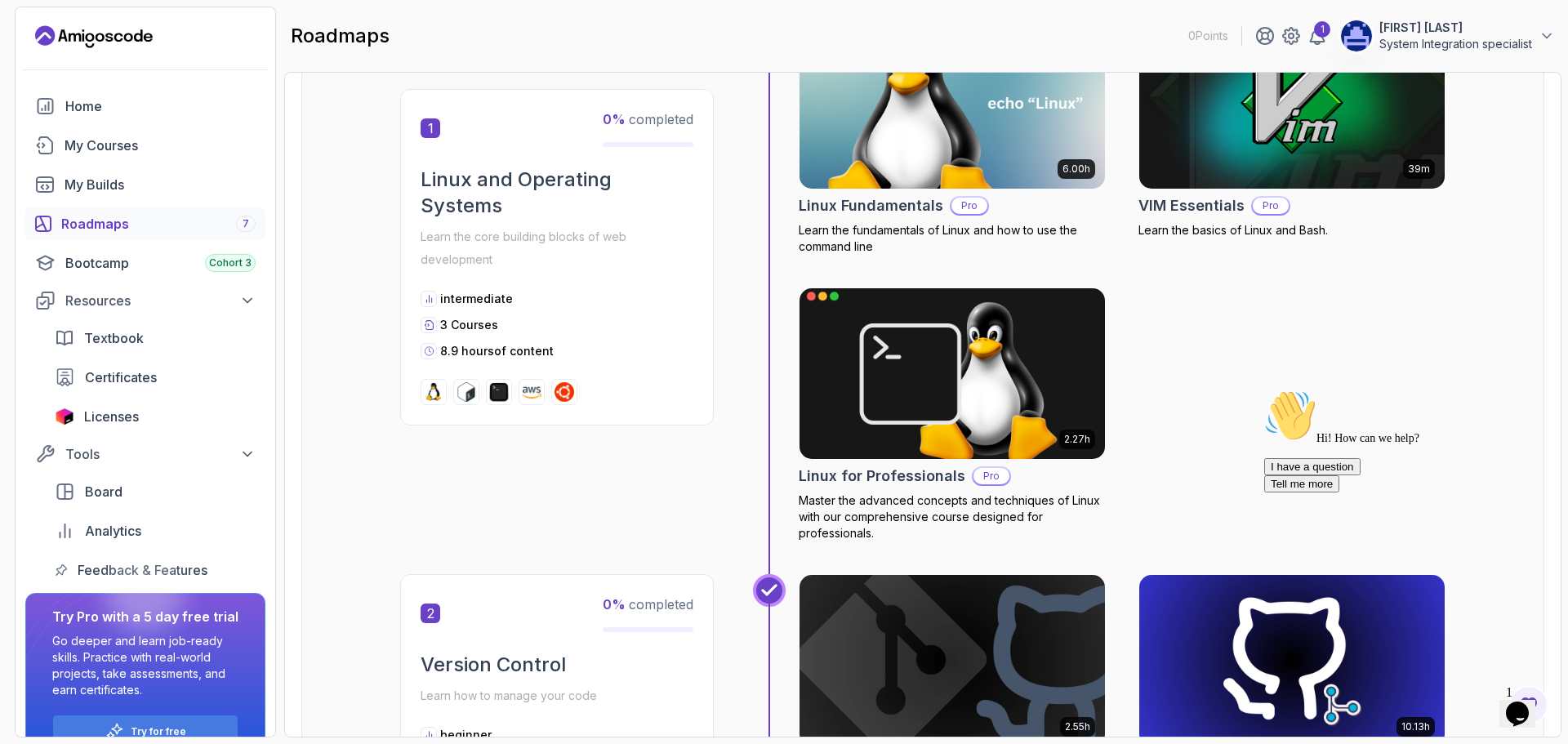 click at bounding box center [952, 373] 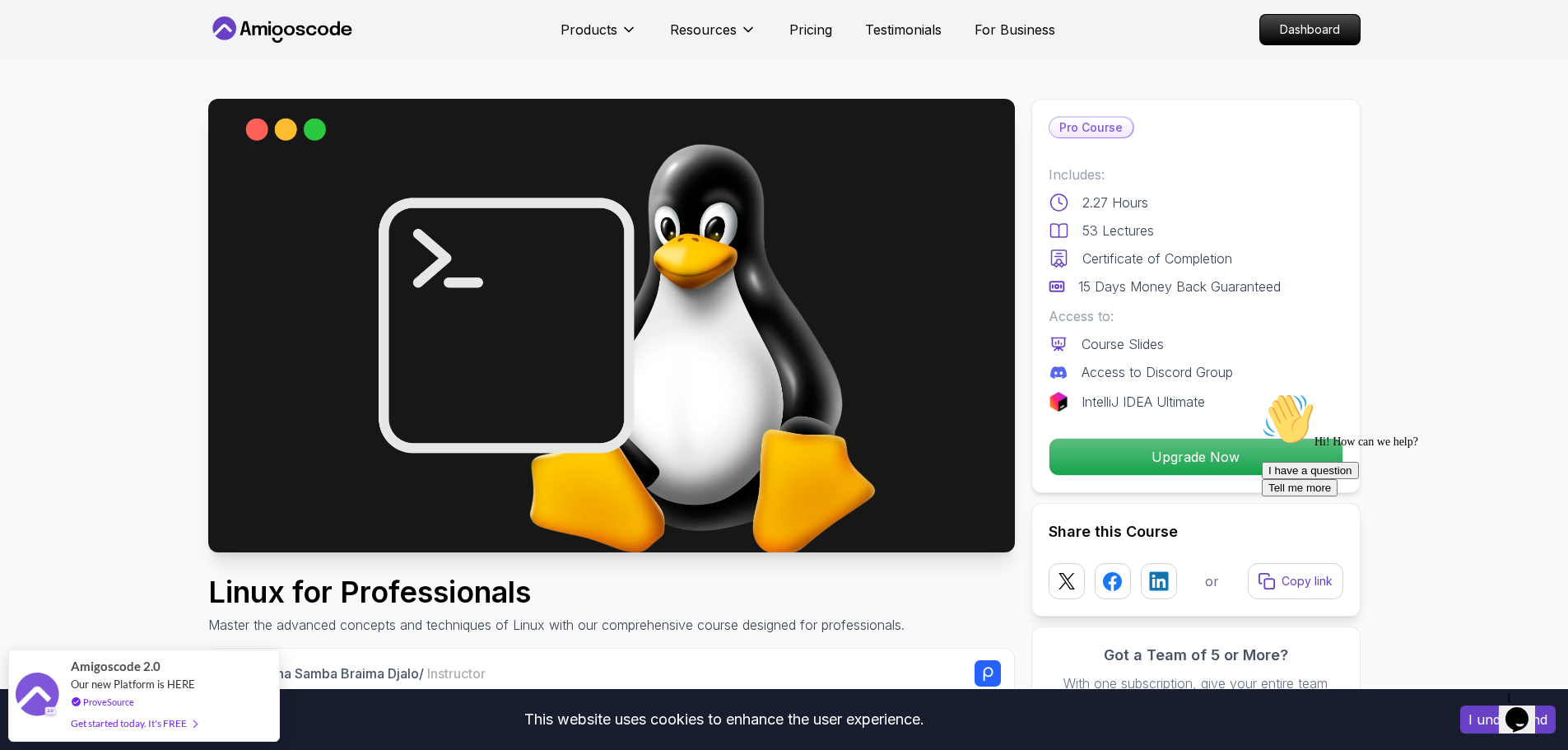click at bounding box center (612, 325) 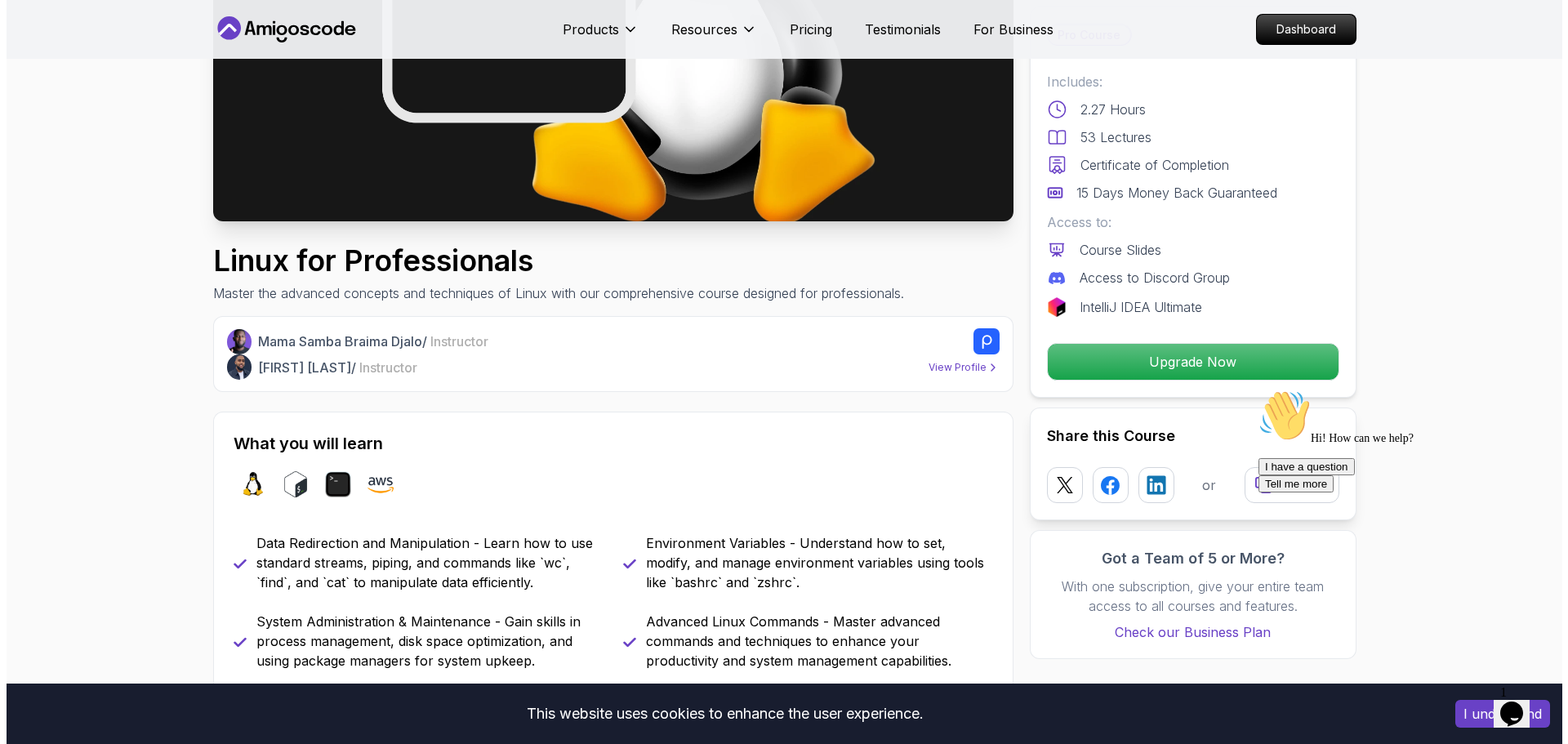 scroll, scrollTop: 0, scrollLeft: 0, axis: both 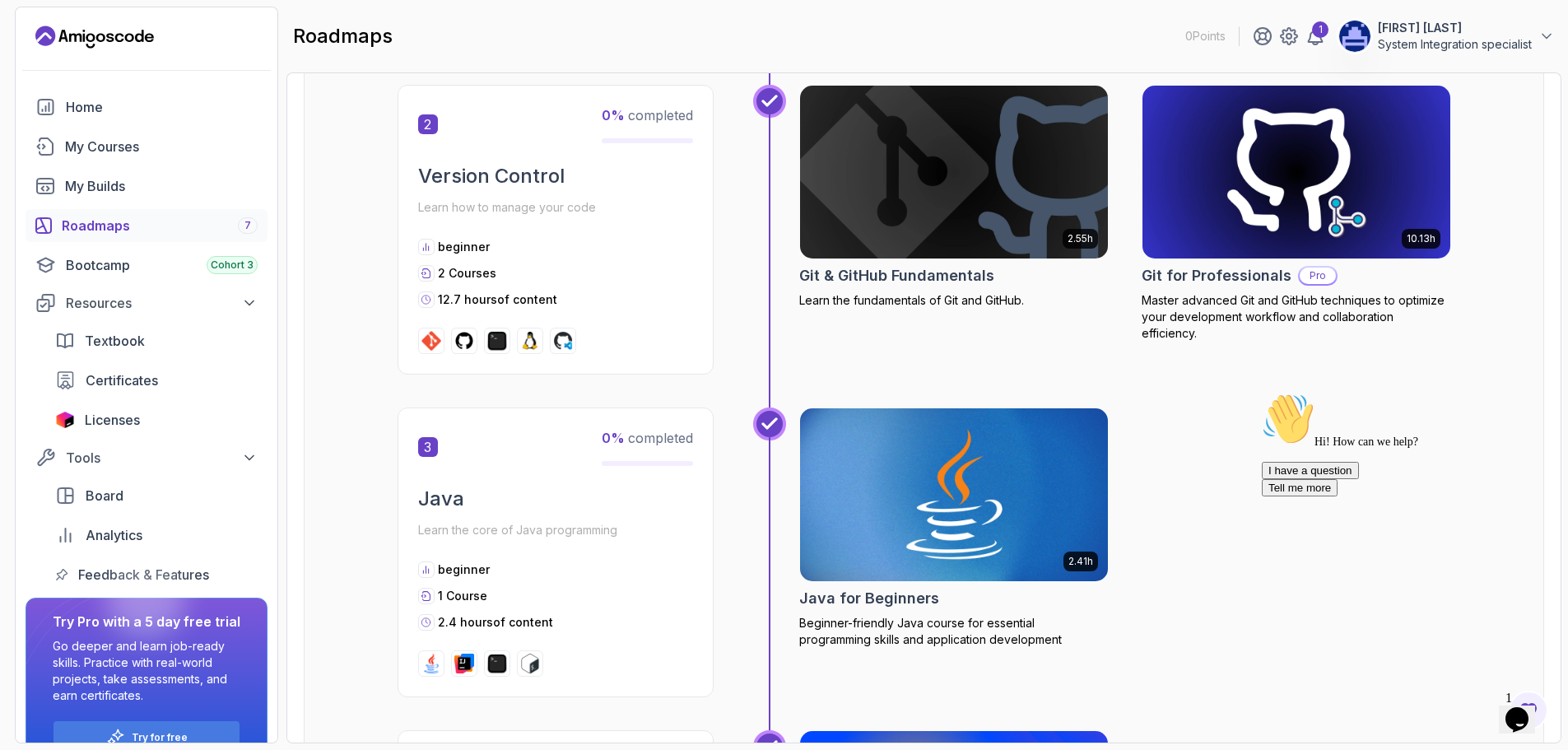 click at bounding box center [953, 495] 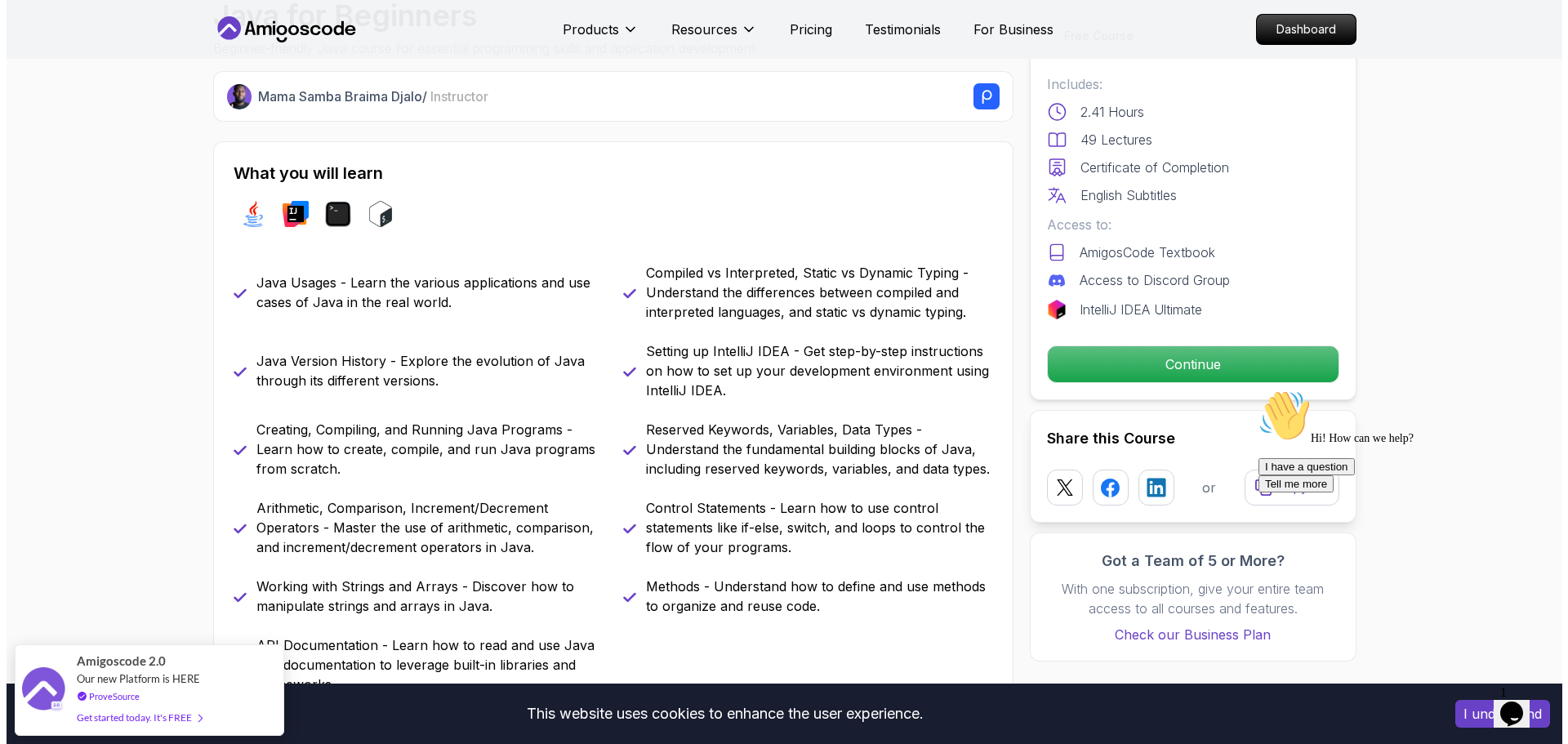 scroll, scrollTop: 0, scrollLeft: 0, axis: both 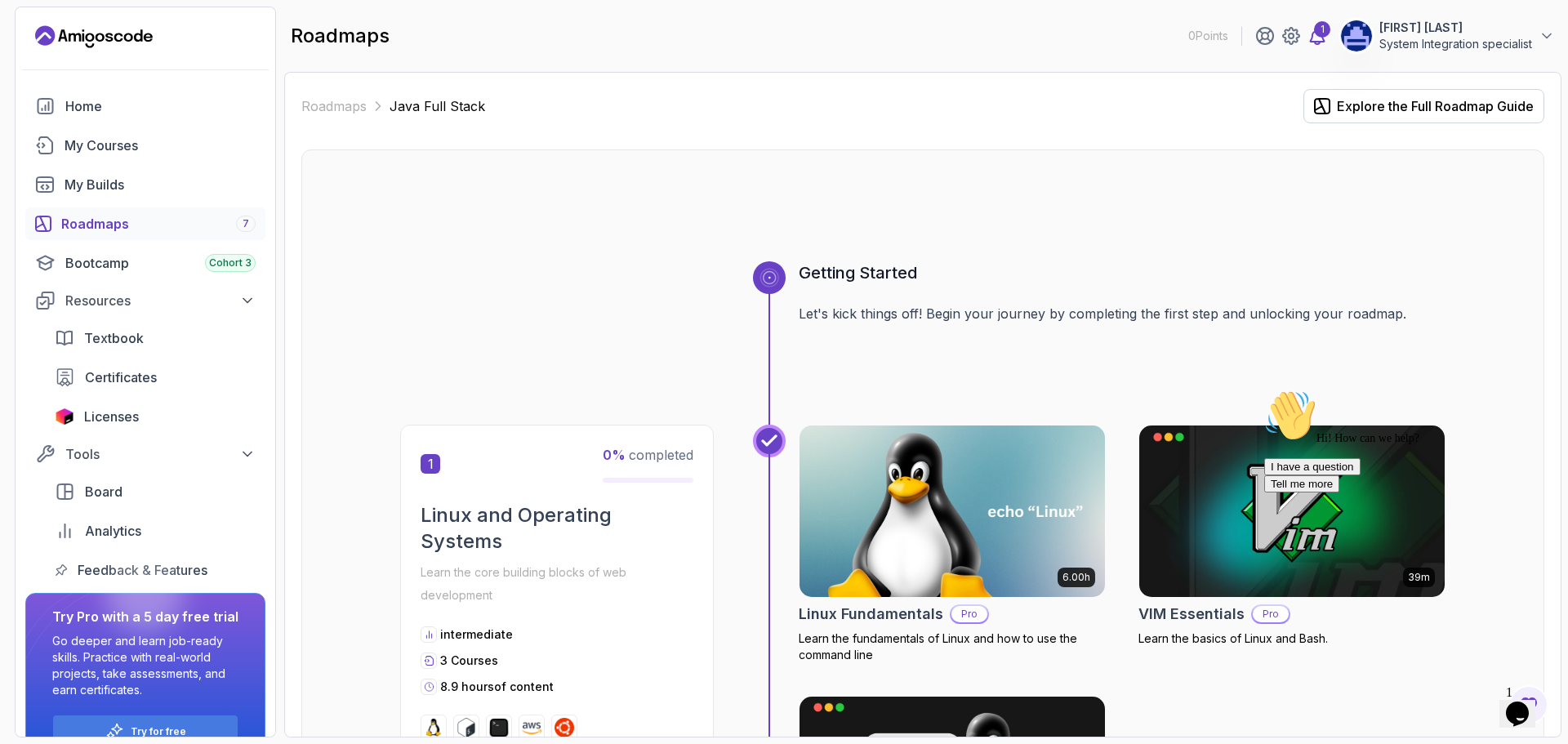 click on "1" at bounding box center [1322, 29] 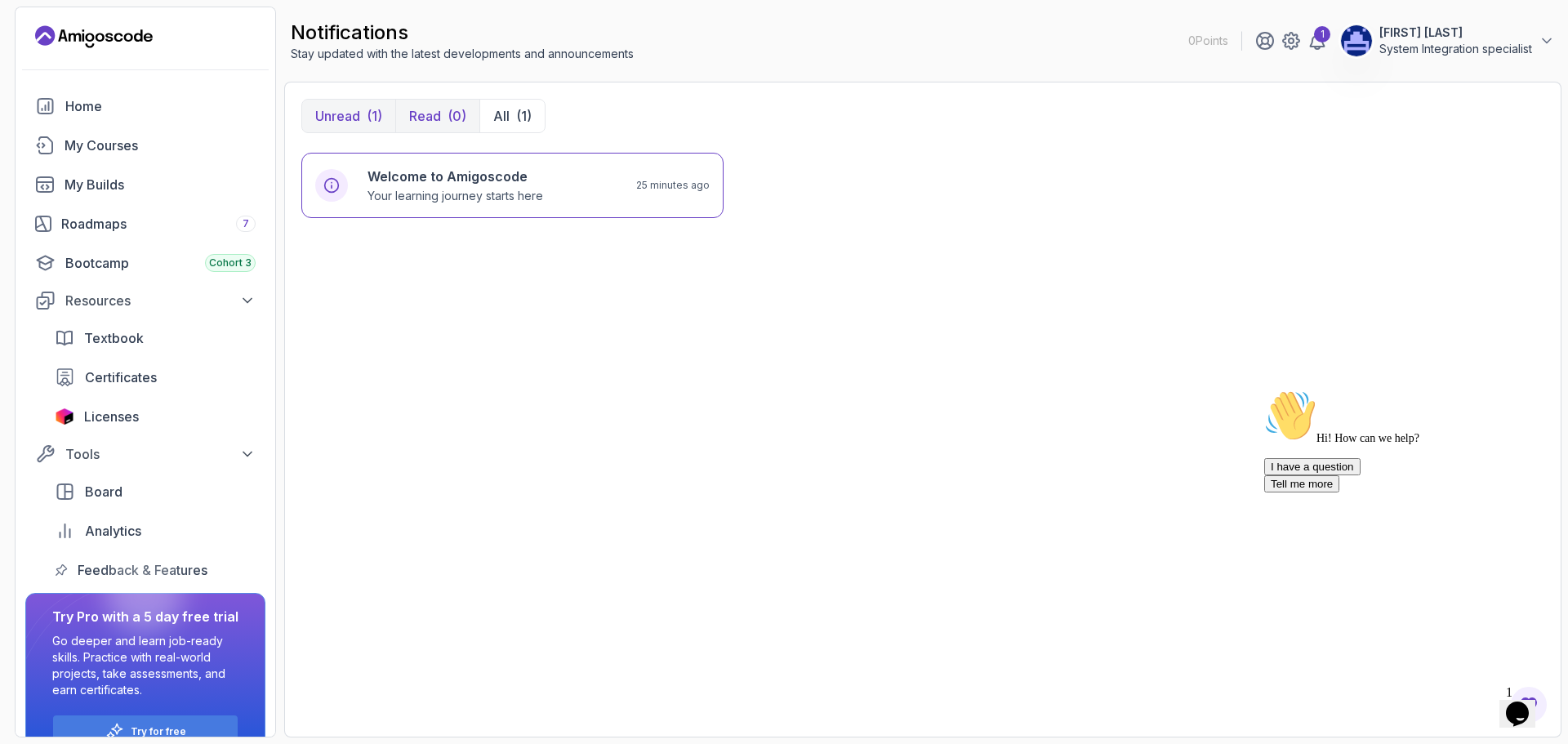 click on "Read" at bounding box center (425, 116) 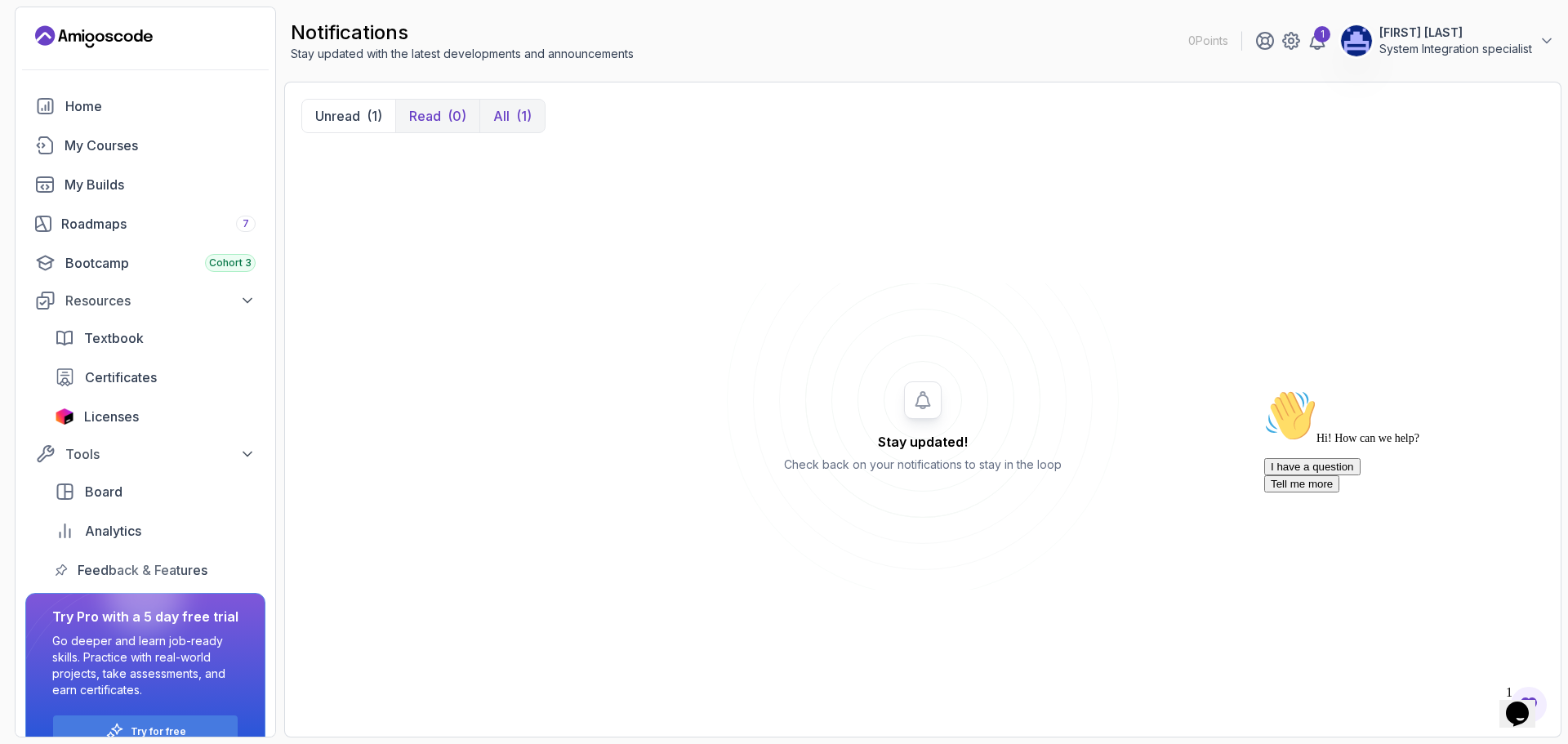 click on "All" at bounding box center [501, 116] 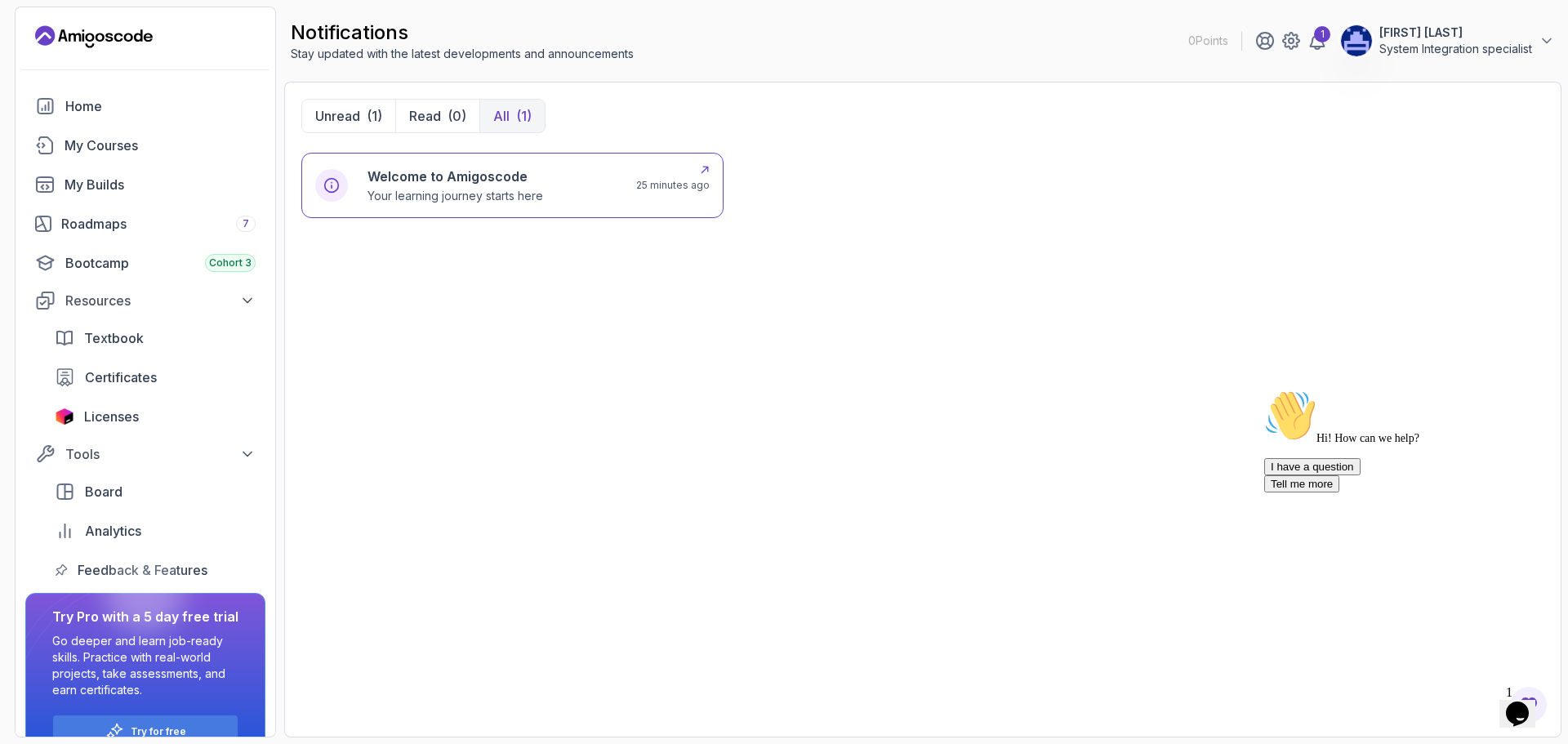 click on "Welcome to Amigoscode" at bounding box center (455, 176) 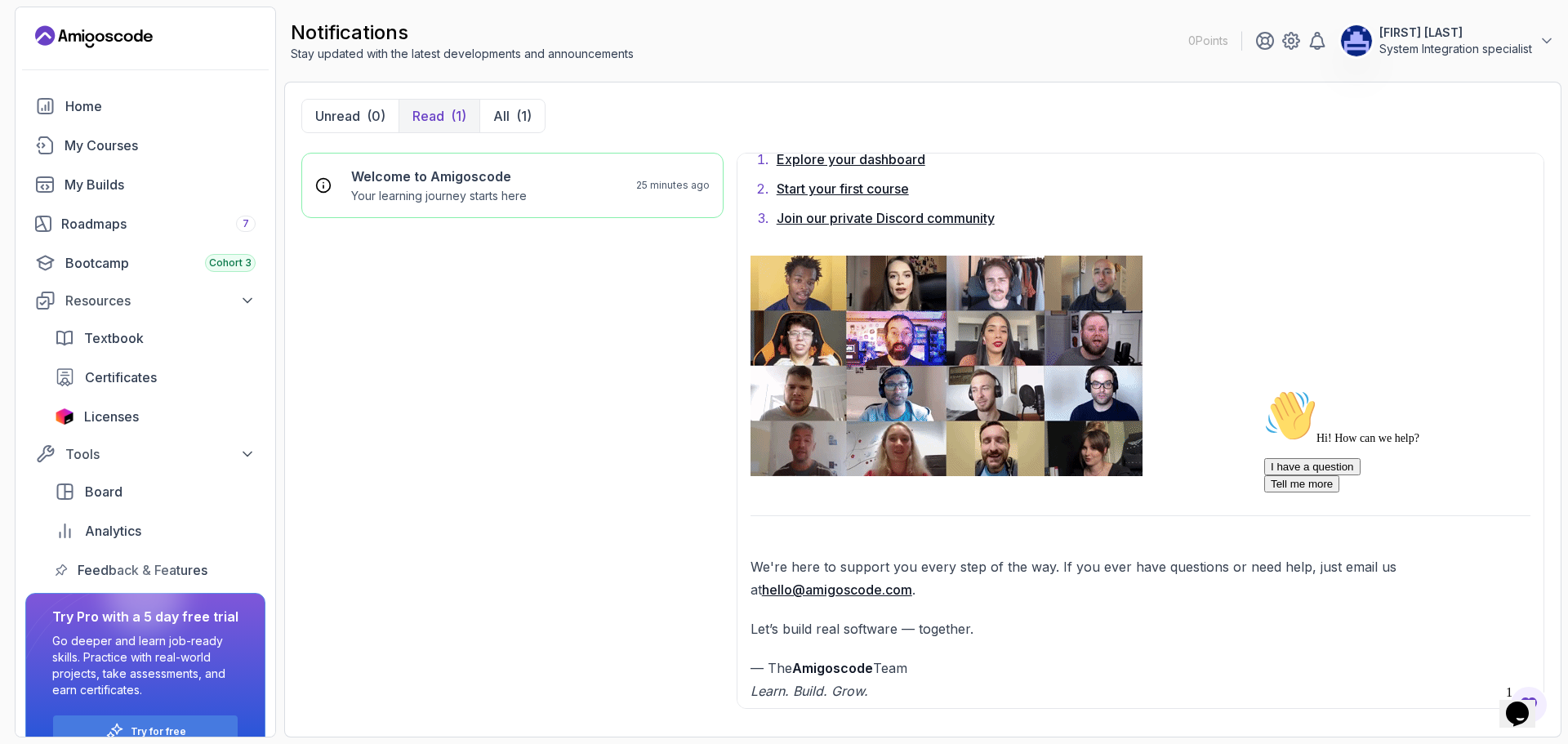 scroll, scrollTop: 1266, scrollLeft: 0, axis: vertical 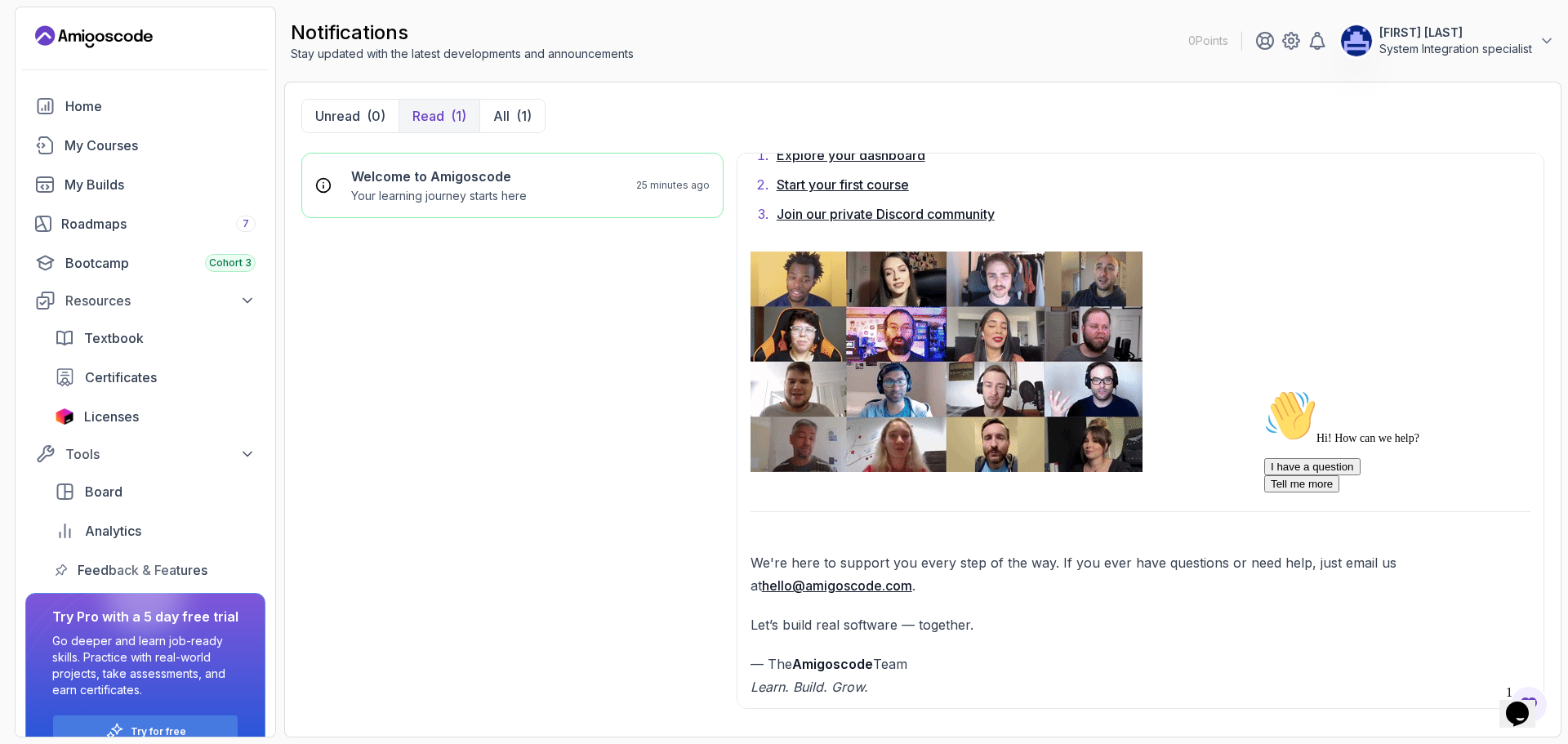 drag, startPoint x: 2790, startPoint y: 885, endPoint x: 1532, endPoint y: 502, distance: 1315.0106 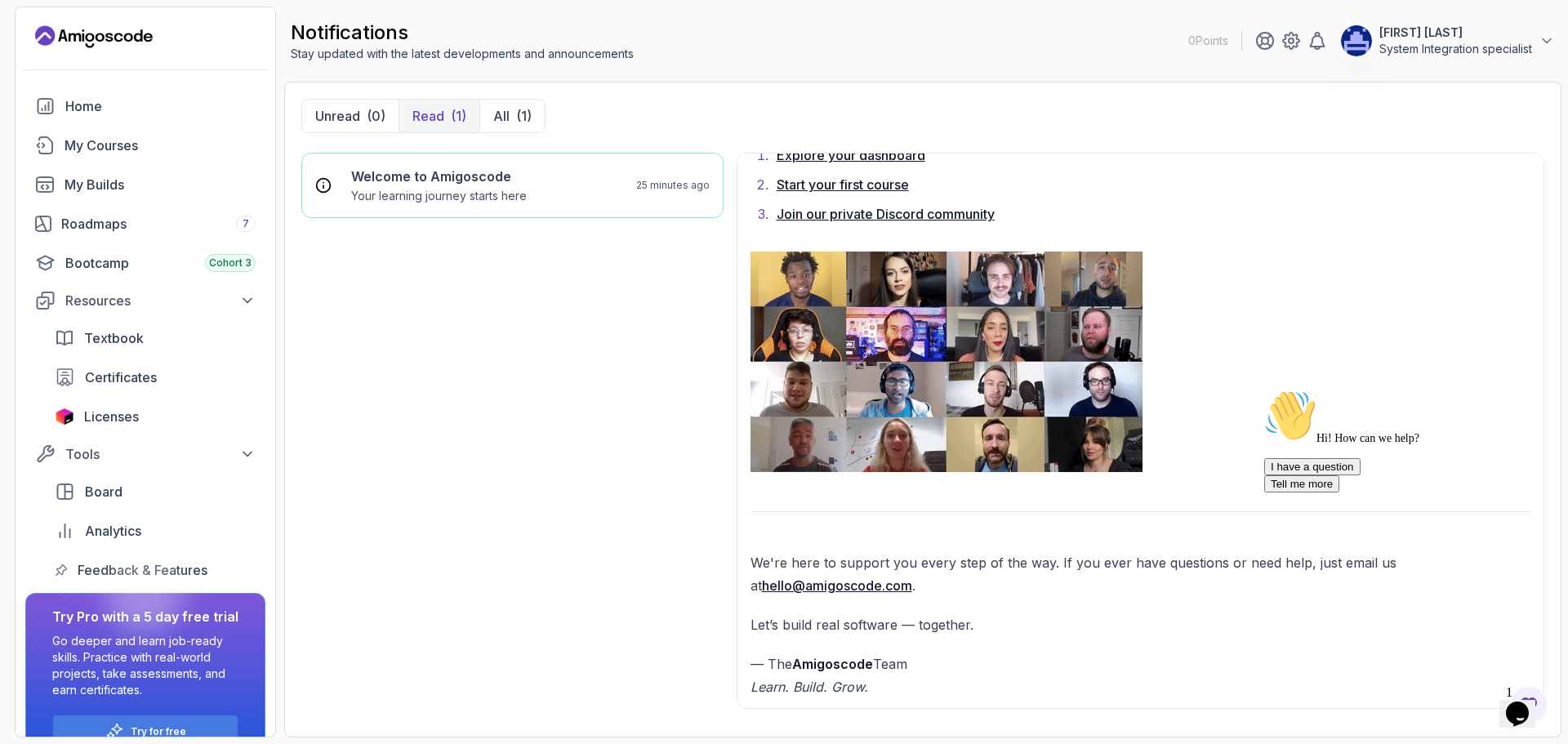 click at bounding box center [1264, 390] 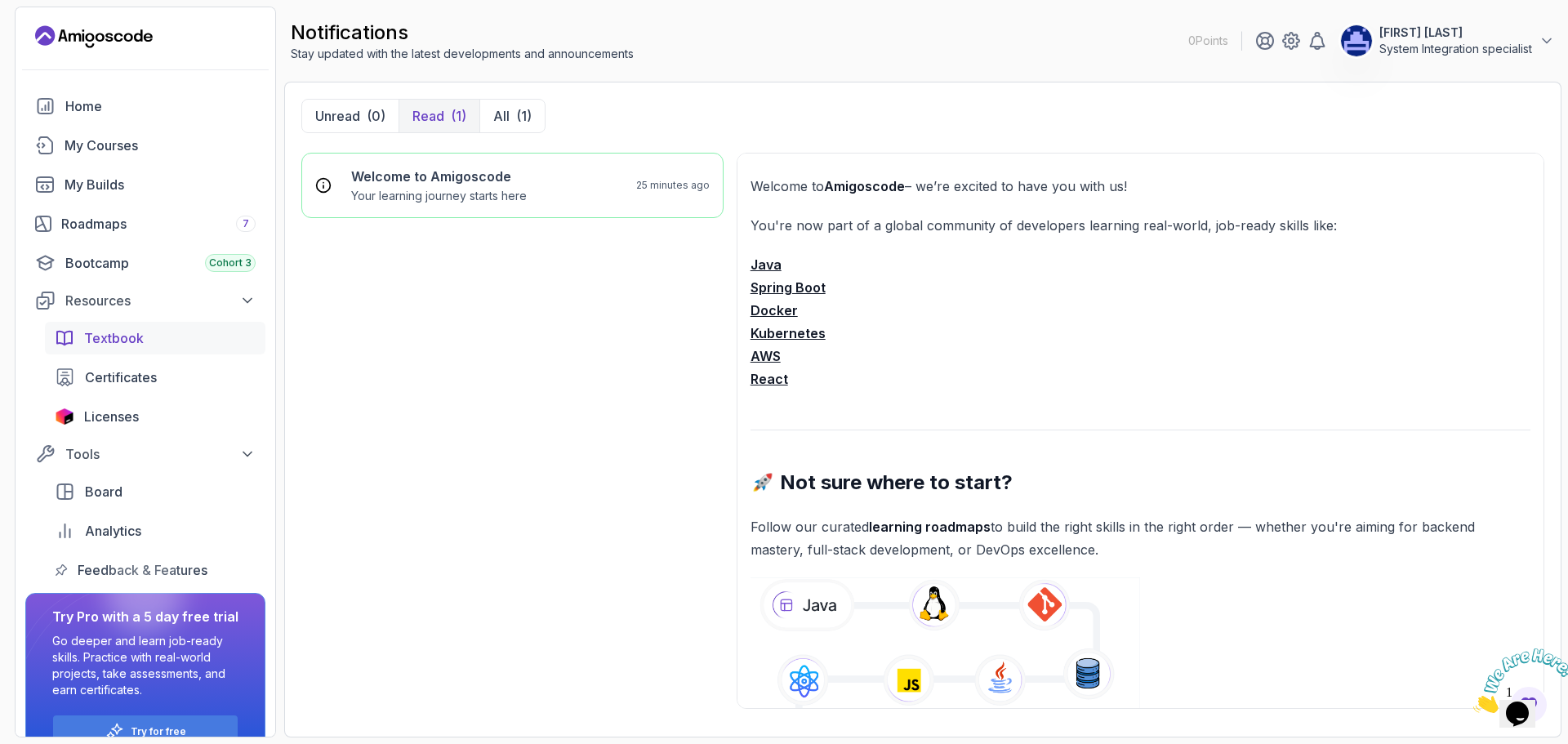 scroll, scrollTop: 286, scrollLeft: 0, axis: vertical 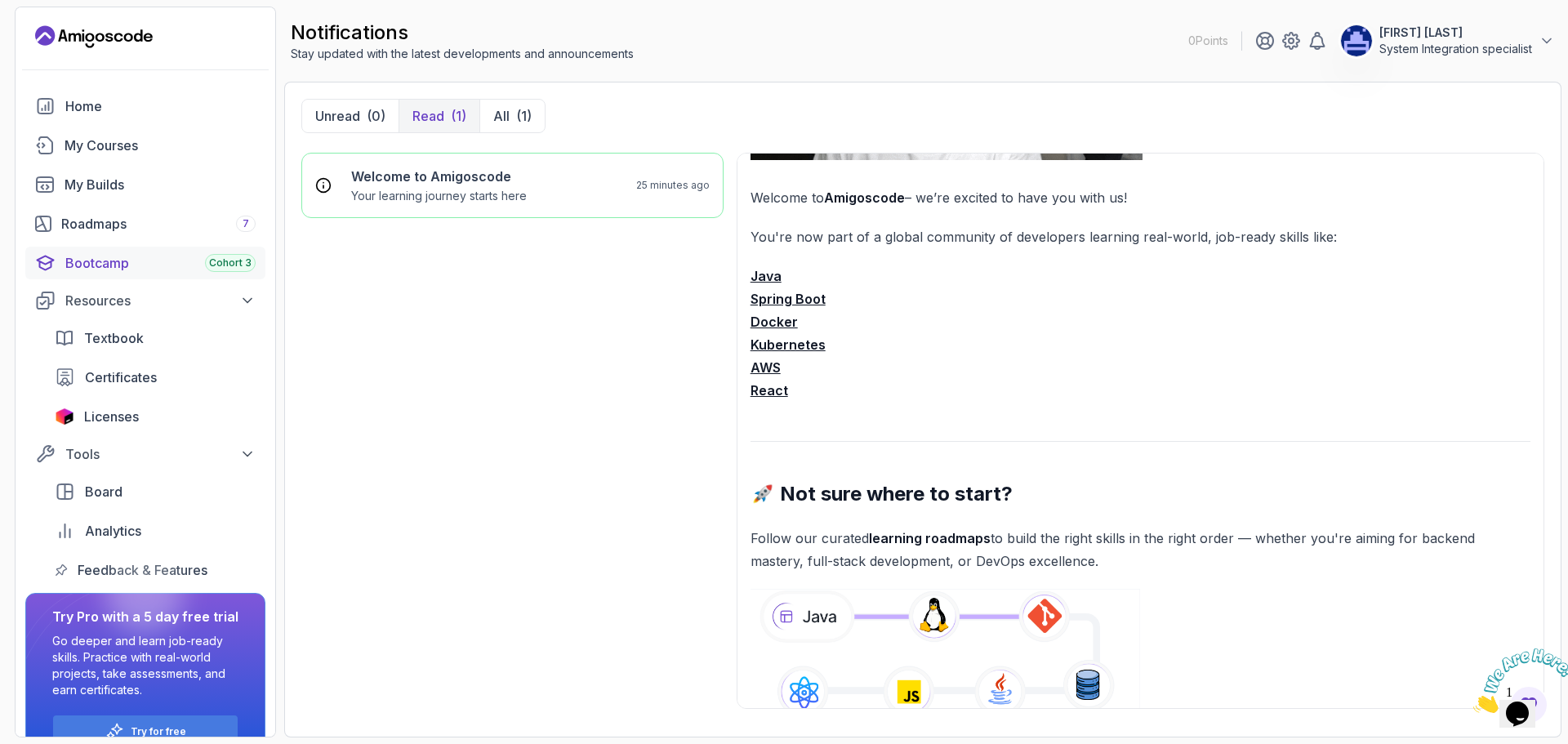 click on "Bootcamp Cohort 3" at bounding box center [160, 263] 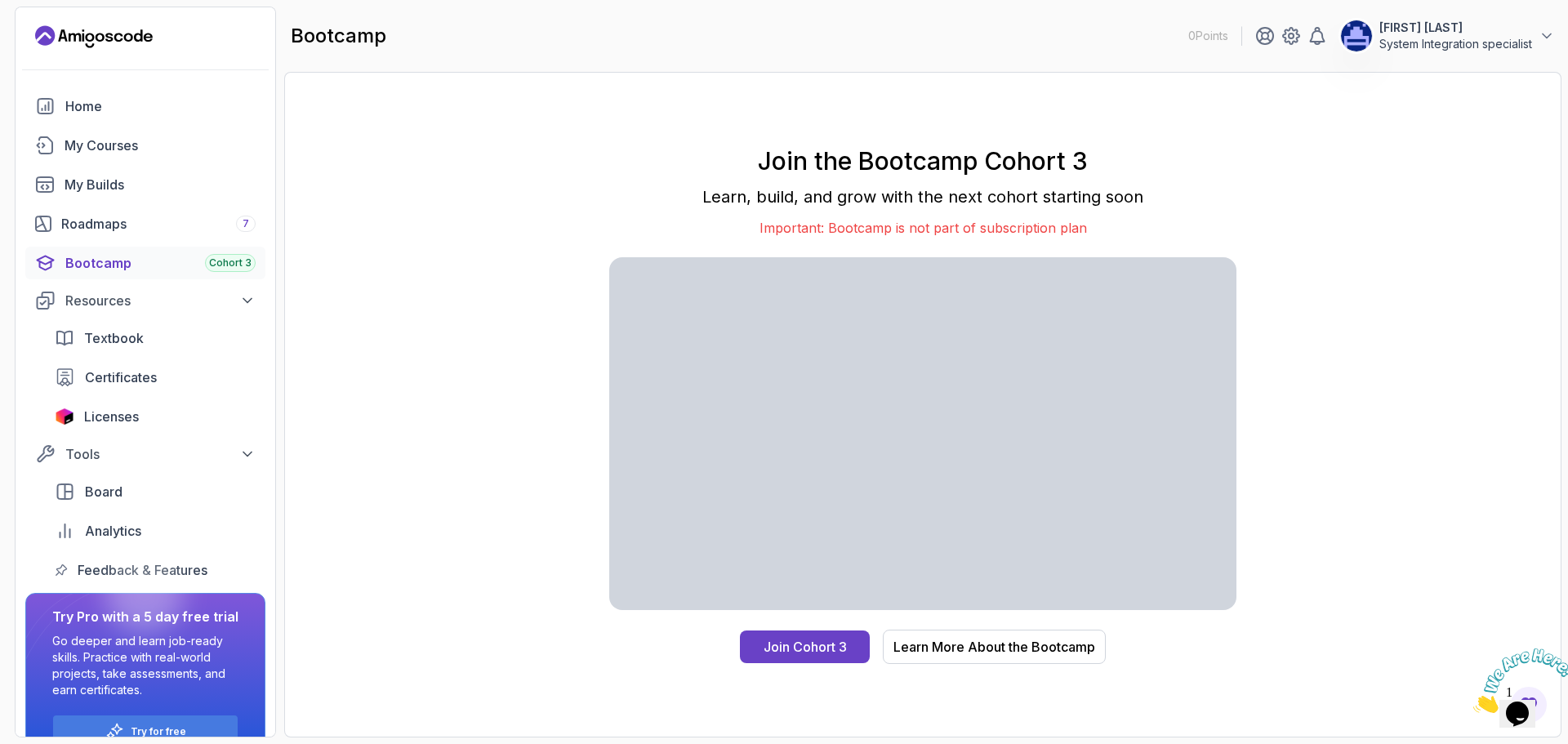click on "Bootcamp Cohort 3" at bounding box center (160, 263) 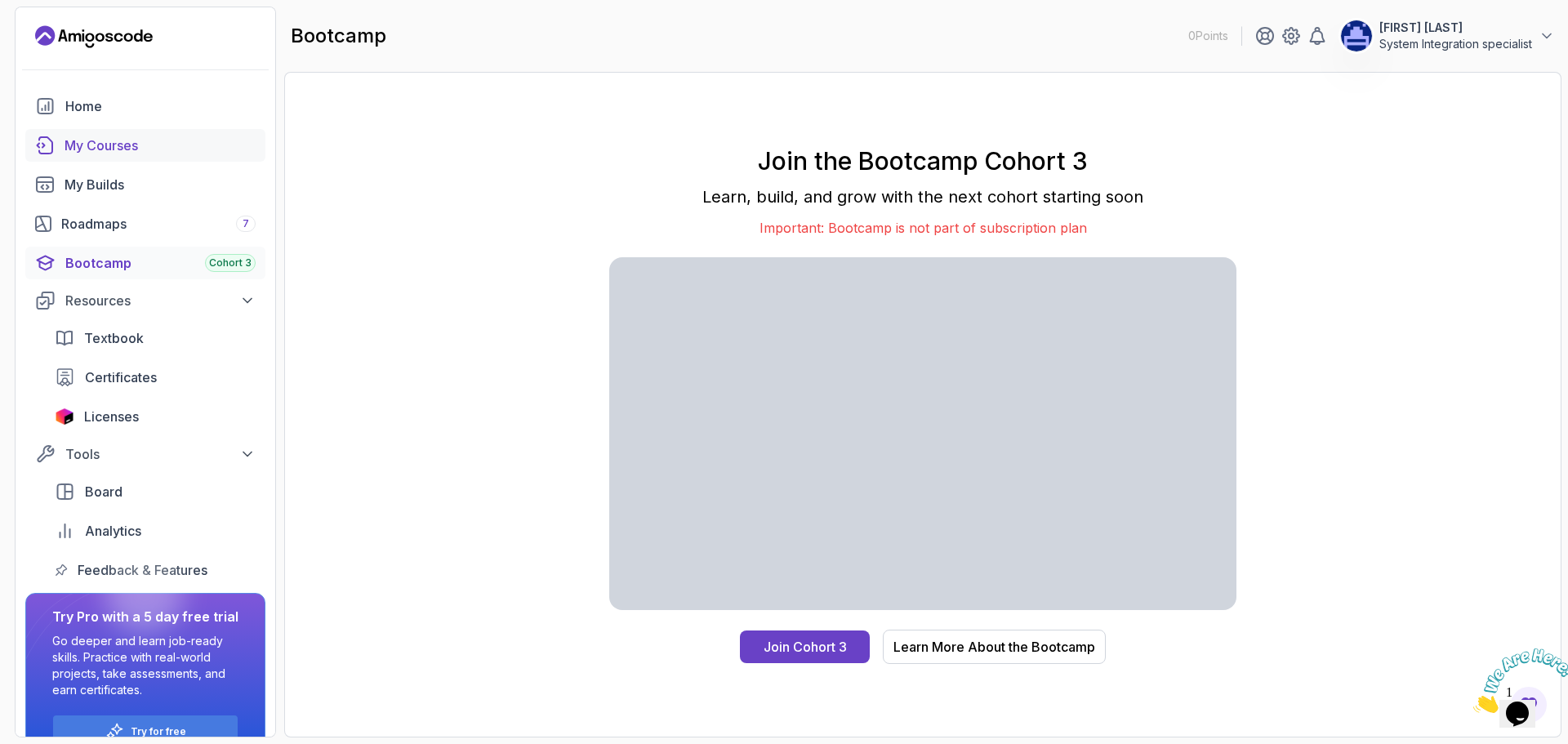 click on "My Courses" at bounding box center (160, 145) 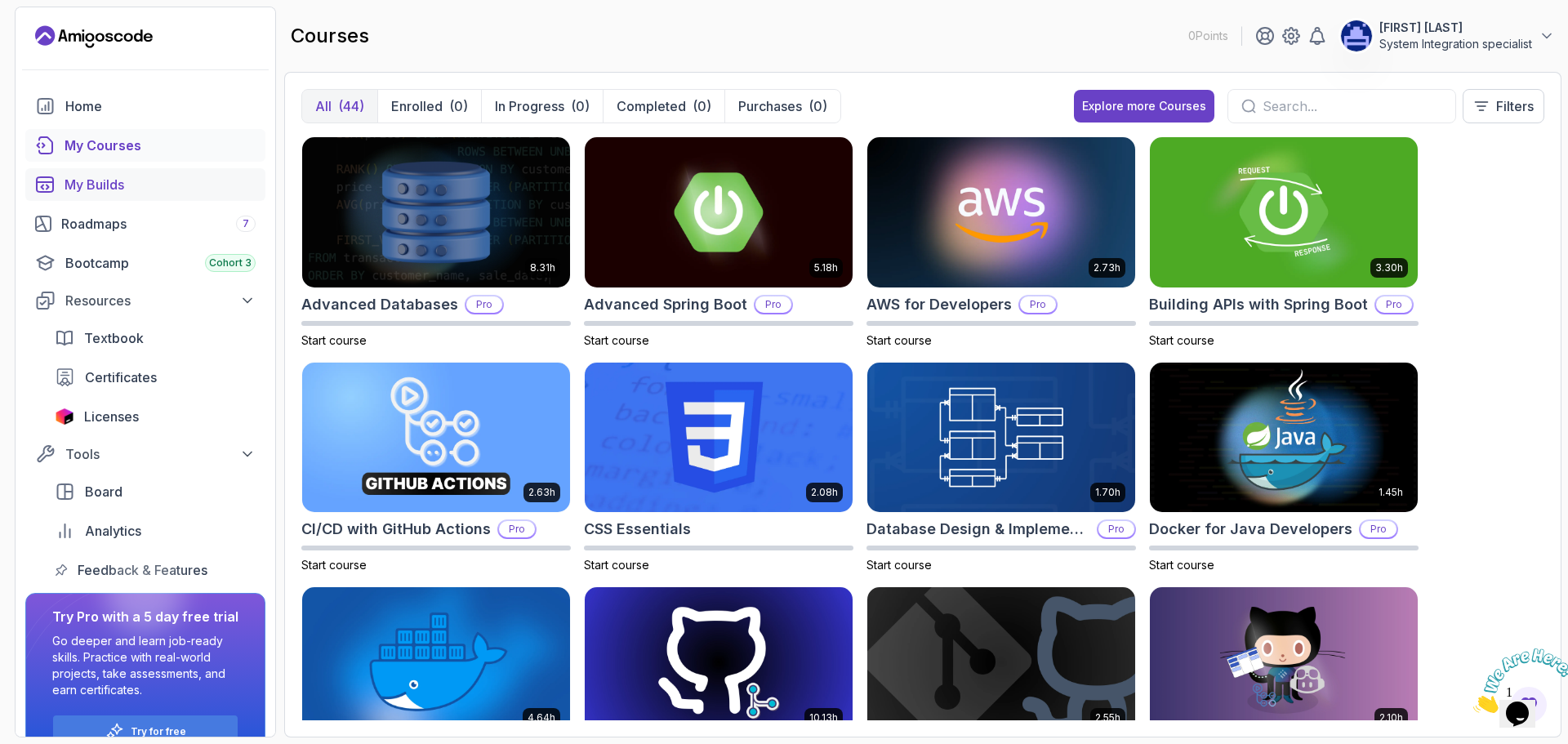 click on "My Builds" at bounding box center [160, 185] 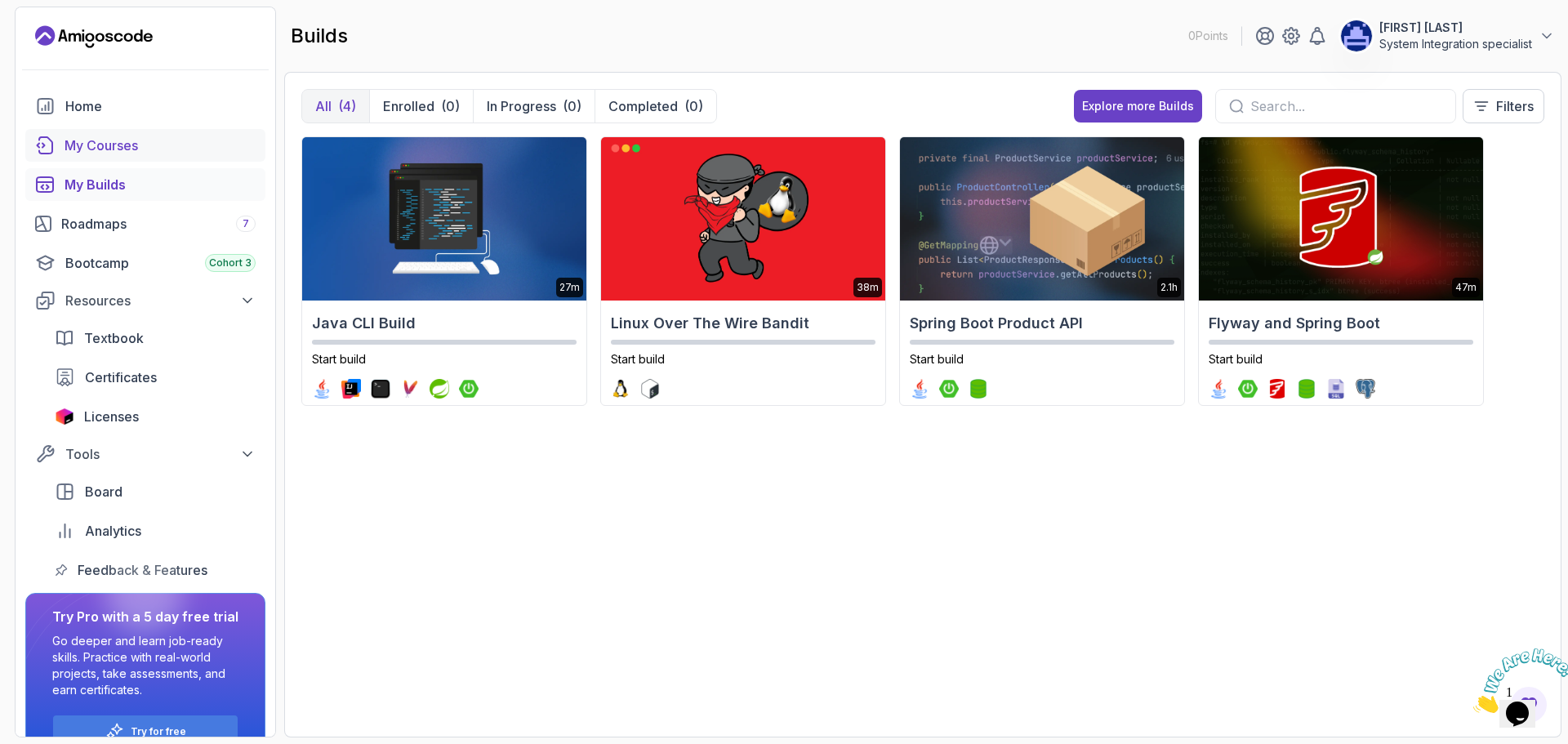 click on "My Courses" at bounding box center [160, 145] 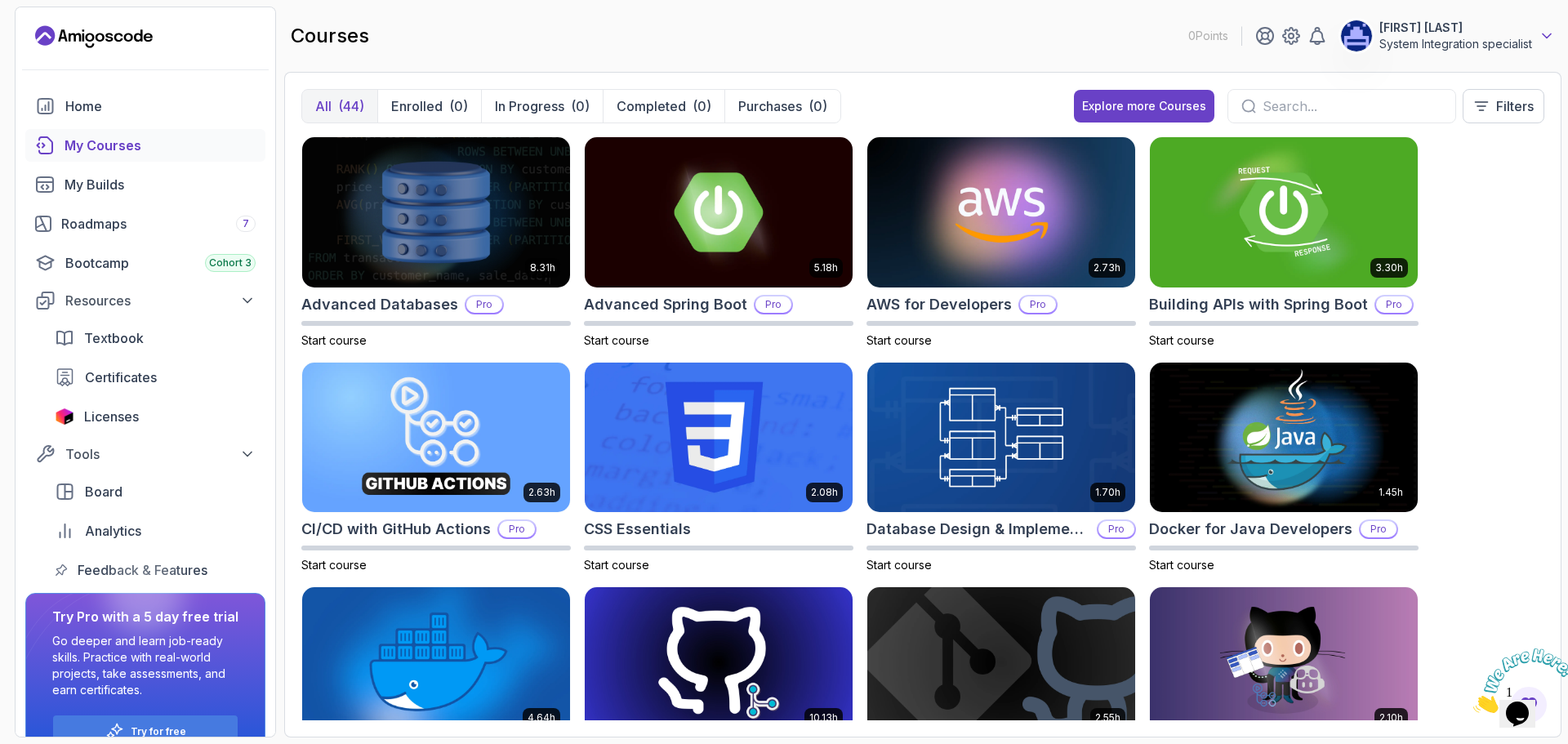 click 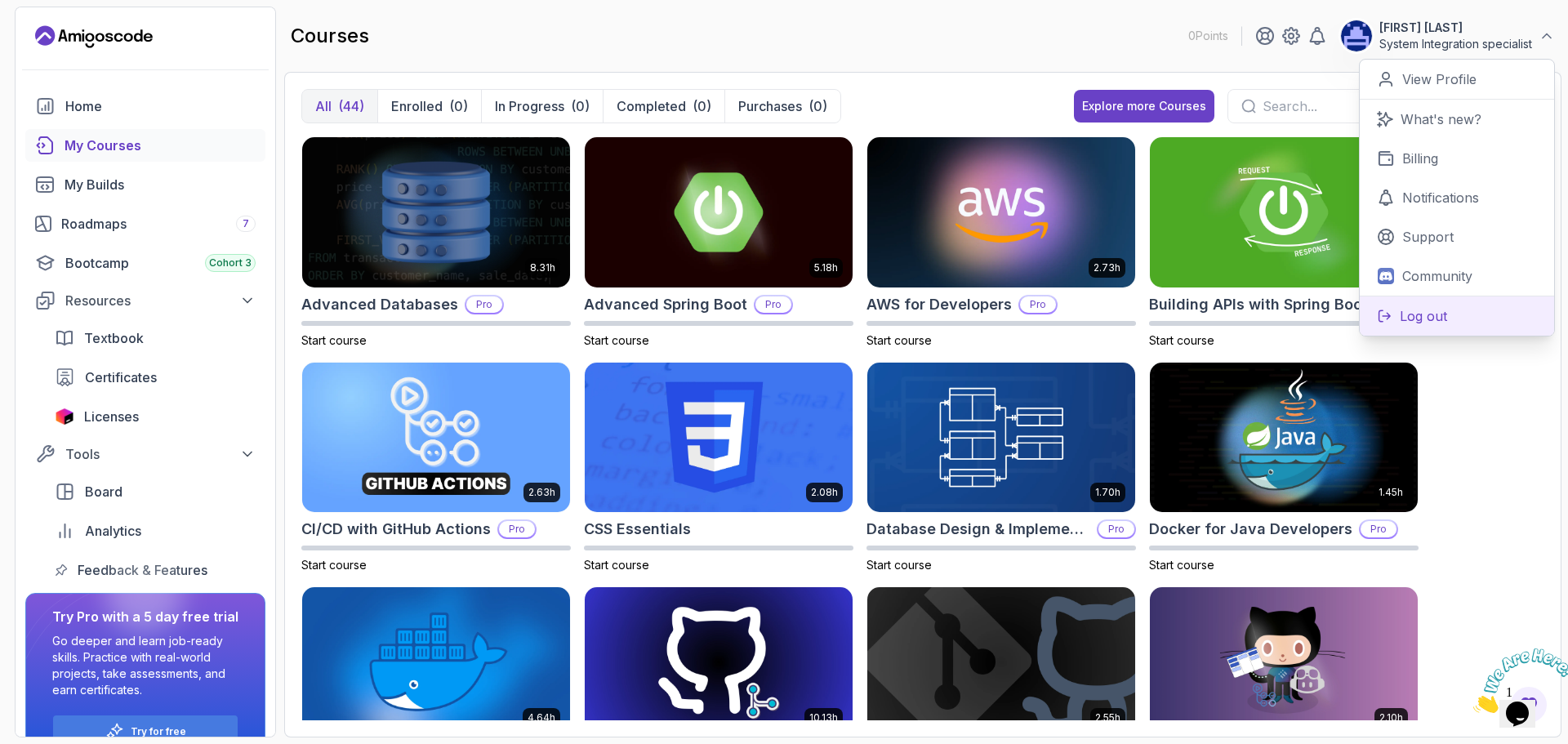 click on "Log out" at bounding box center (1457, 315) 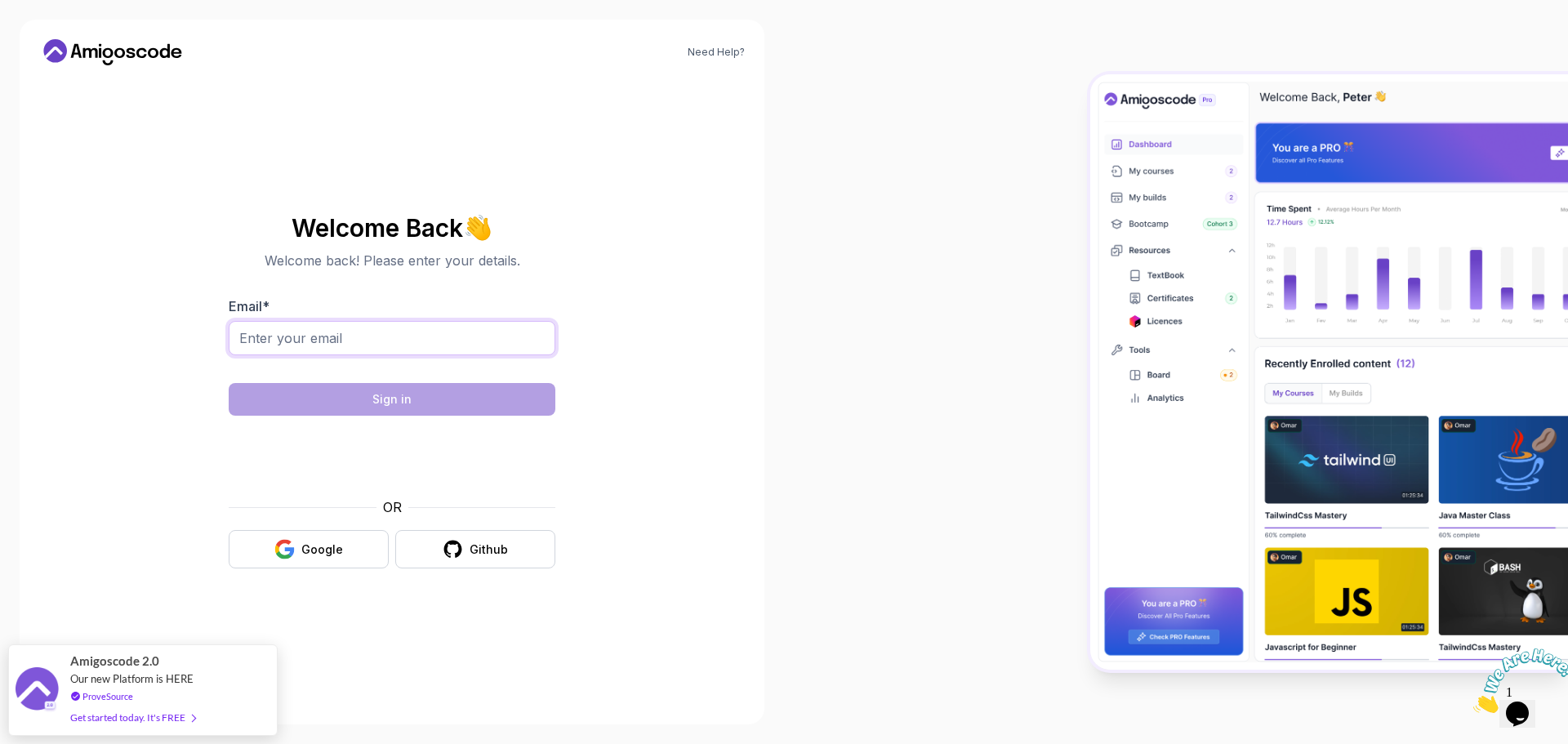 click on "Email *" at bounding box center (392, 338) 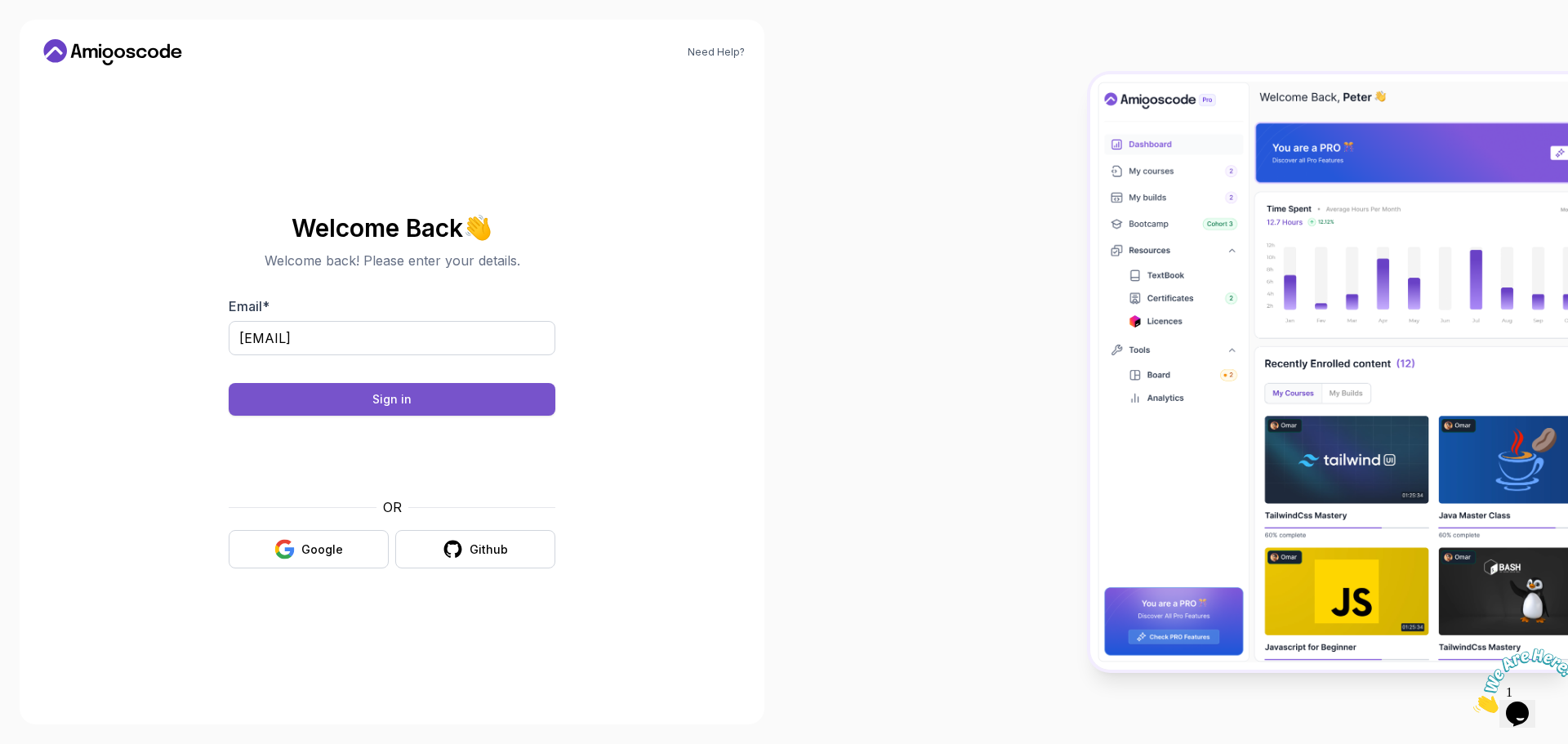 click on "Sign in" at bounding box center [392, 399] 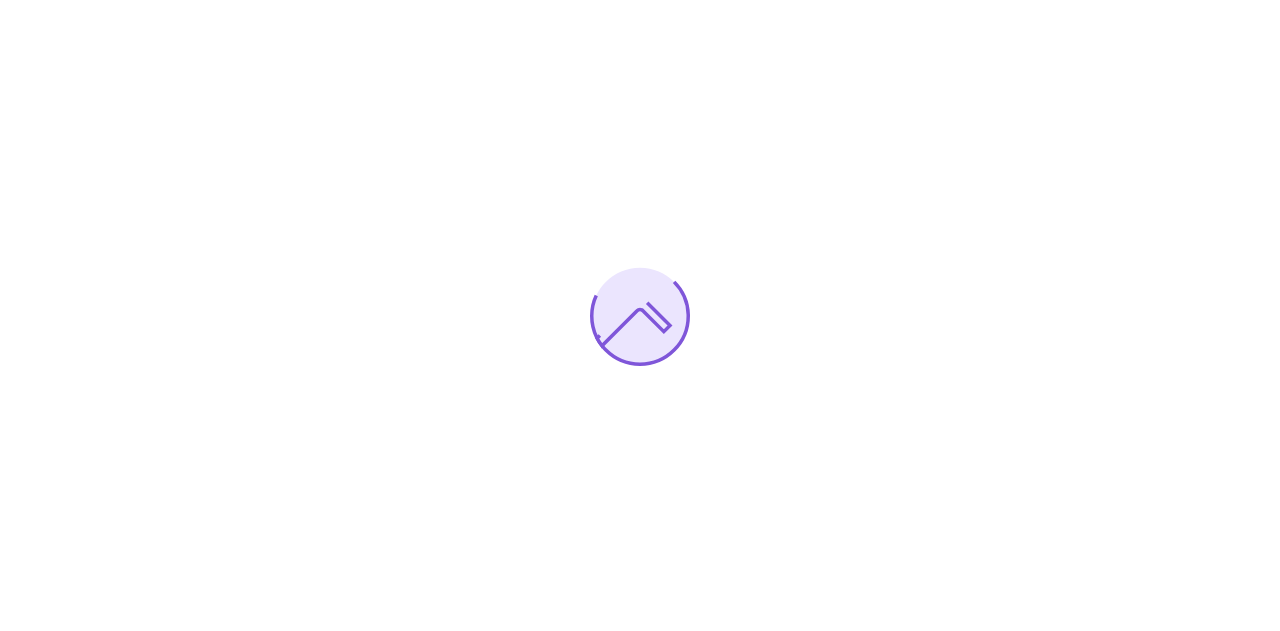 scroll, scrollTop: 0, scrollLeft: 0, axis: both 